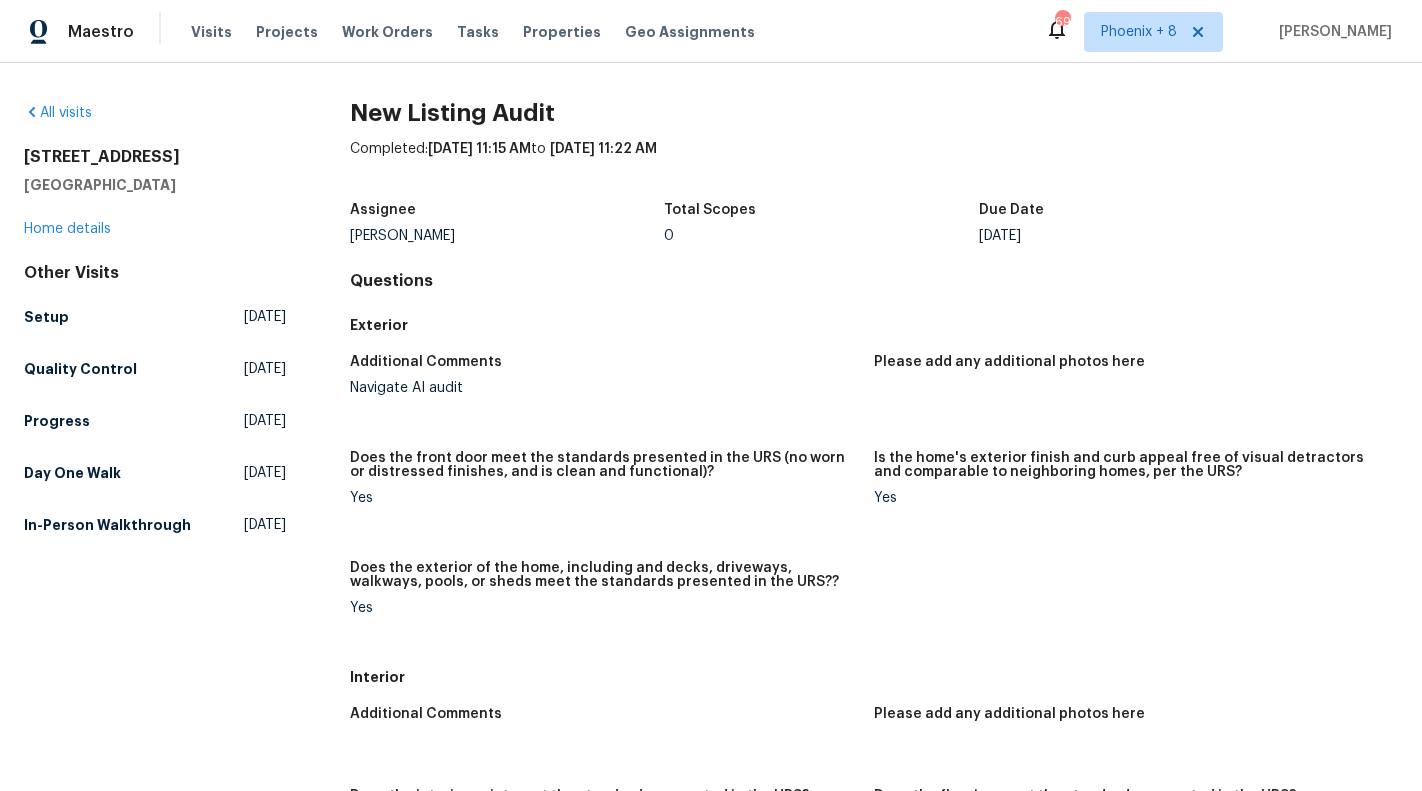 scroll, scrollTop: 0, scrollLeft: 0, axis: both 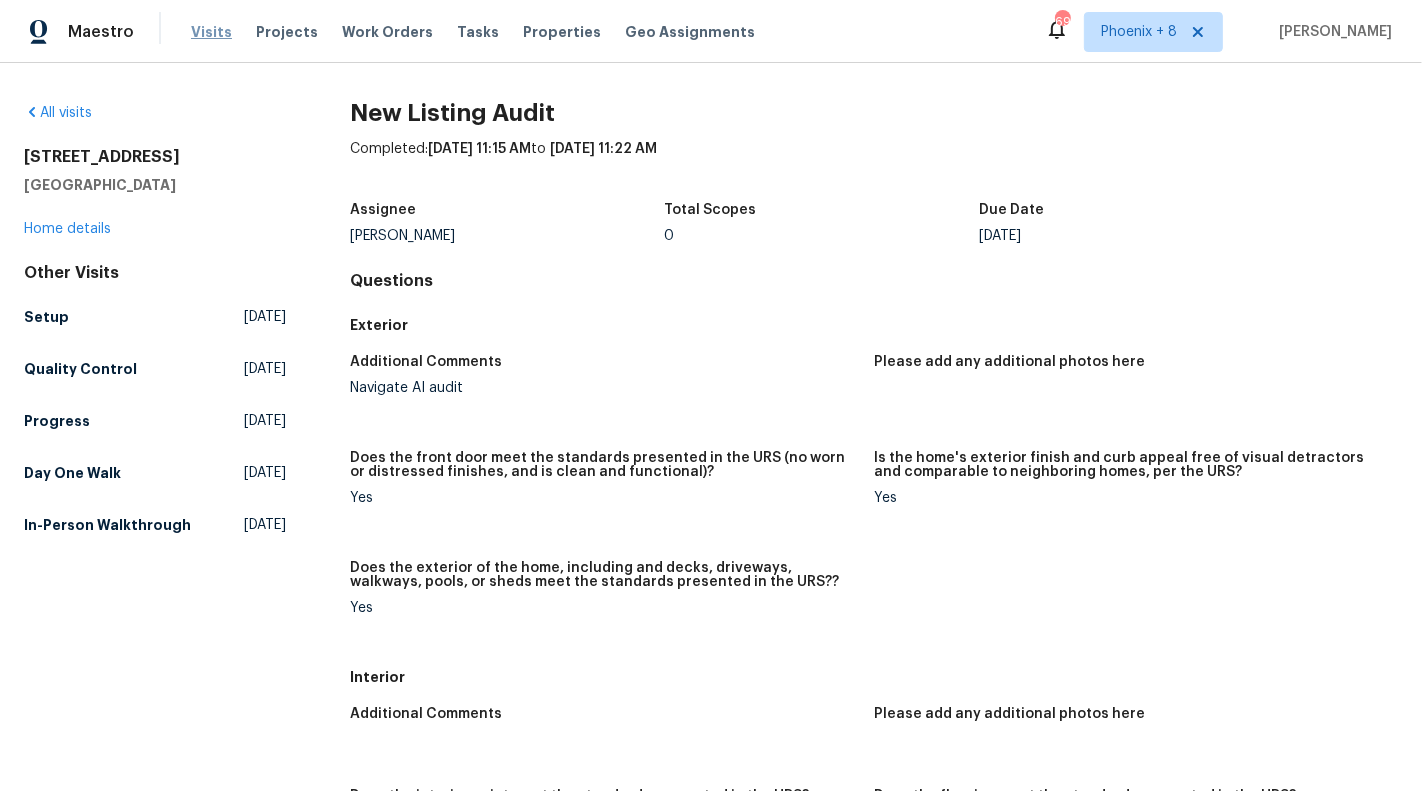 click on "Visits" at bounding box center (211, 32) 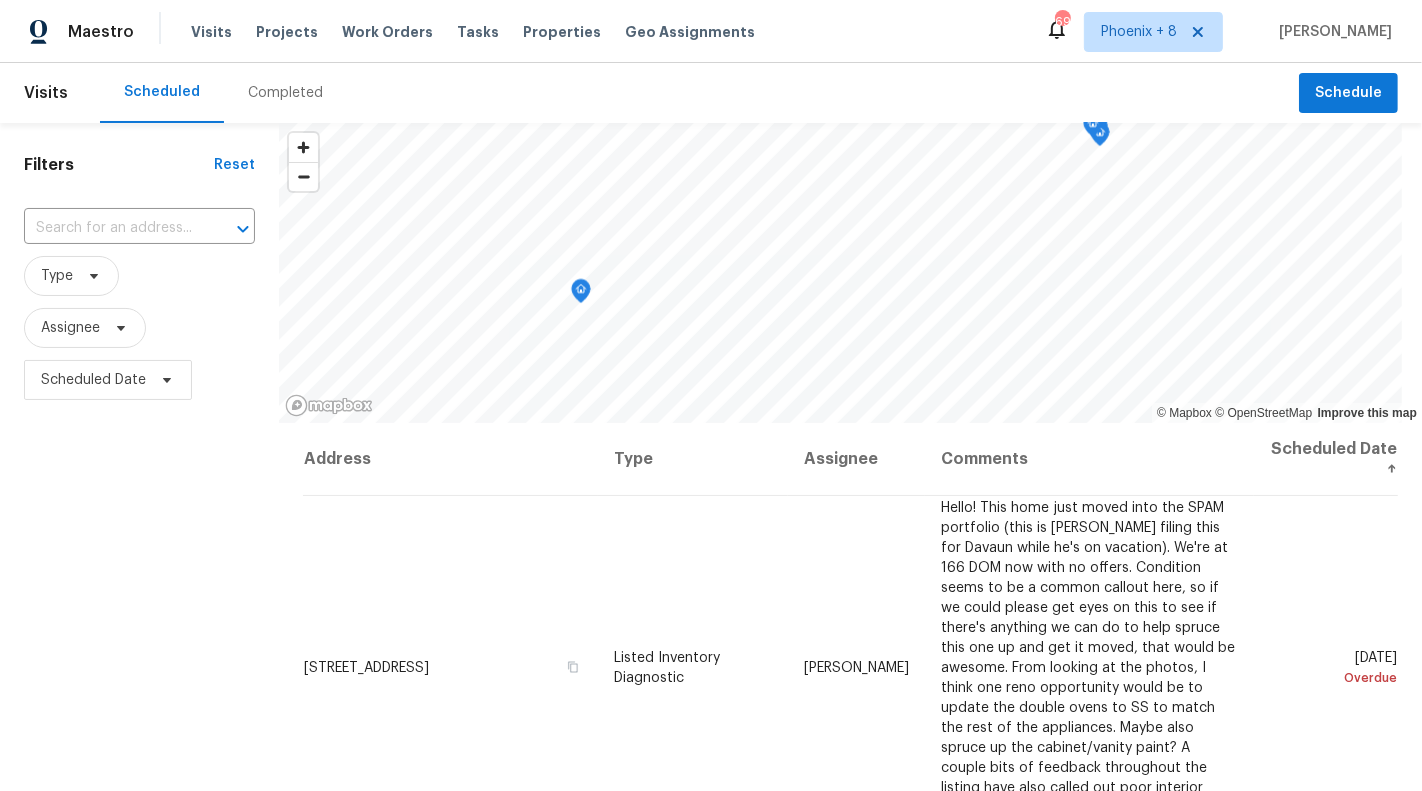 click on "Completed" at bounding box center [285, 93] 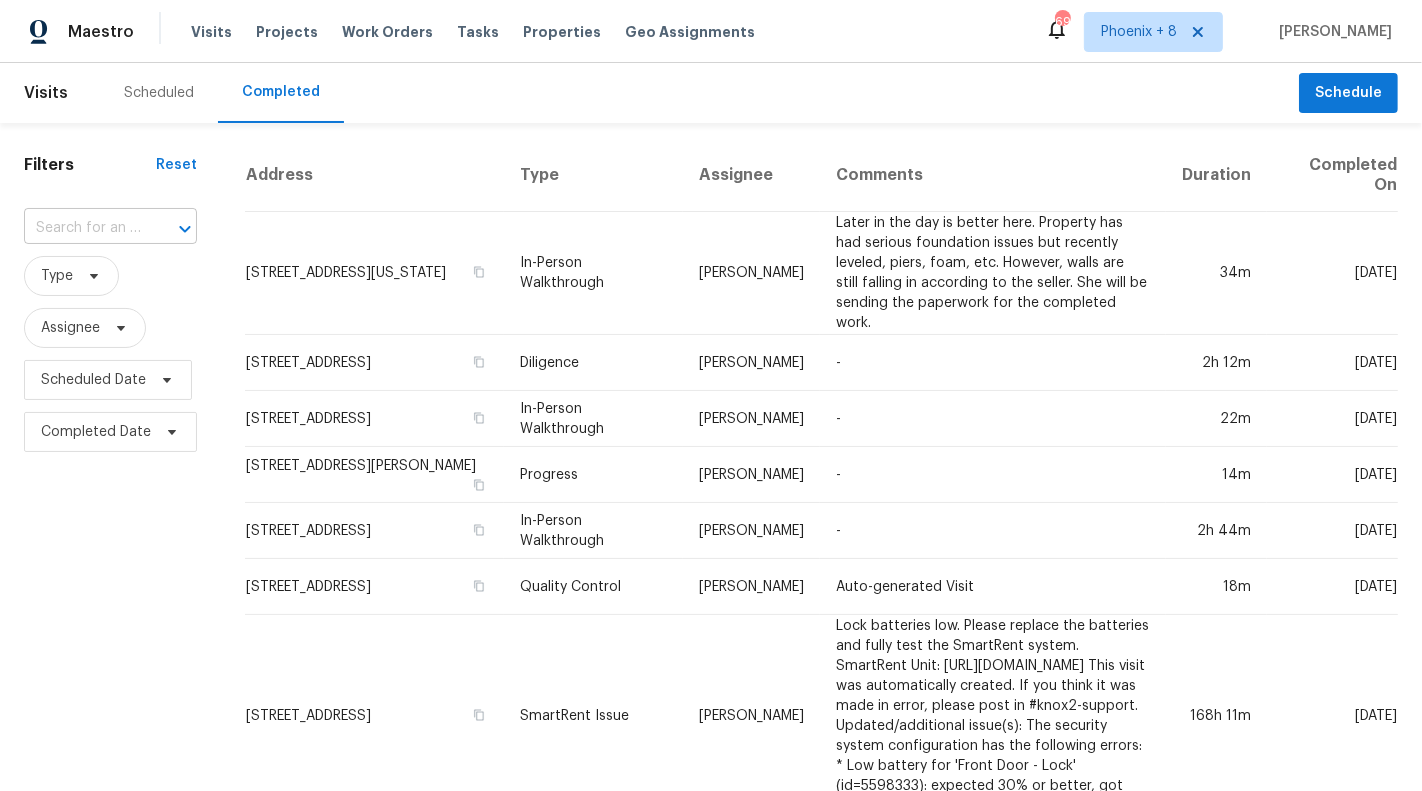 click at bounding box center [171, 229] 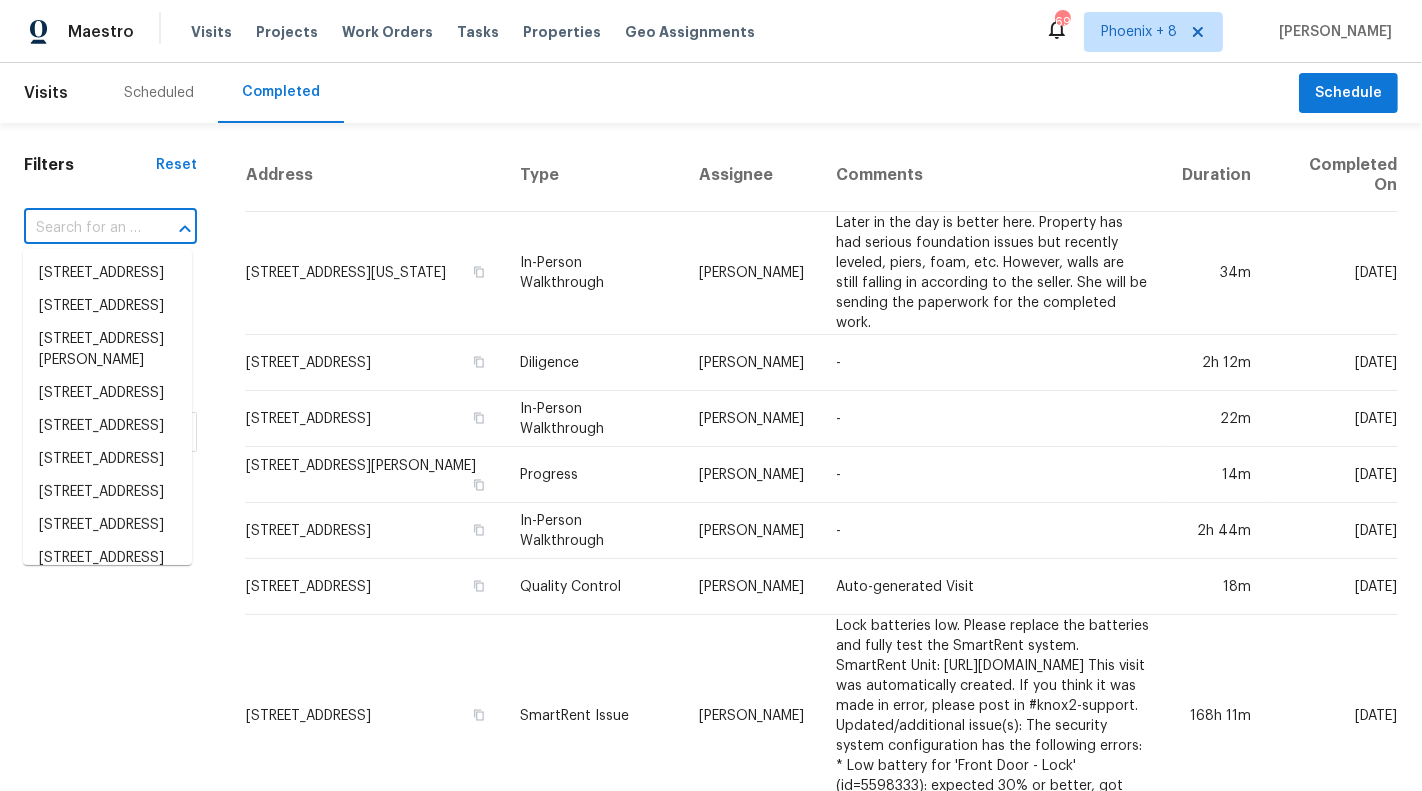paste on "[STREET_ADDRESS]" 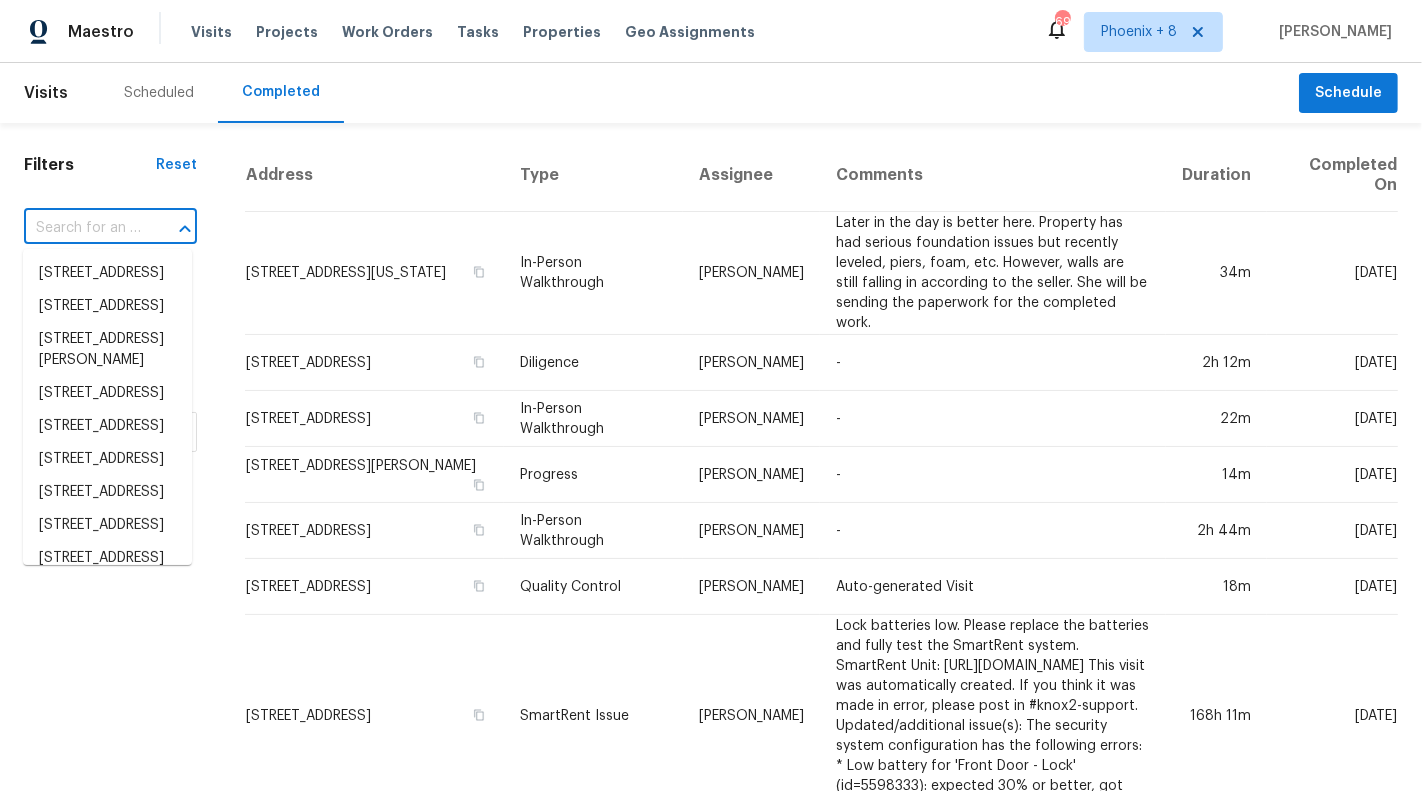 type on "[STREET_ADDRESS]" 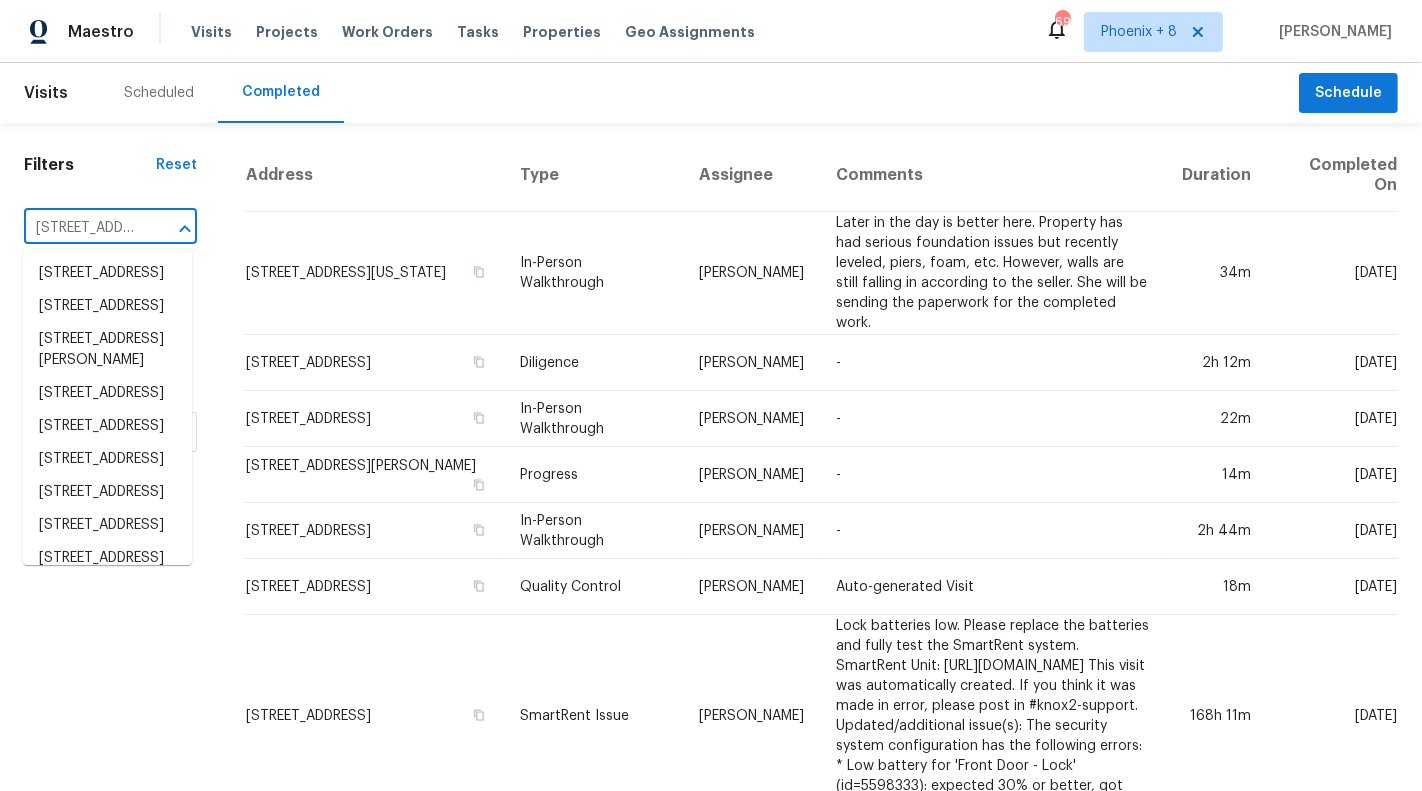 scroll, scrollTop: 0, scrollLeft: 166, axis: horizontal 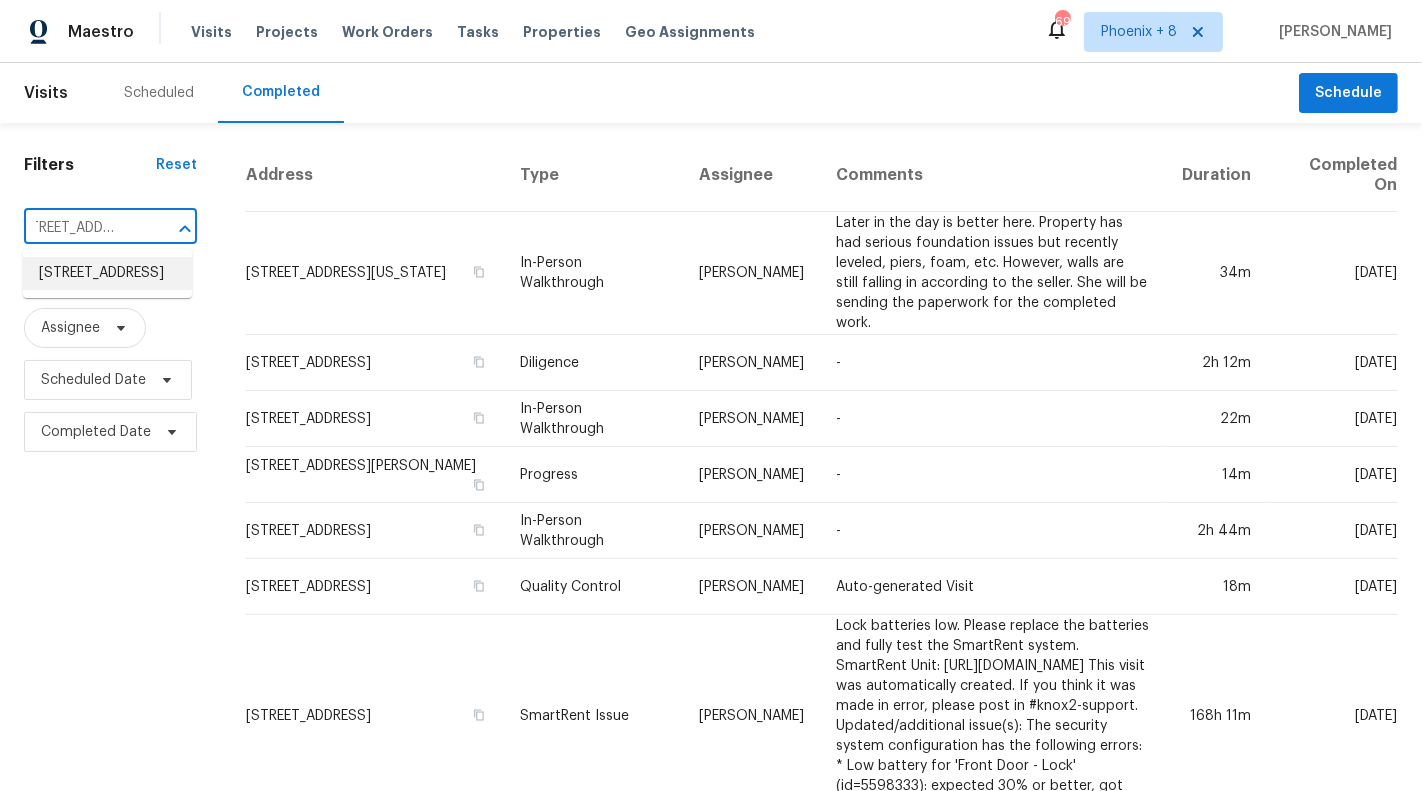 click on "[STREET_ADDRESS]" at bounding box center (107, 273) 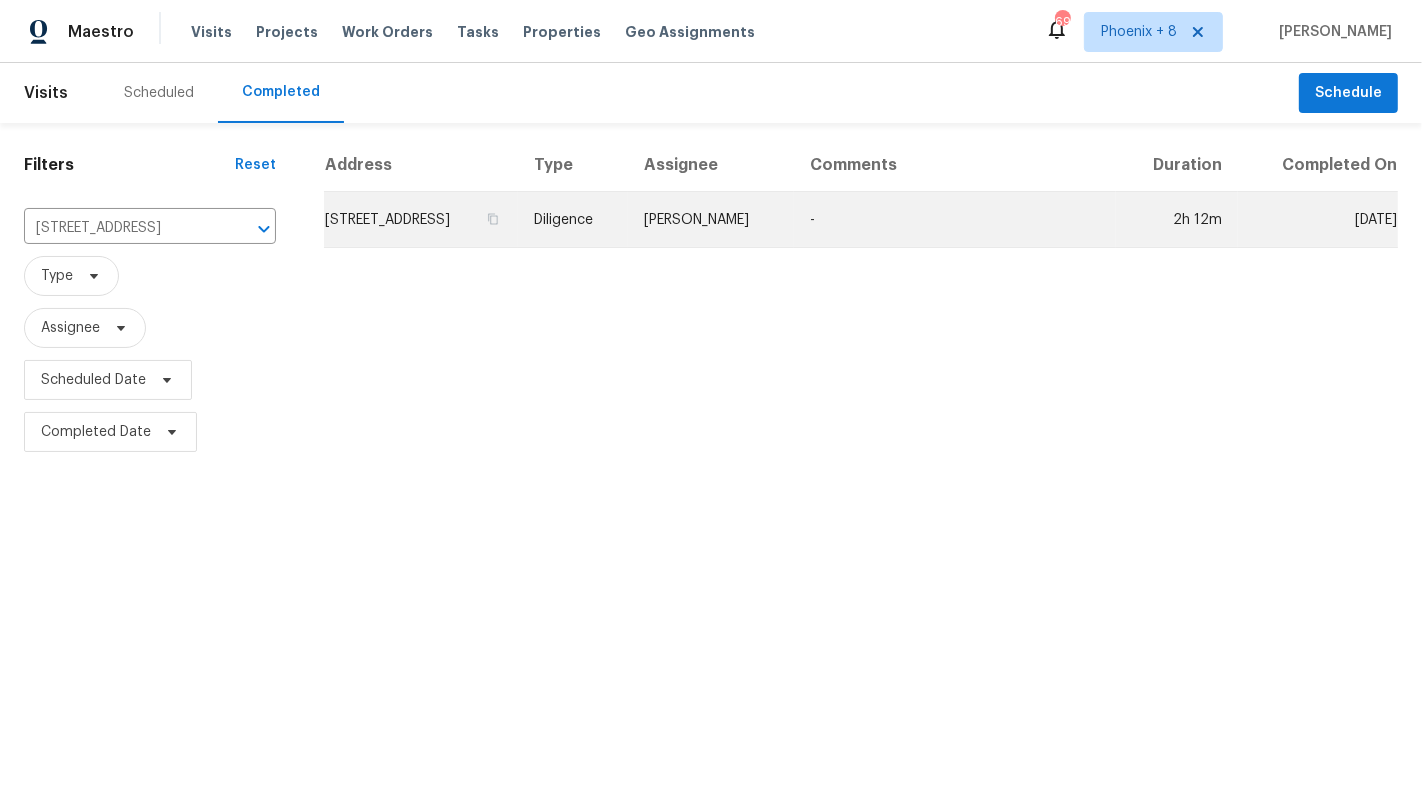 click on "Diligence" at bounding box center (573, 220) 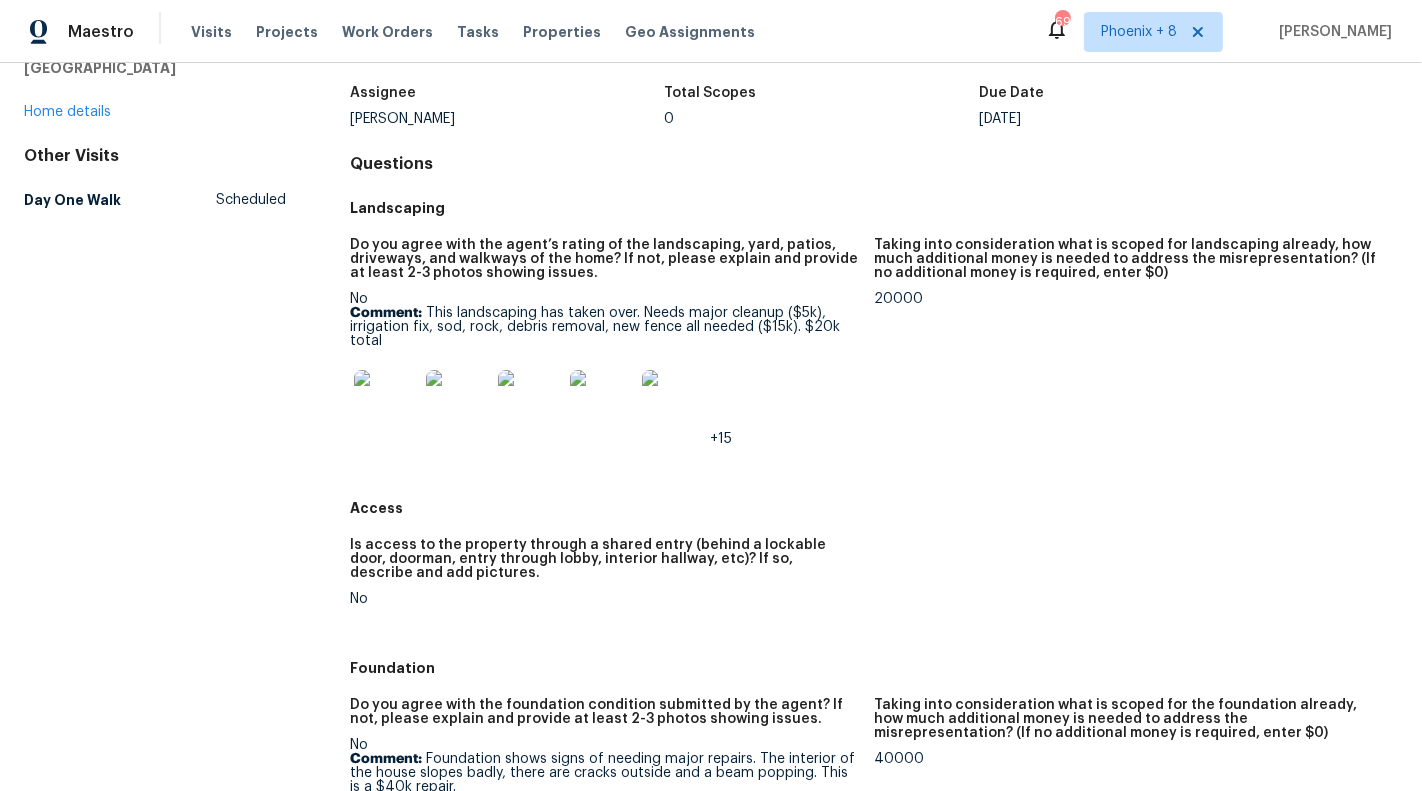 scroll, scrollTop: 118, scrollLeft: 0, axis: vertical 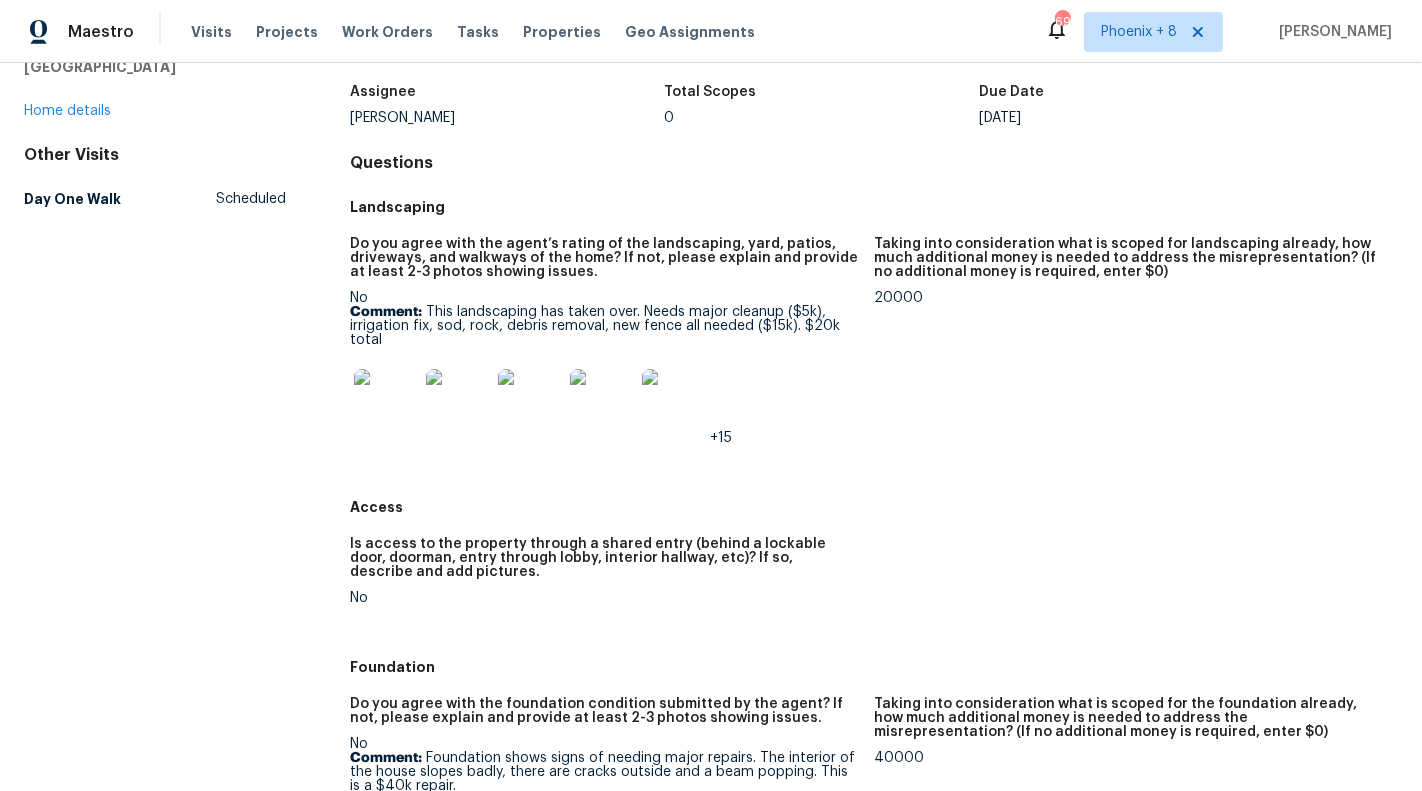 click at bounding box center (386, 401) 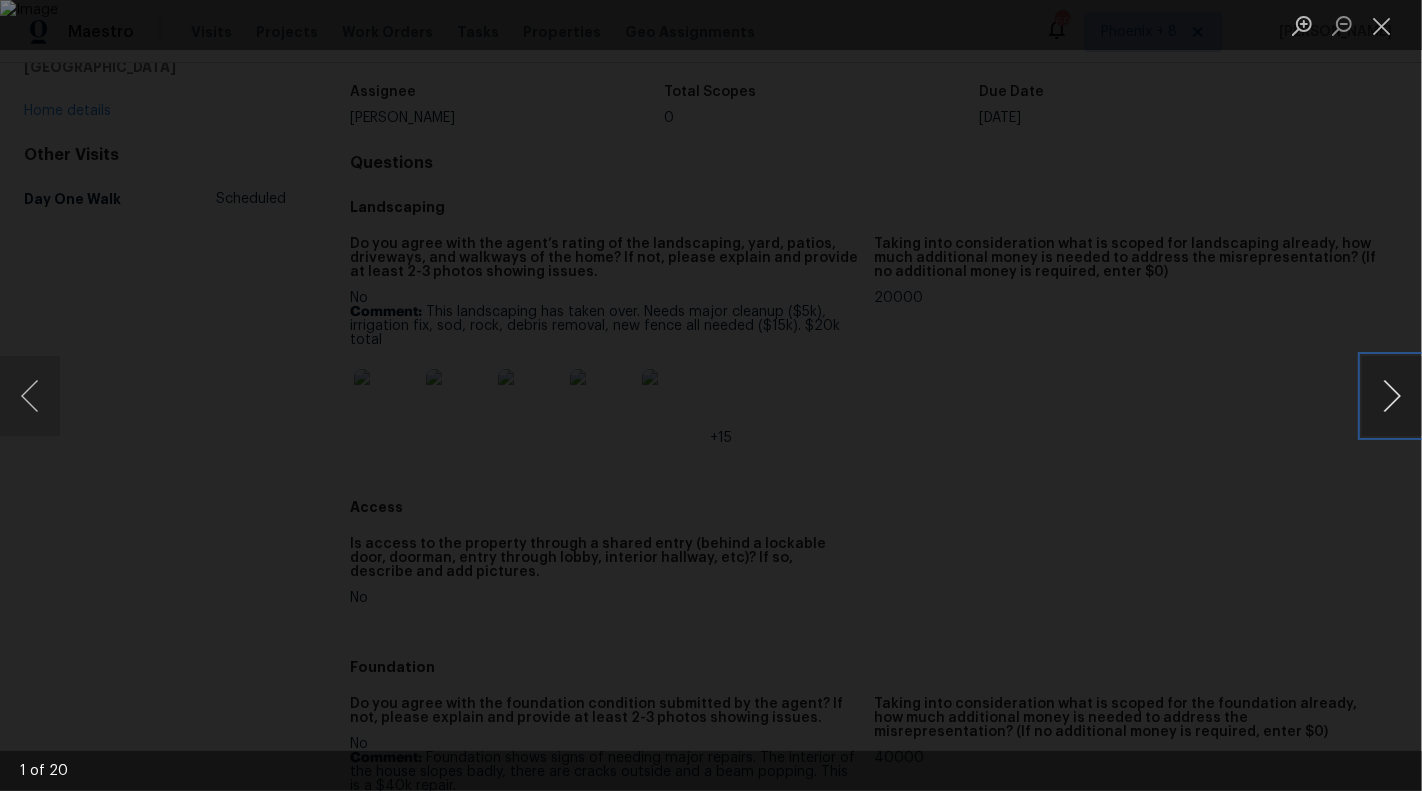 click at bounding box center (1392, 396) 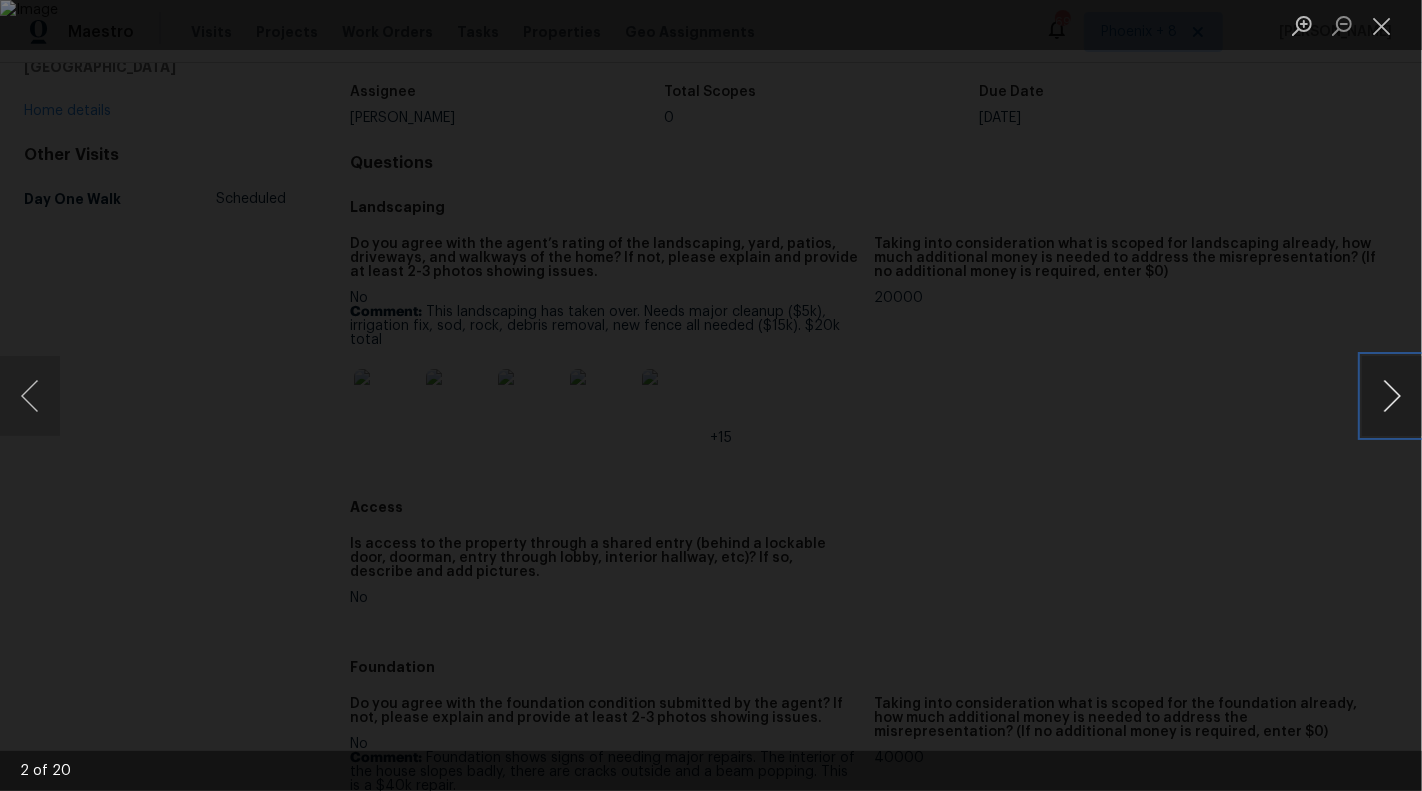 click at bounding box center [1392, 396] 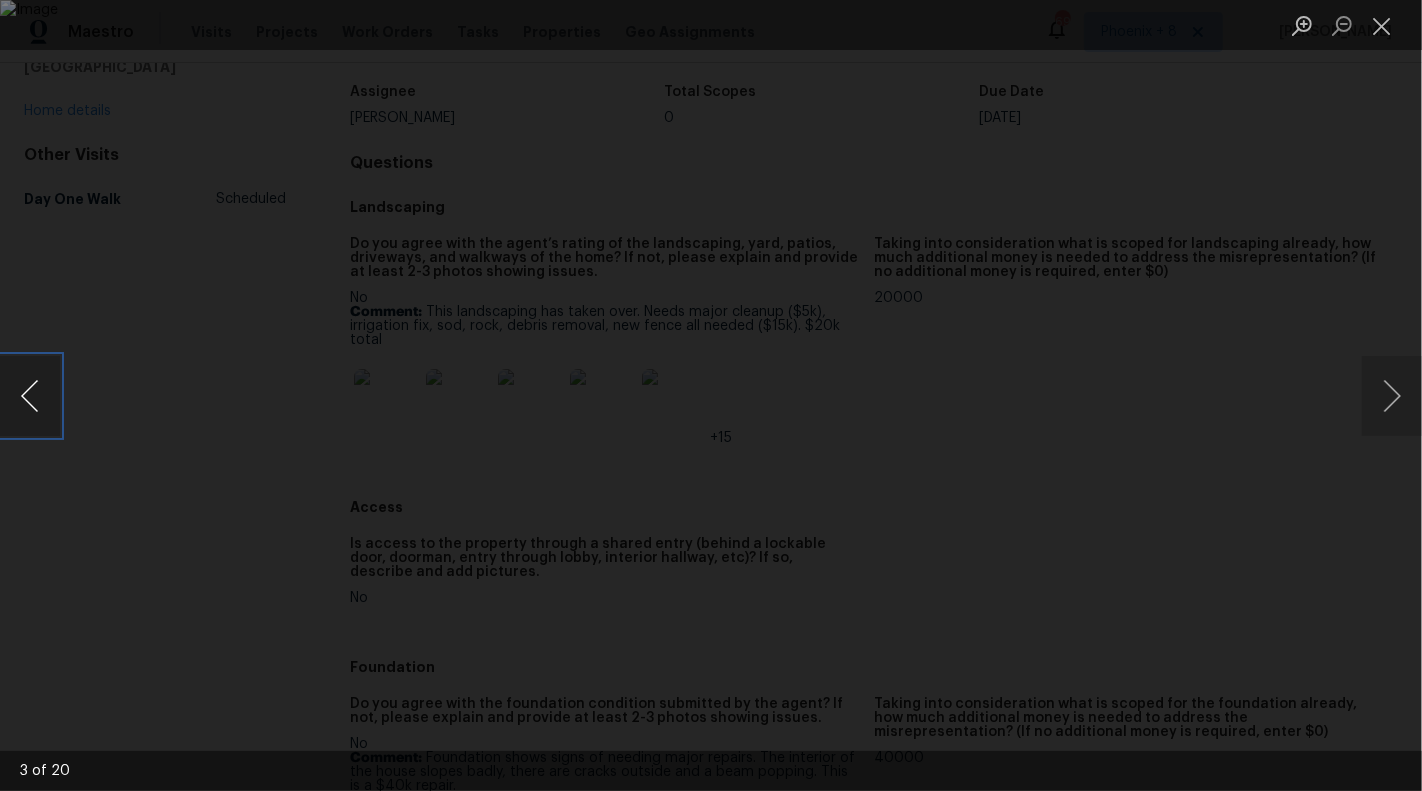 click at bounding box center (30, 396) 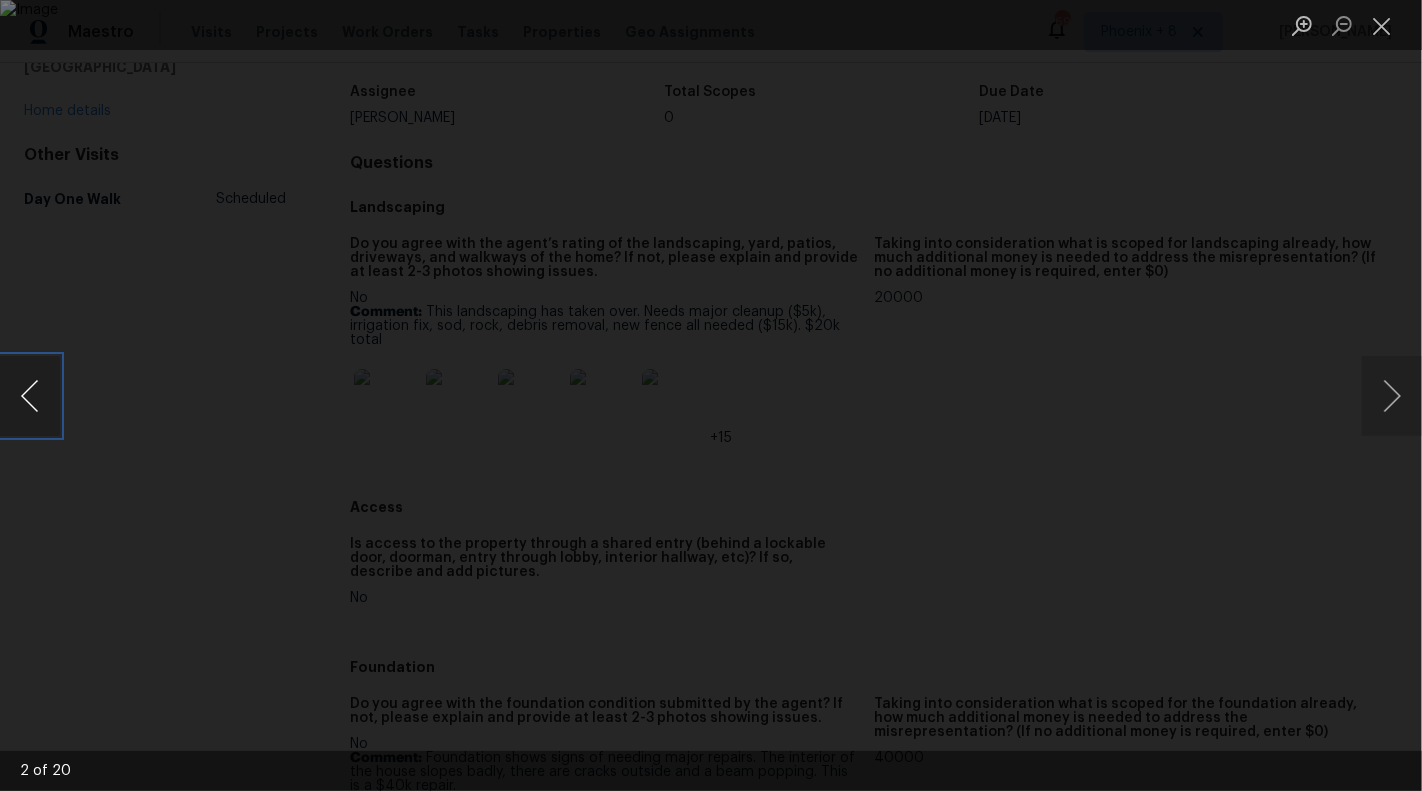 click at bounding box center (30, 396) 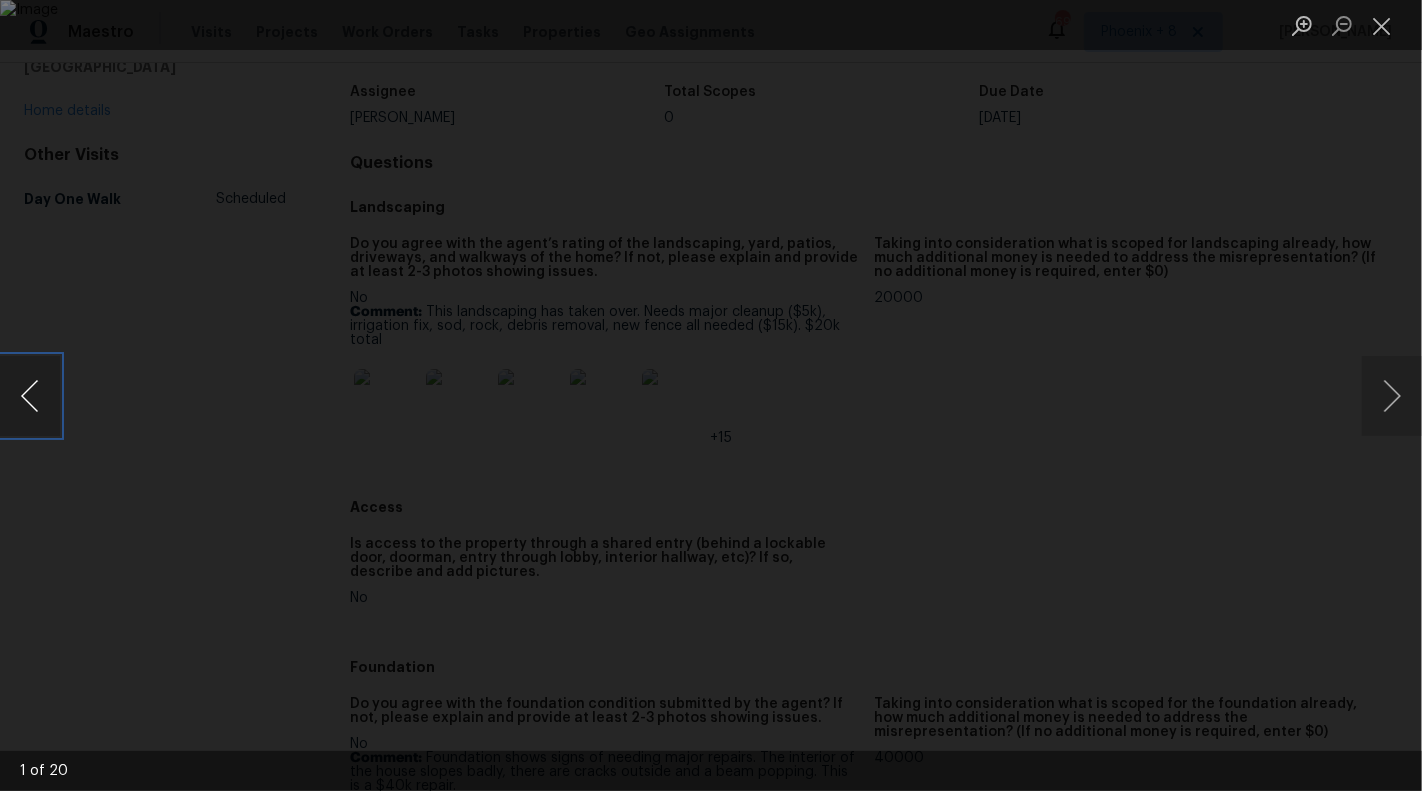 click at bounding box center [30, 396] 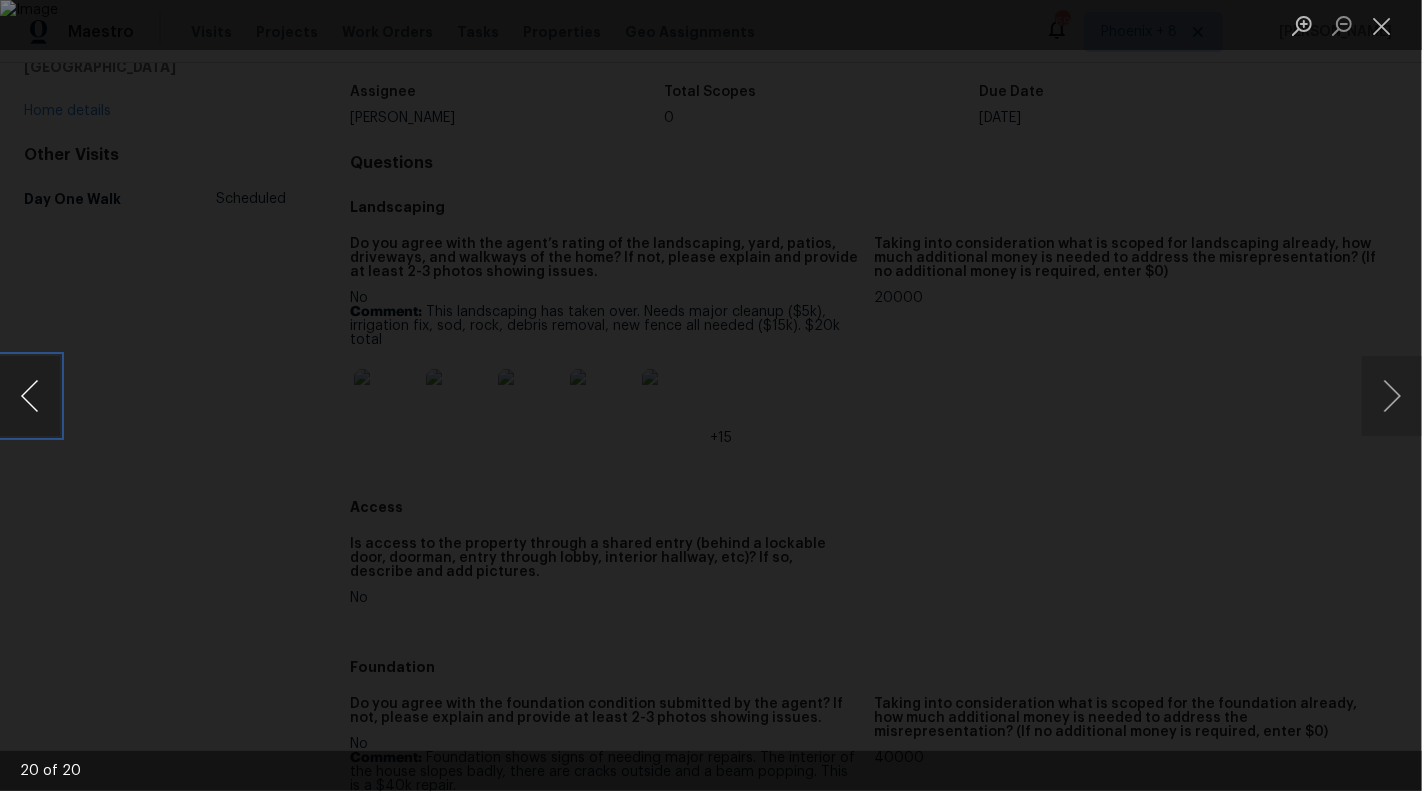 click at bounding box center (30, 396) 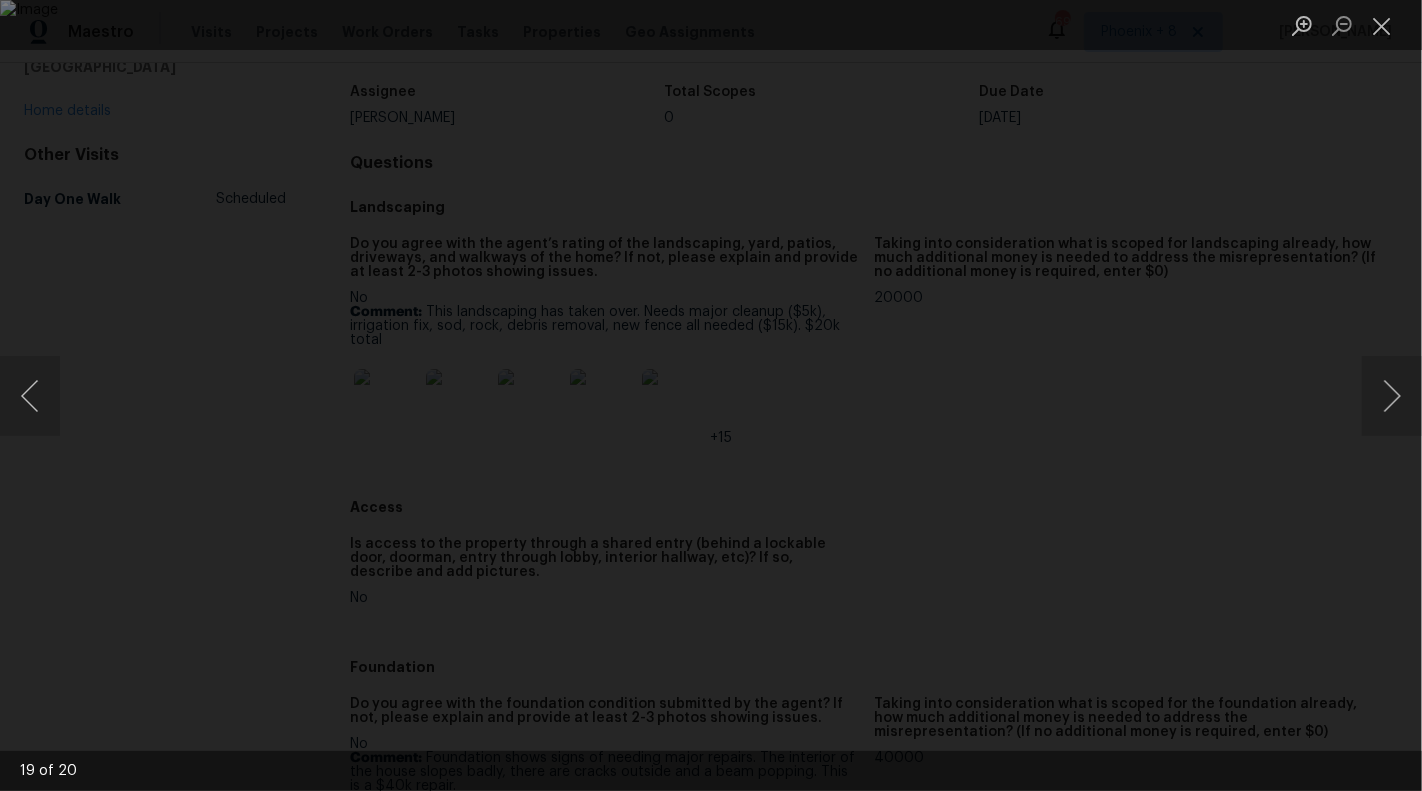 click at bounding box center [711, 395] 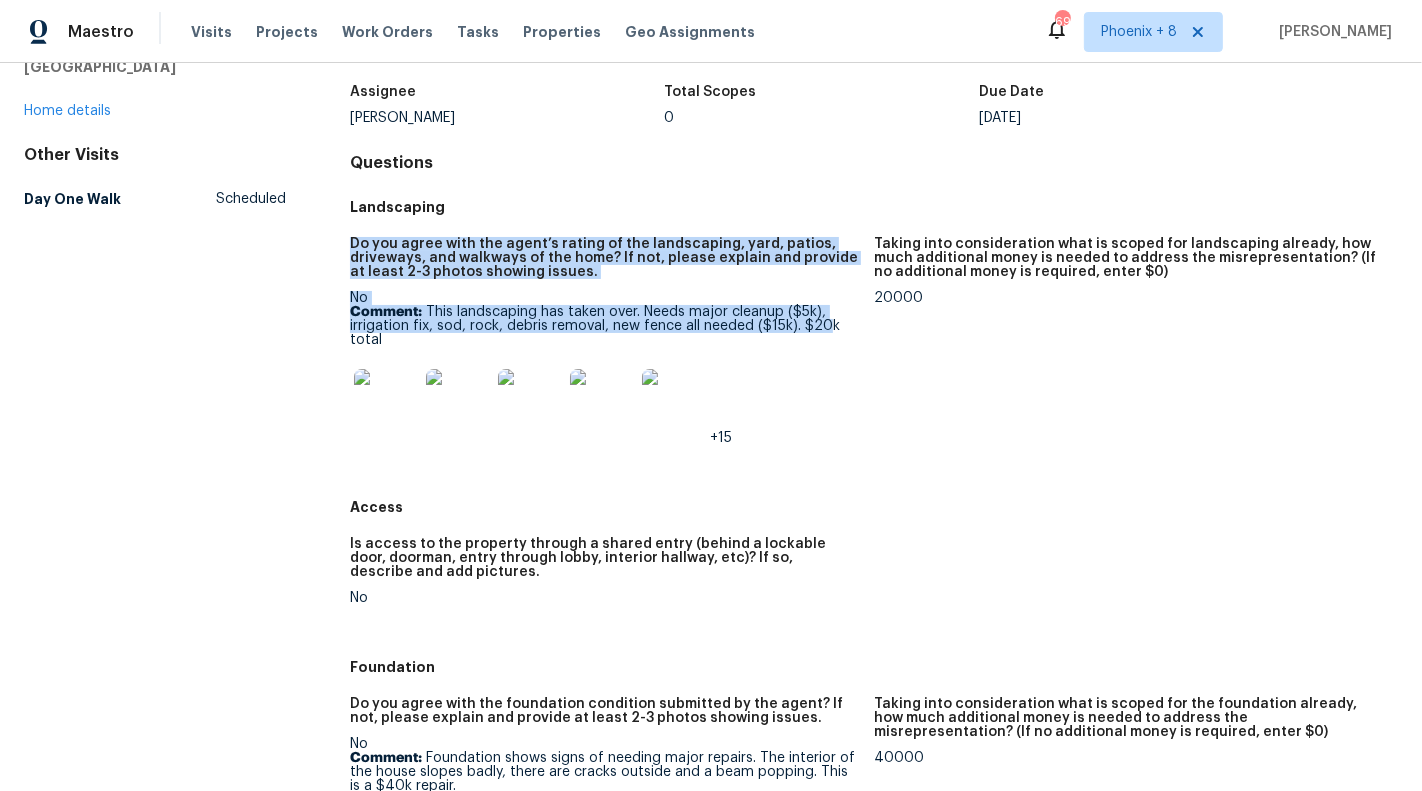 drag, startPoint x: 351, startPoint y: 245, endPoint x: 825, endPoint y: 331, distance: 481.73853 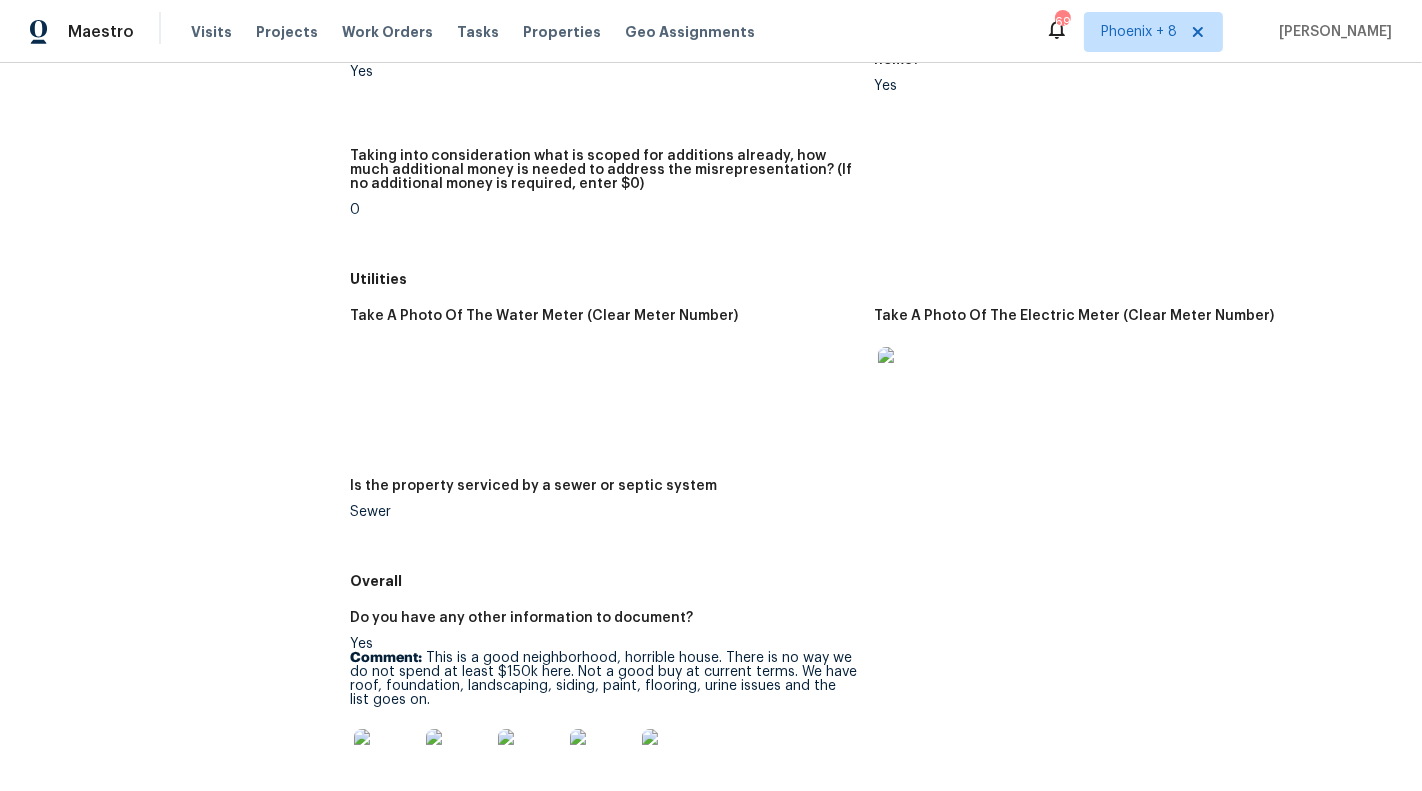 scroll, scrollTop: 3338, scrollLeft: 0, axis: vertical 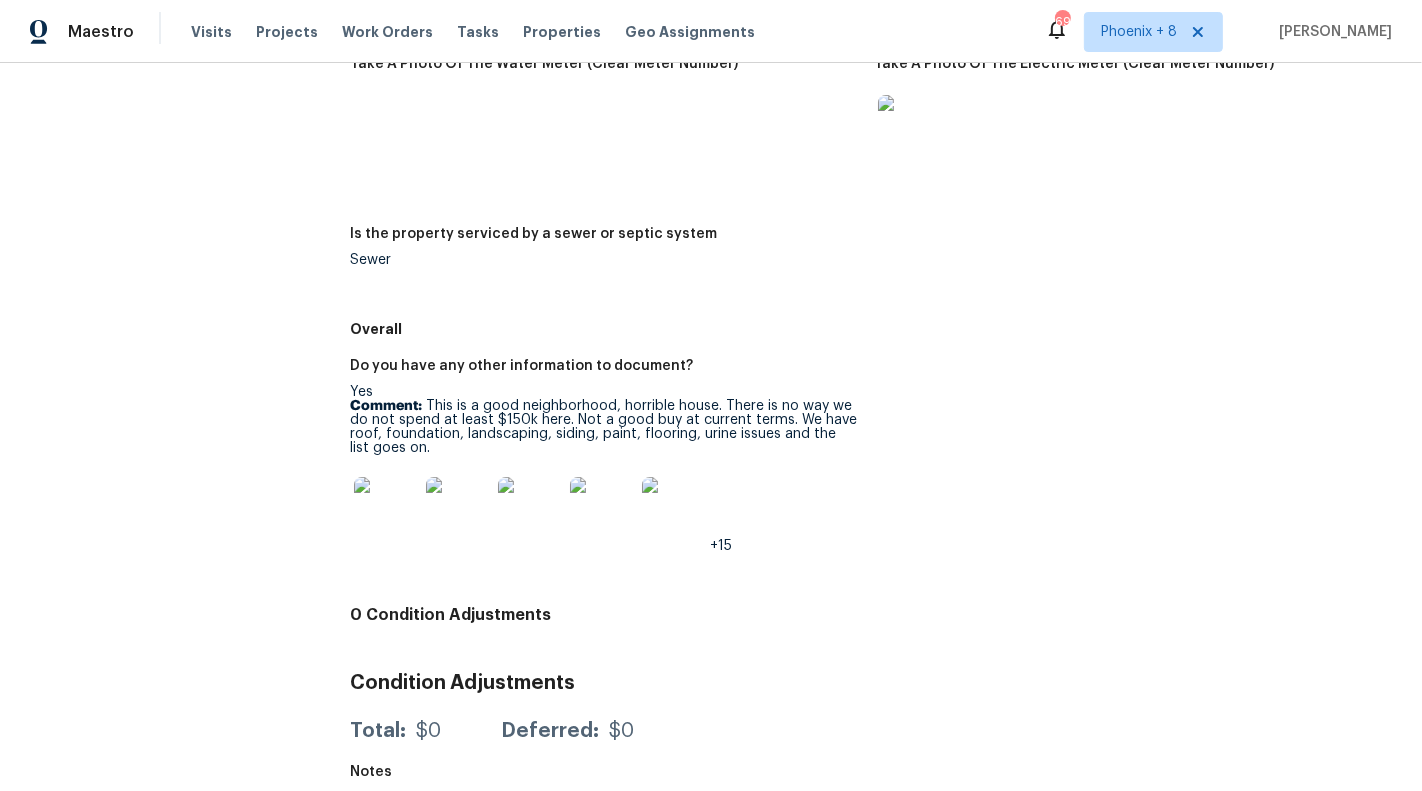 click at bounding box center (386, 509) 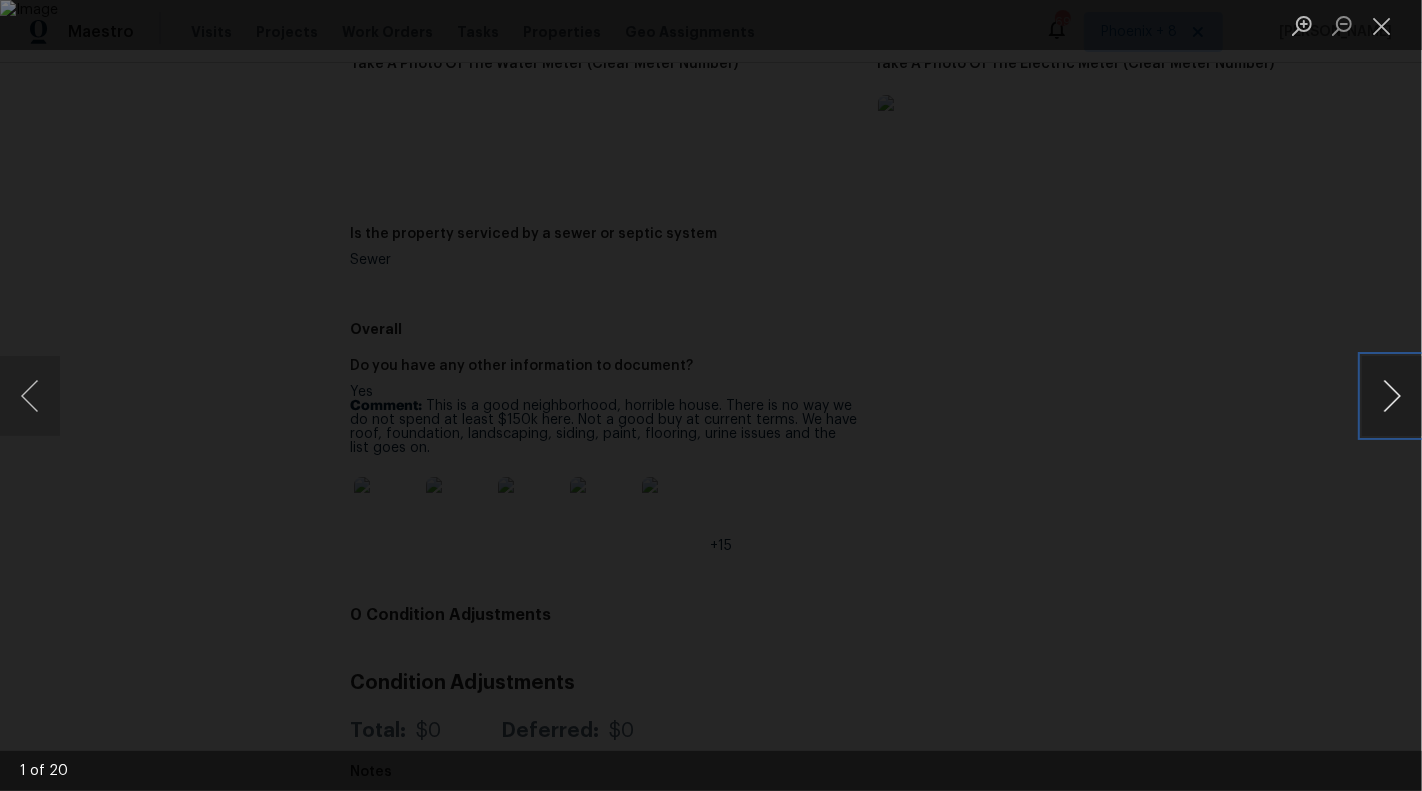 click at bounding box center (1392, 396) 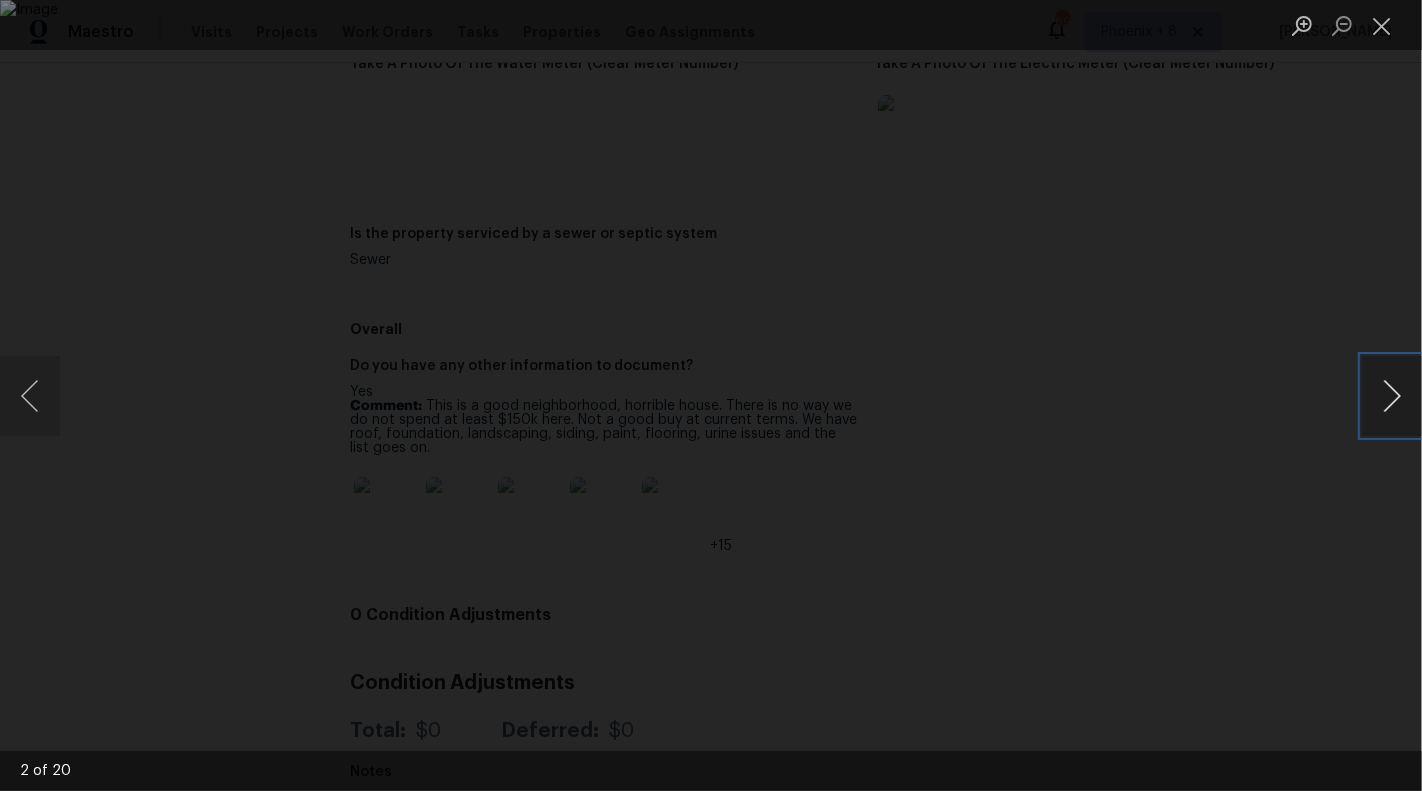 click at bounding box center (1392, 396) 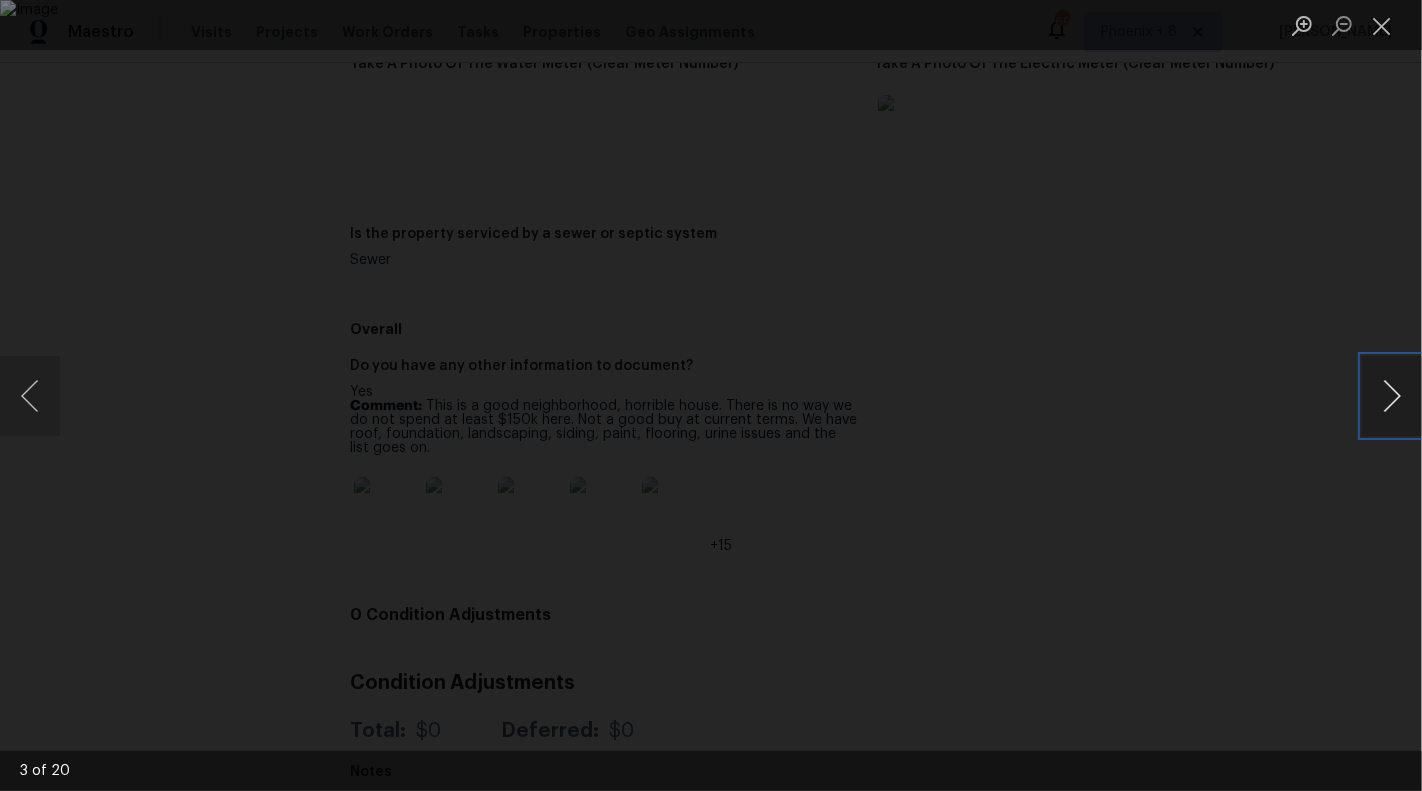 click at bounding box center [1392, 396] 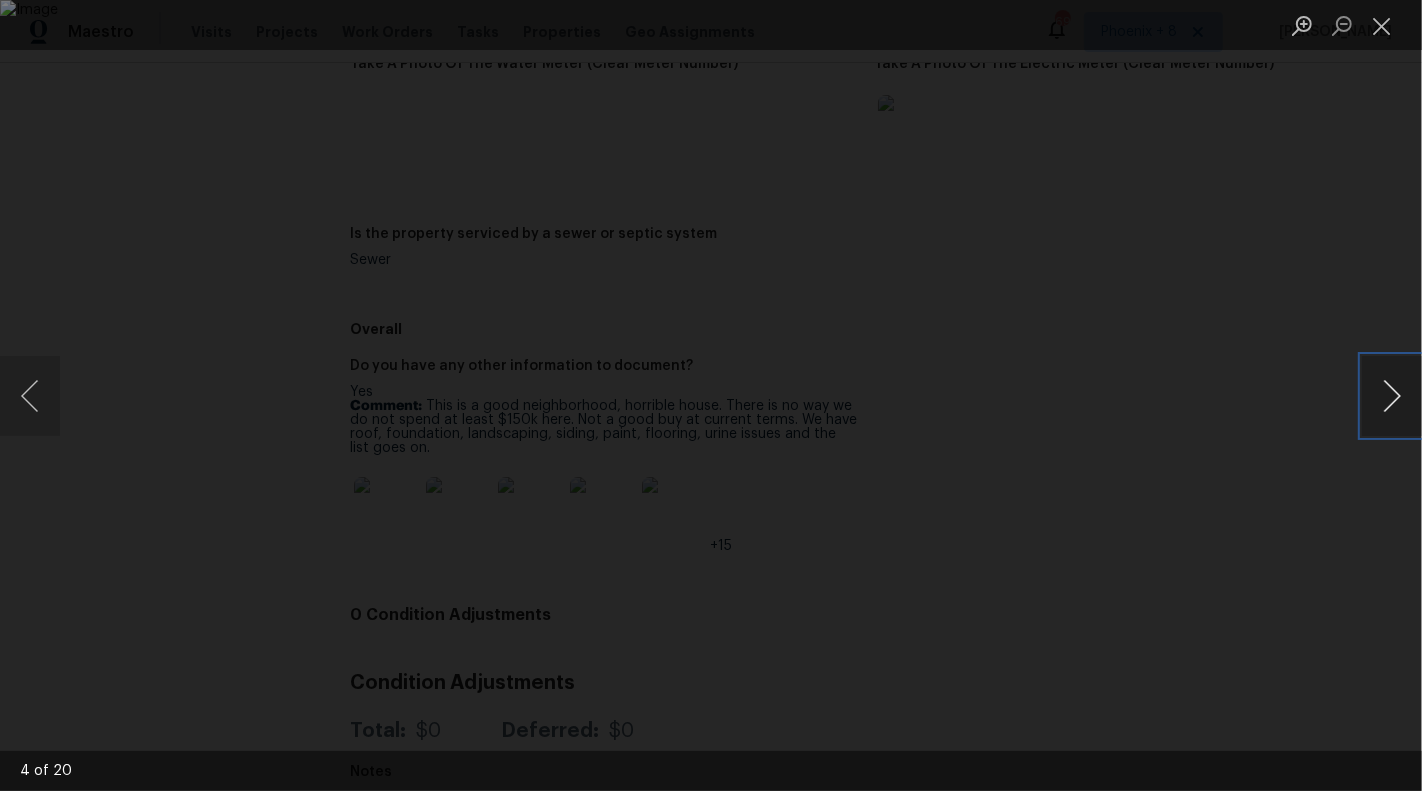 click at bounding box center [1392, 396] 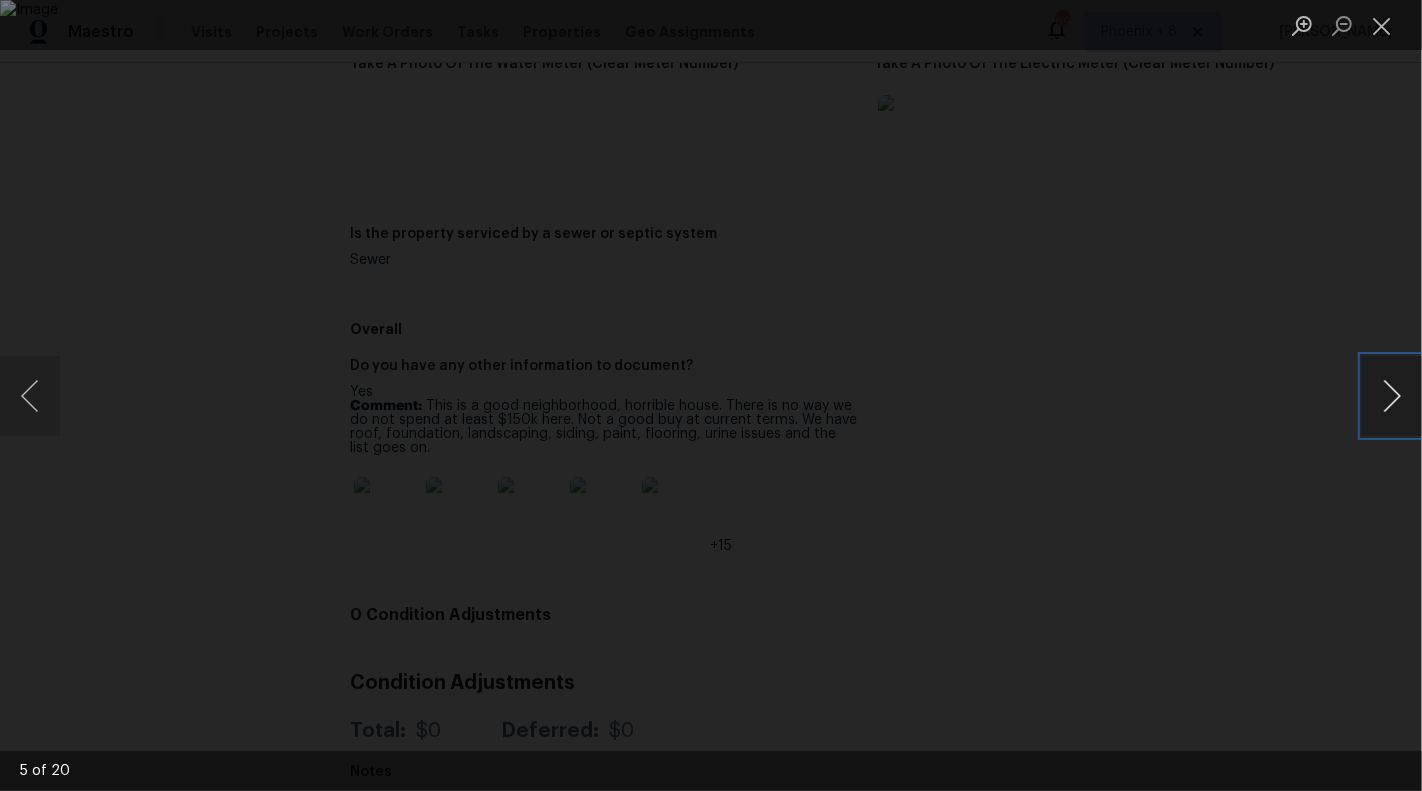 click at bounding box center [1392, 396] 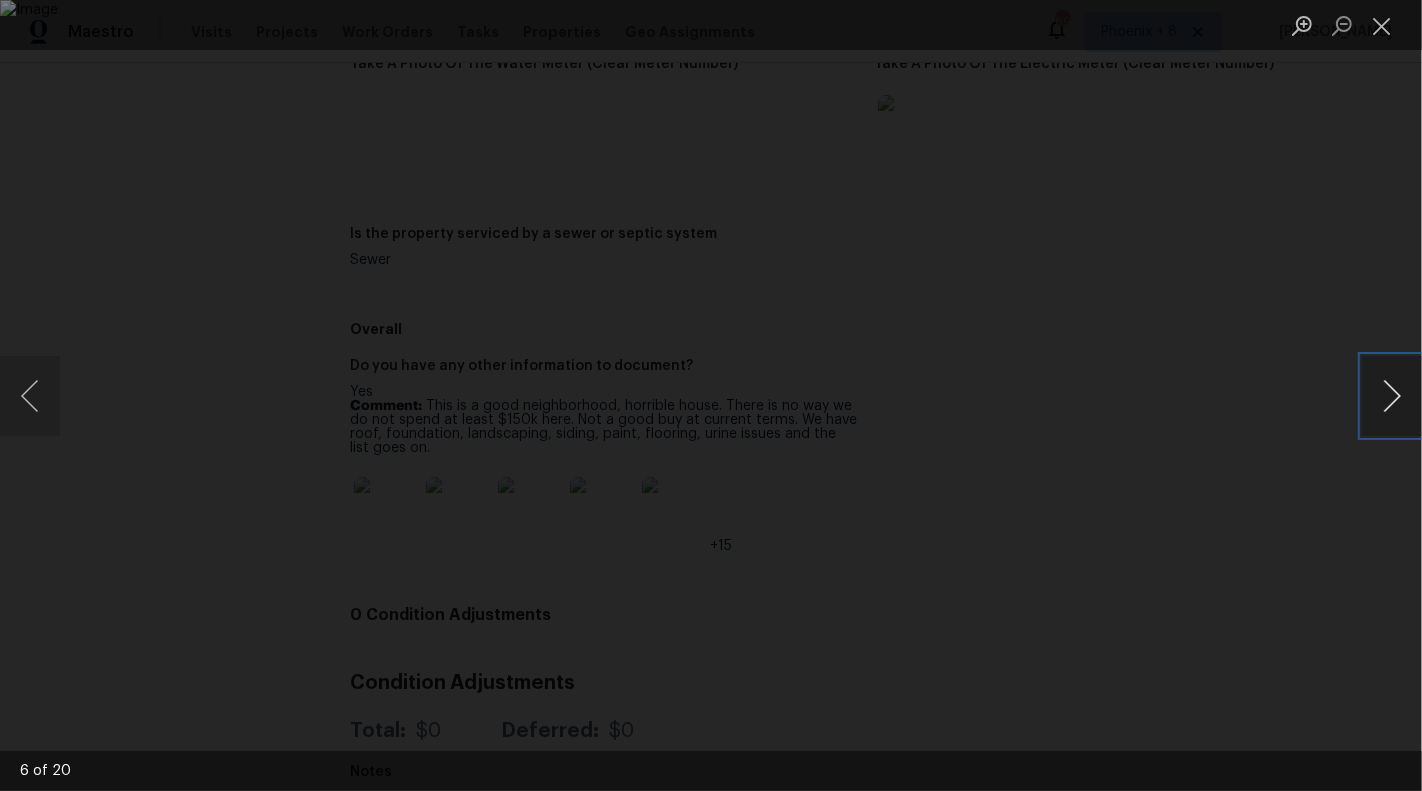 click at bounding box center [1392, 396] 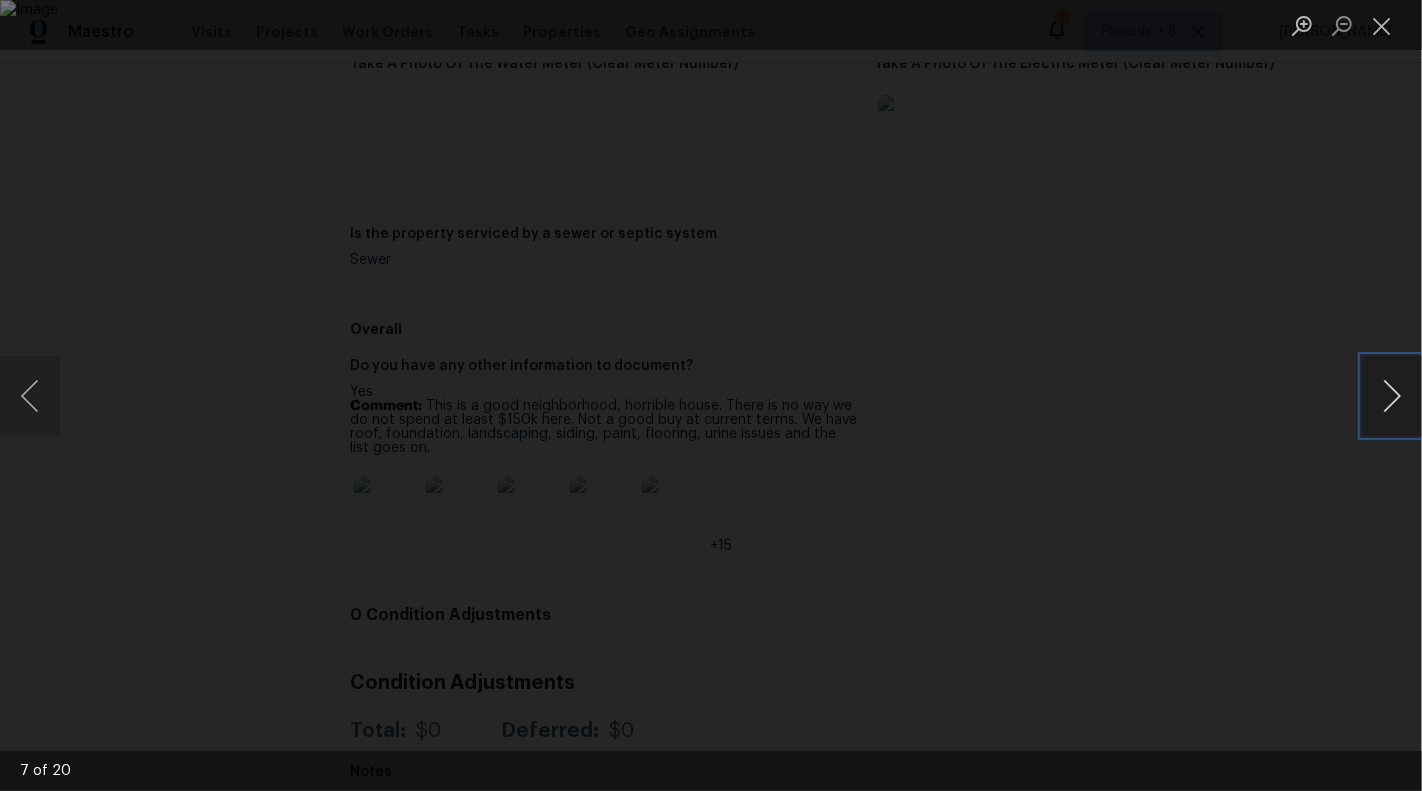 click at bounding box center (1392, 396) 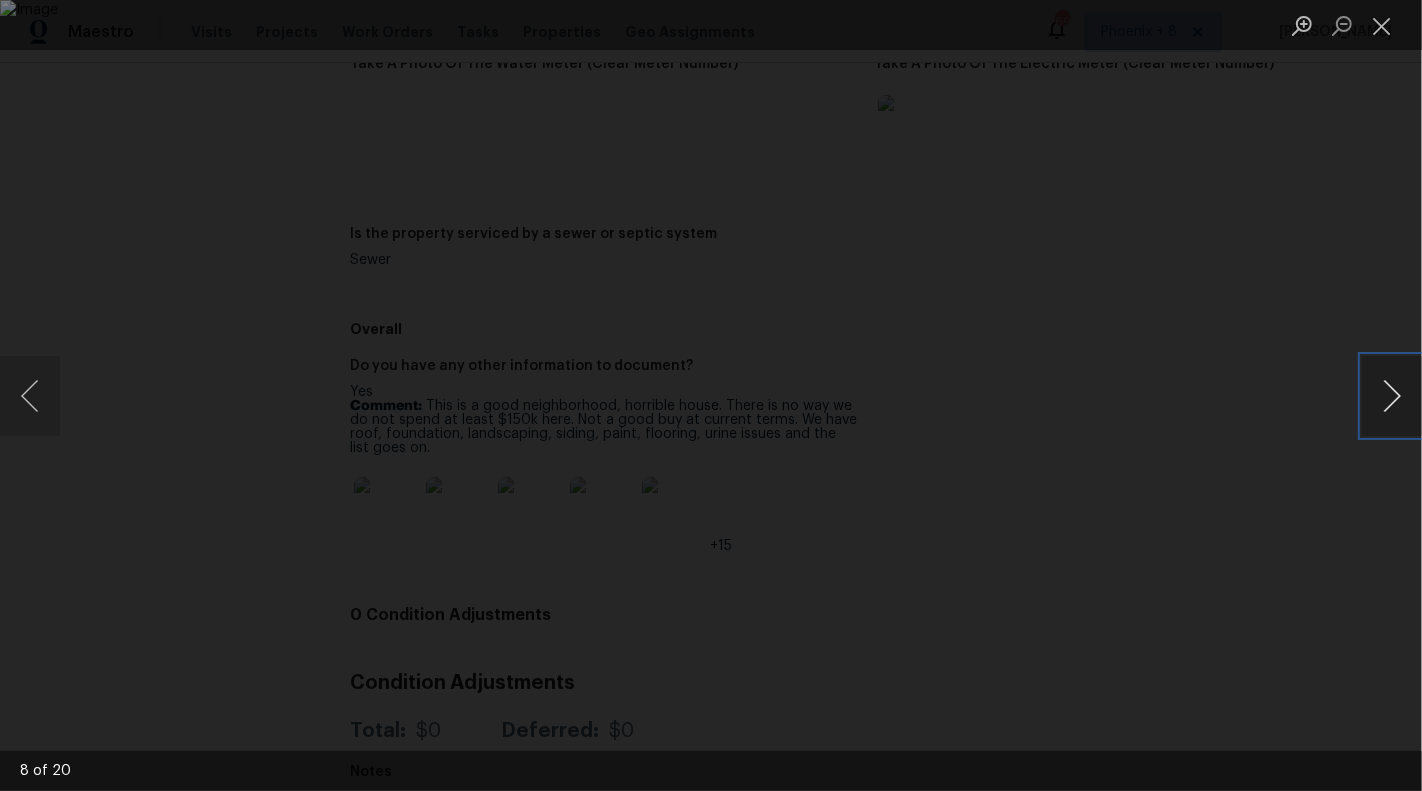 click at bounding box center (1392, 396) 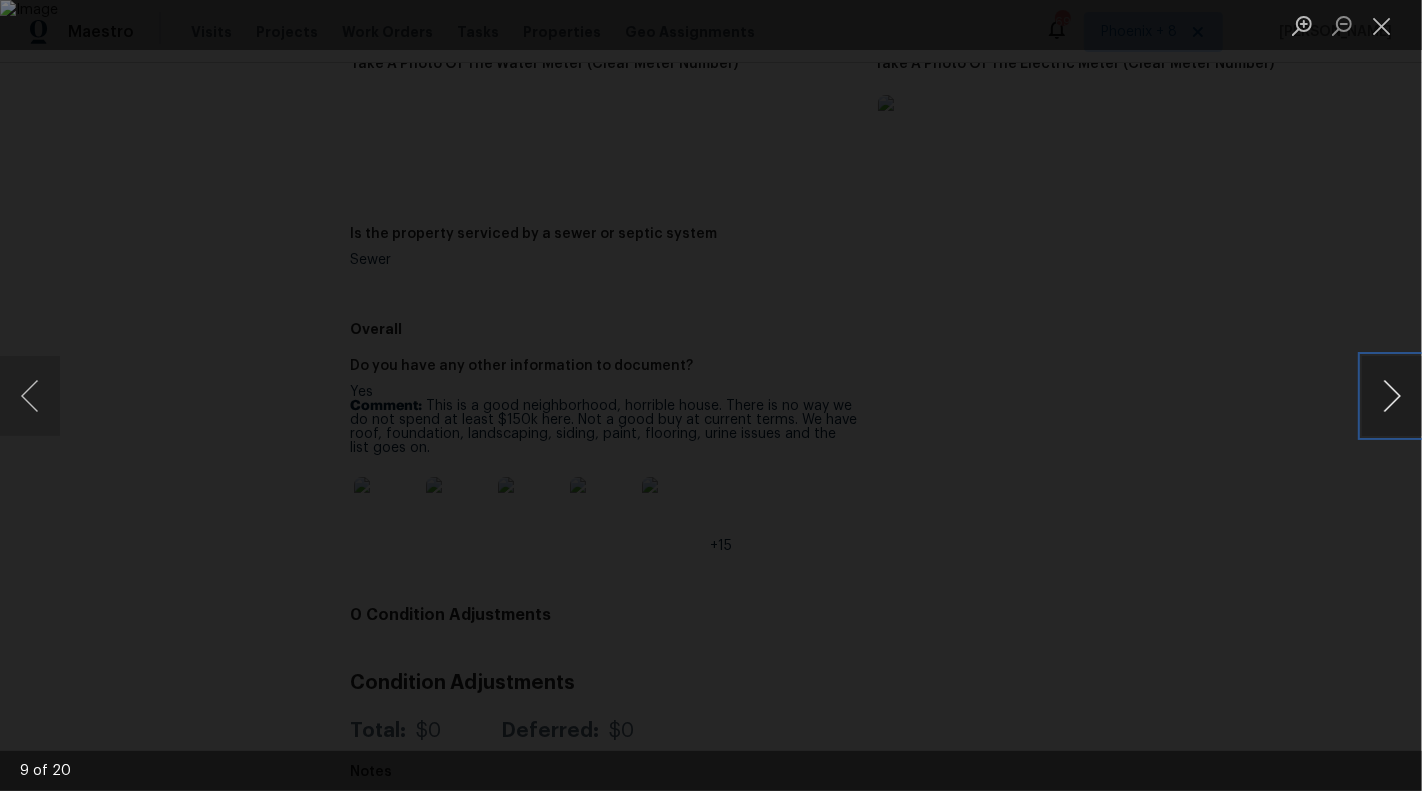 click at bounding box center (1392, 396) 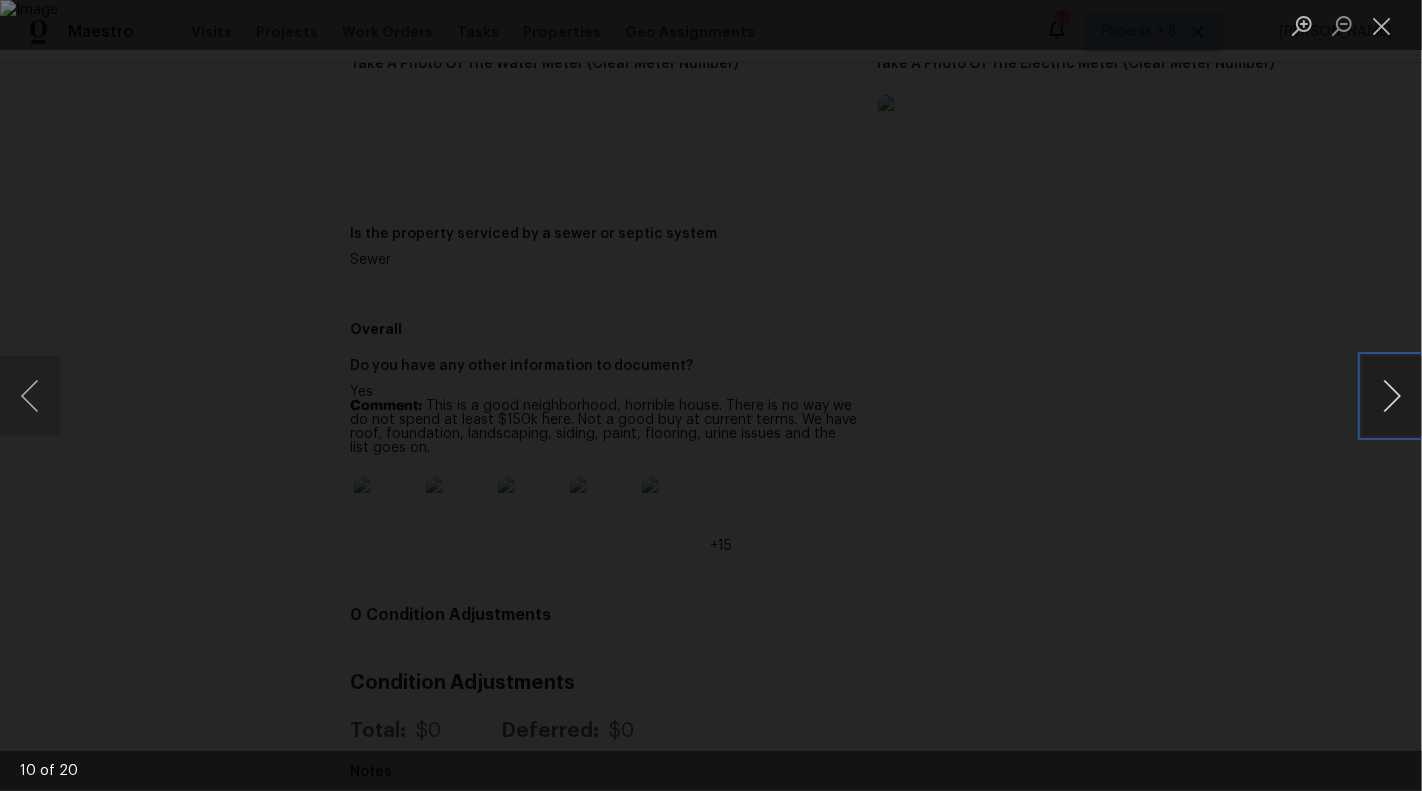 click at bounding box center [1392, 396] 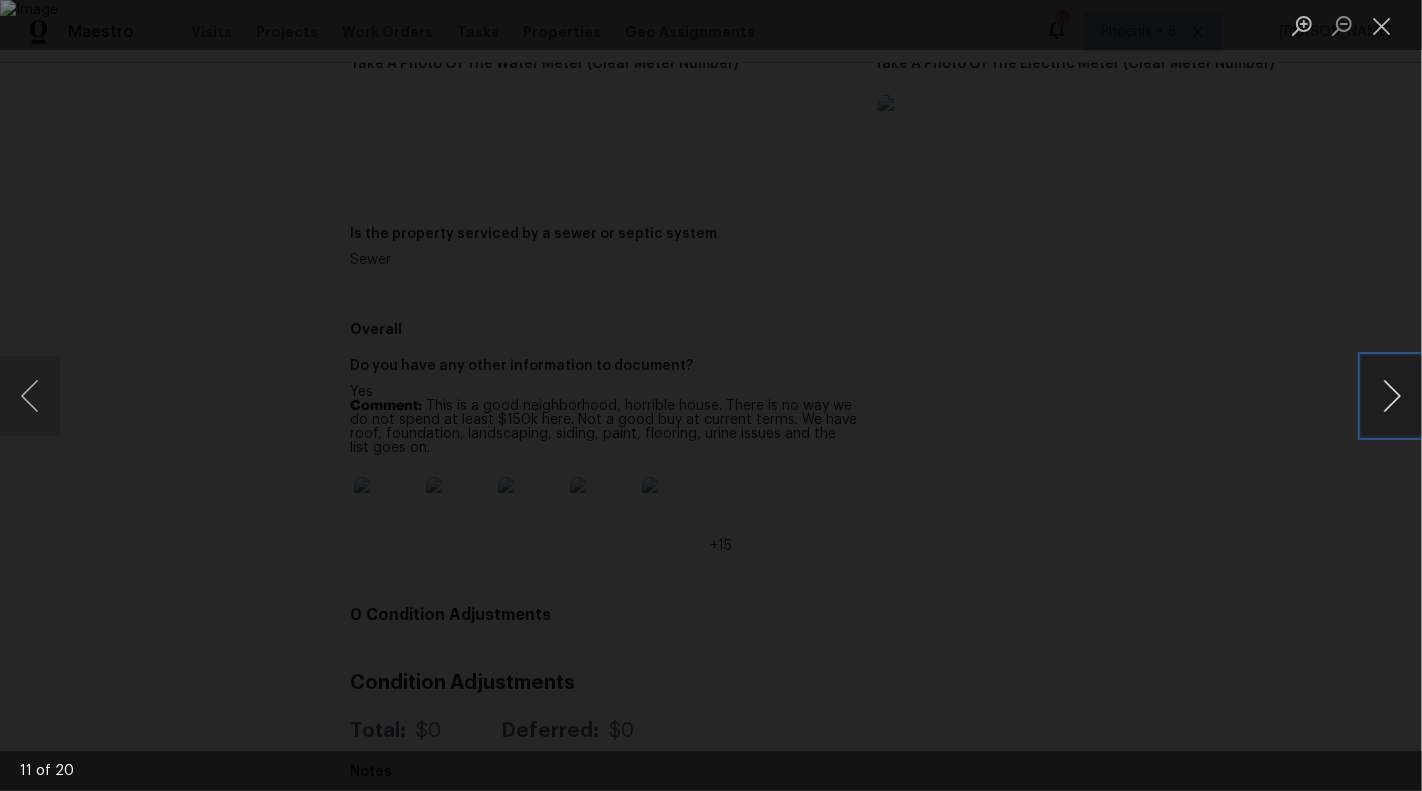 click at bounding box center (1392, 396) 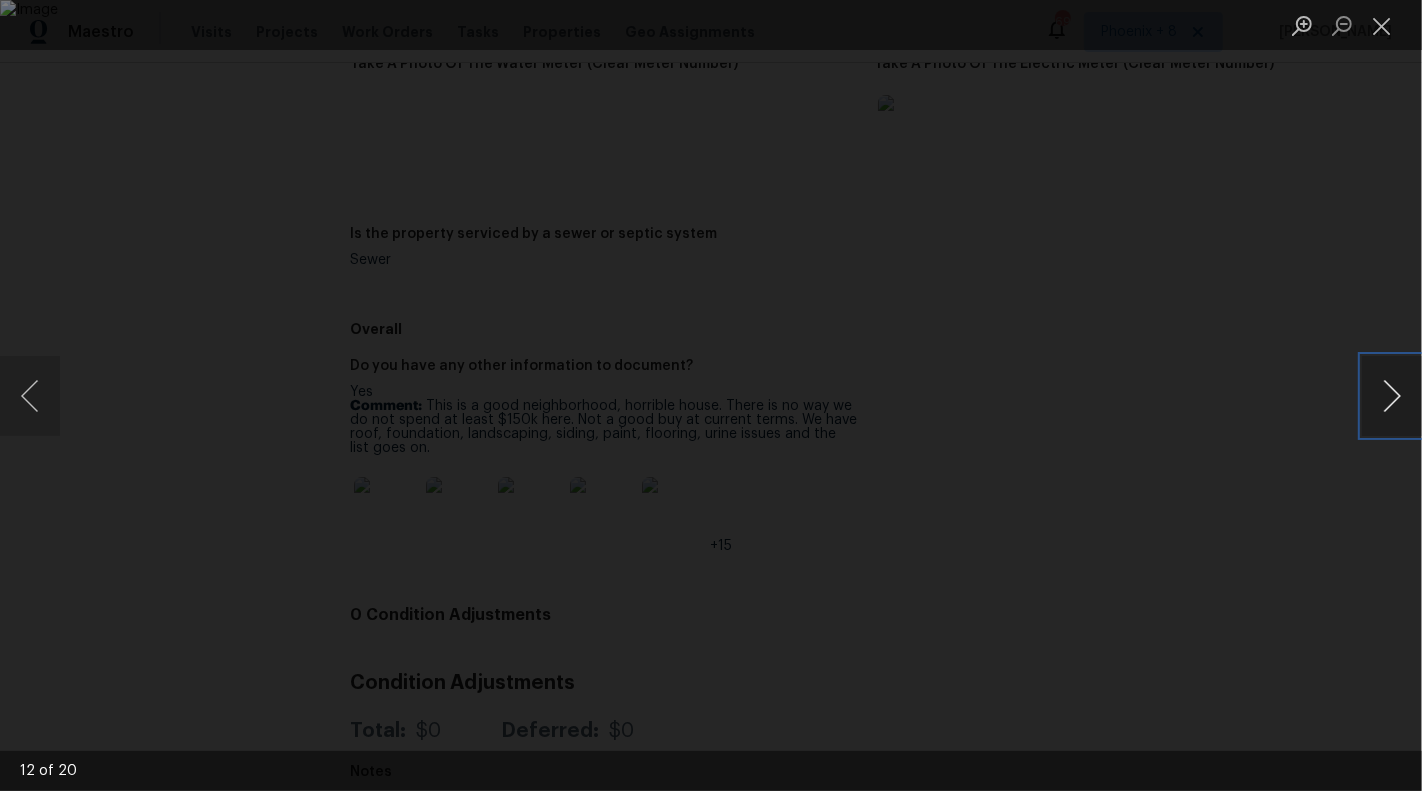 click at bounding box center (1392, 396) 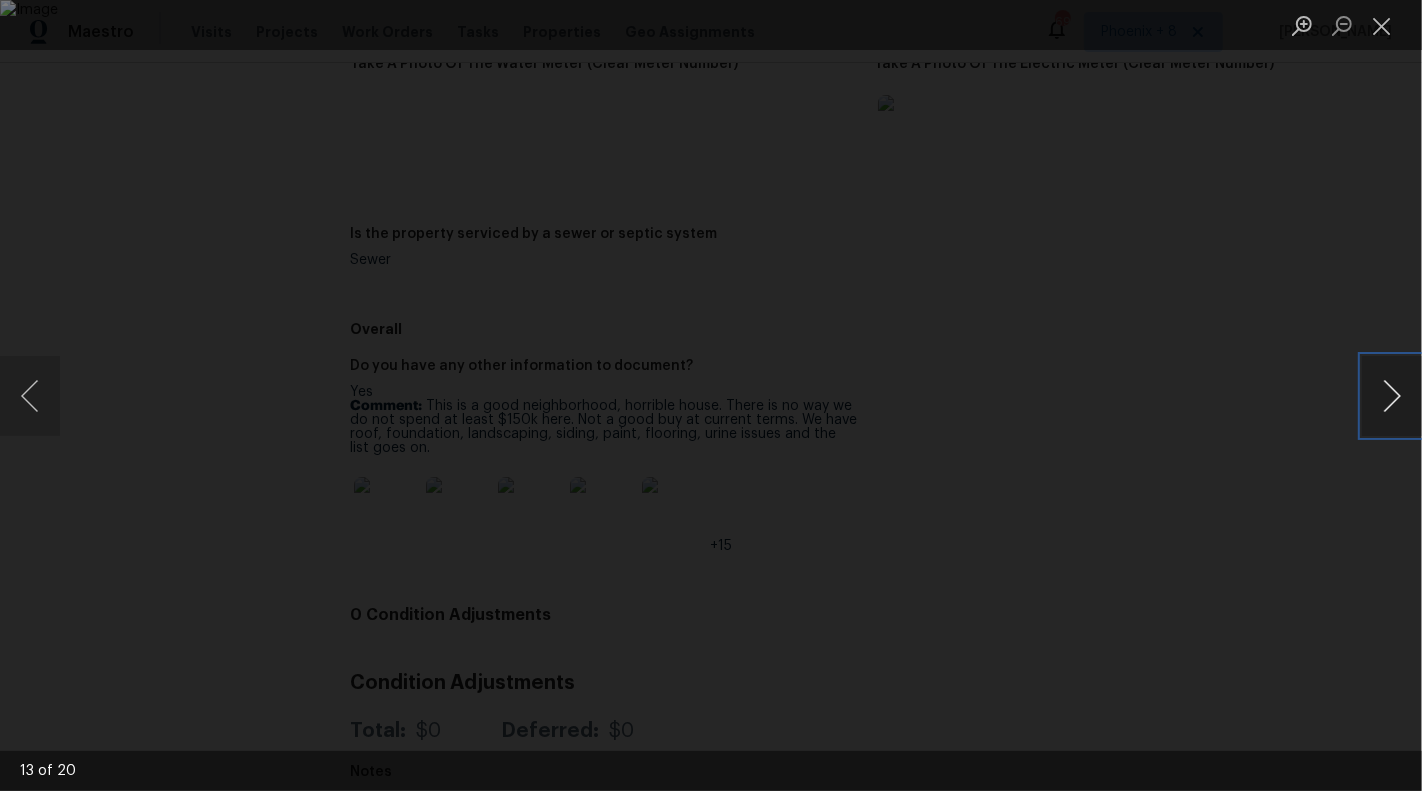 click at bounding box center [1392, 396] 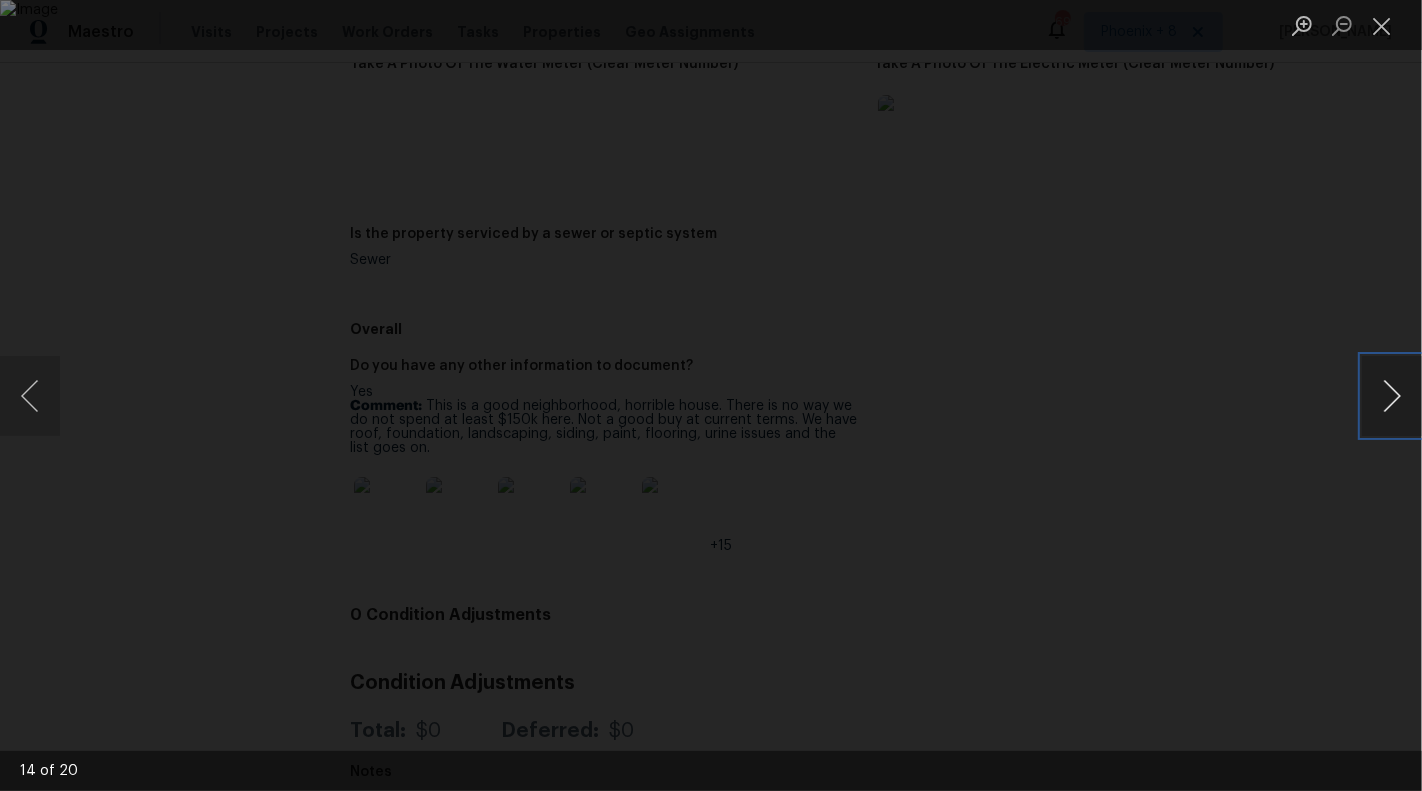 click at bounding box center (1392, 396) 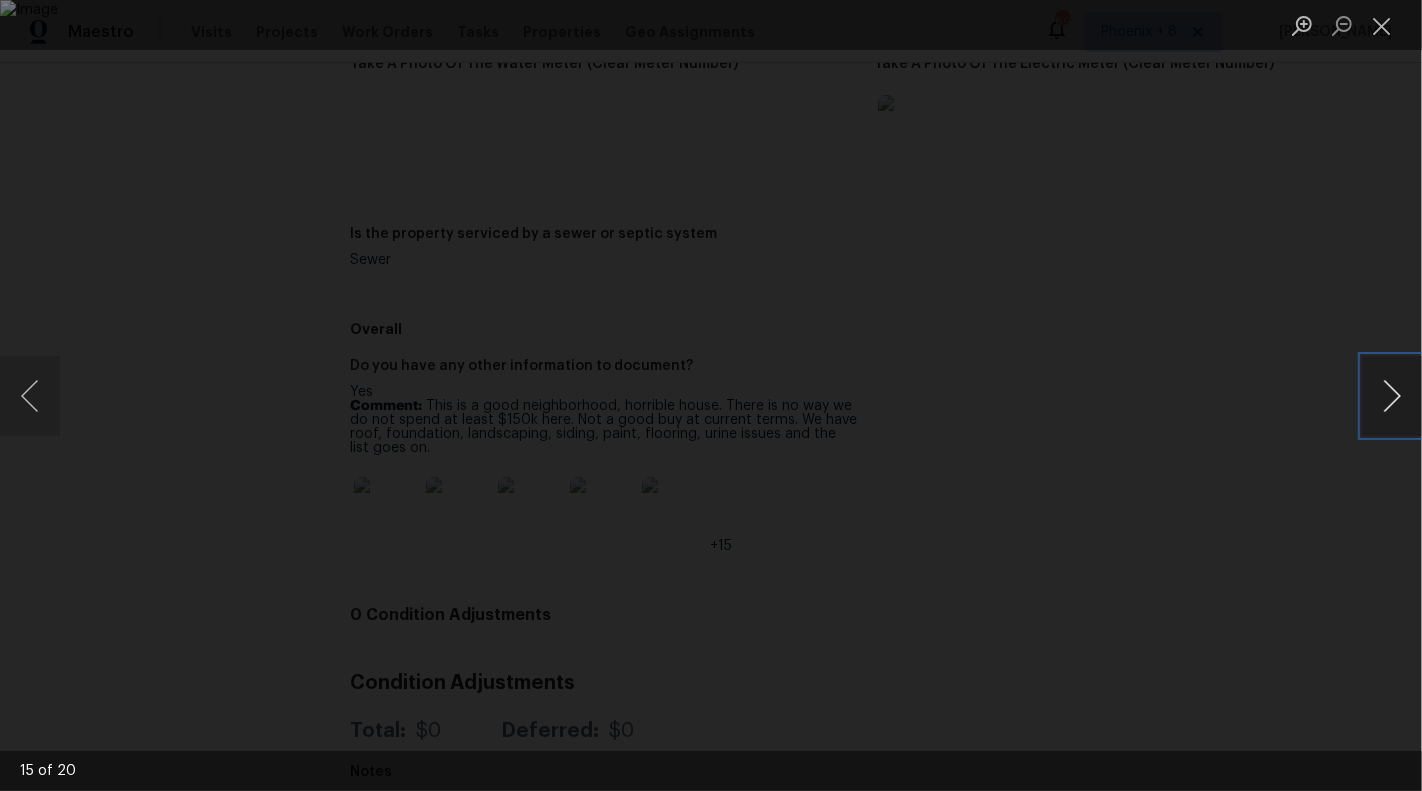 click at bounding box center [1392, 396] 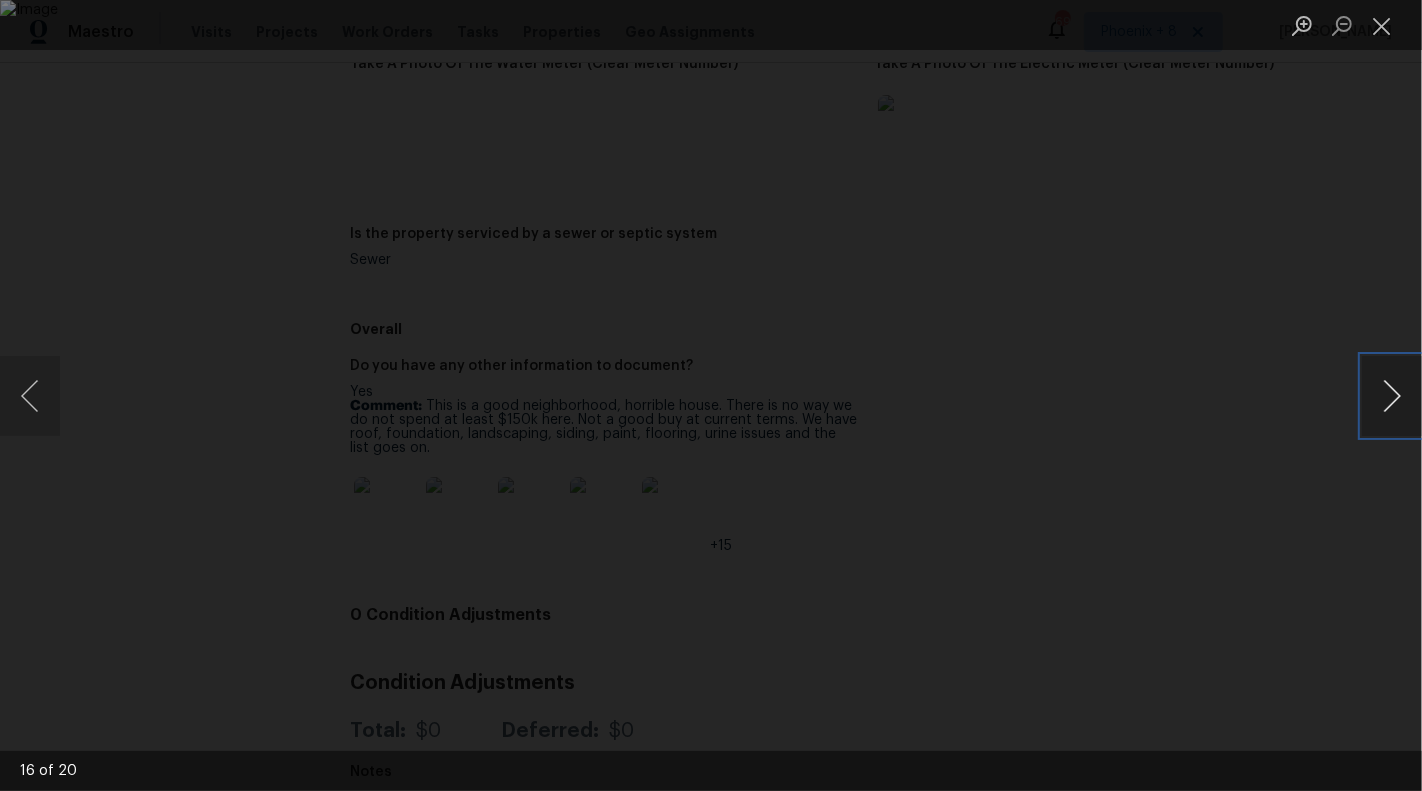 click at bounding box center [1392, 396] 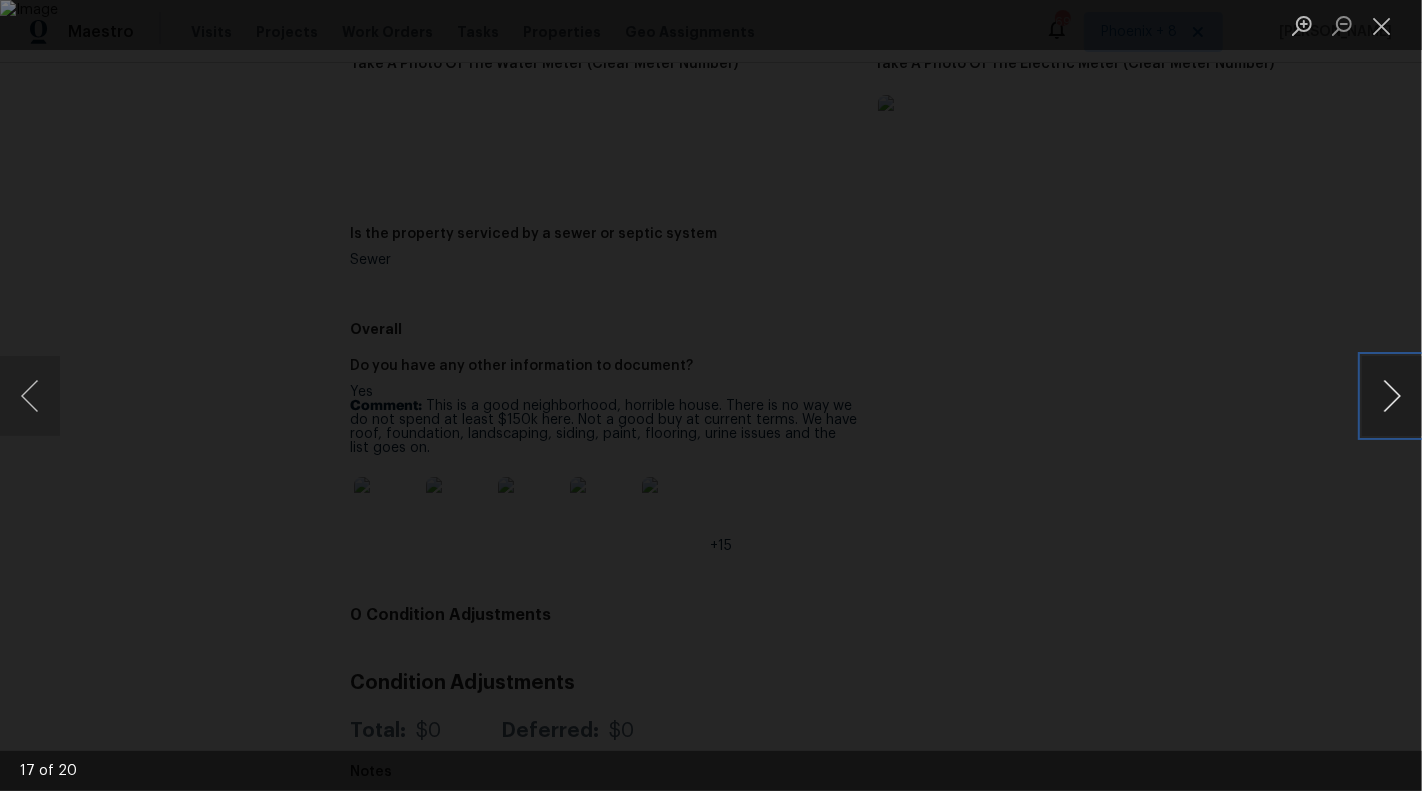 click at bounding box center [1392, 396] 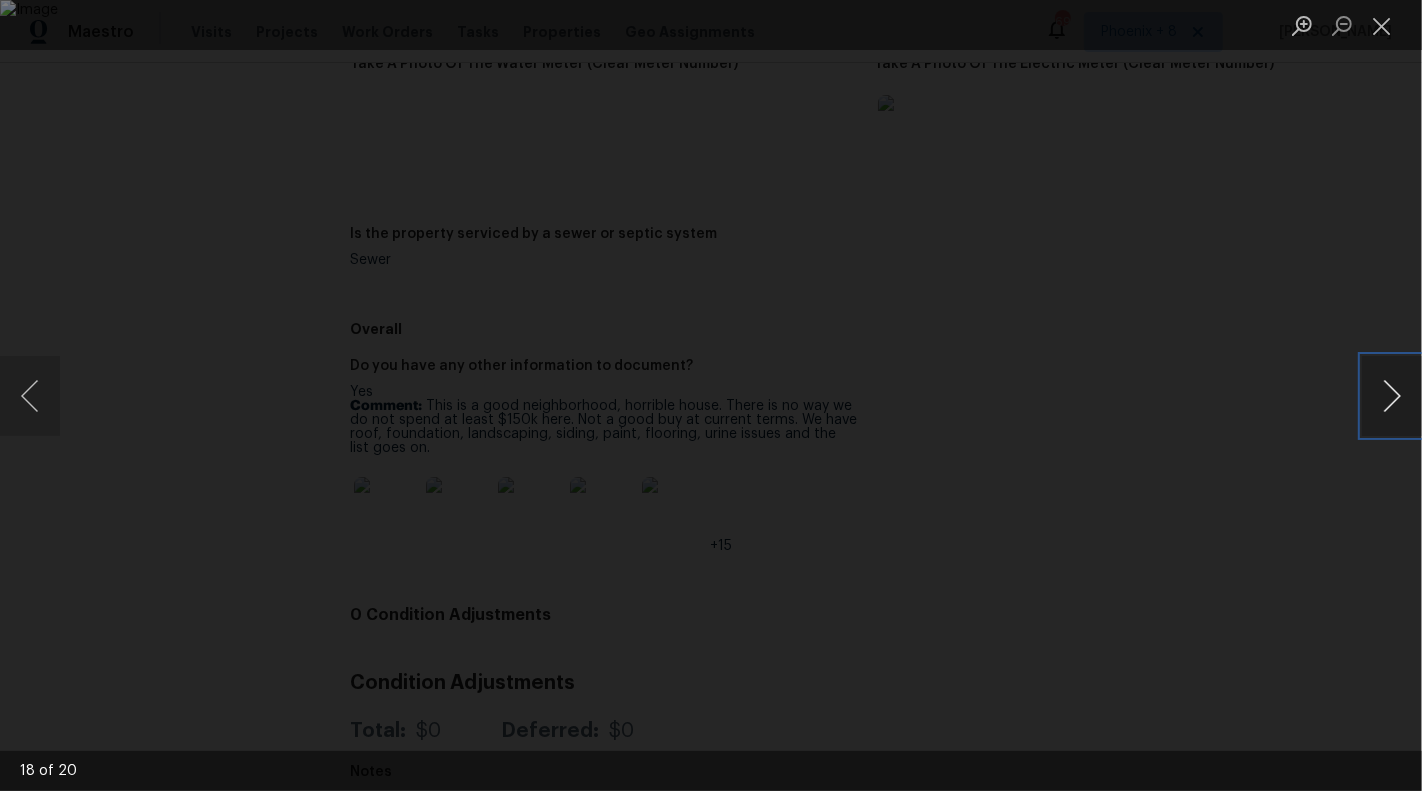 click at bounding box center [1392, 396] 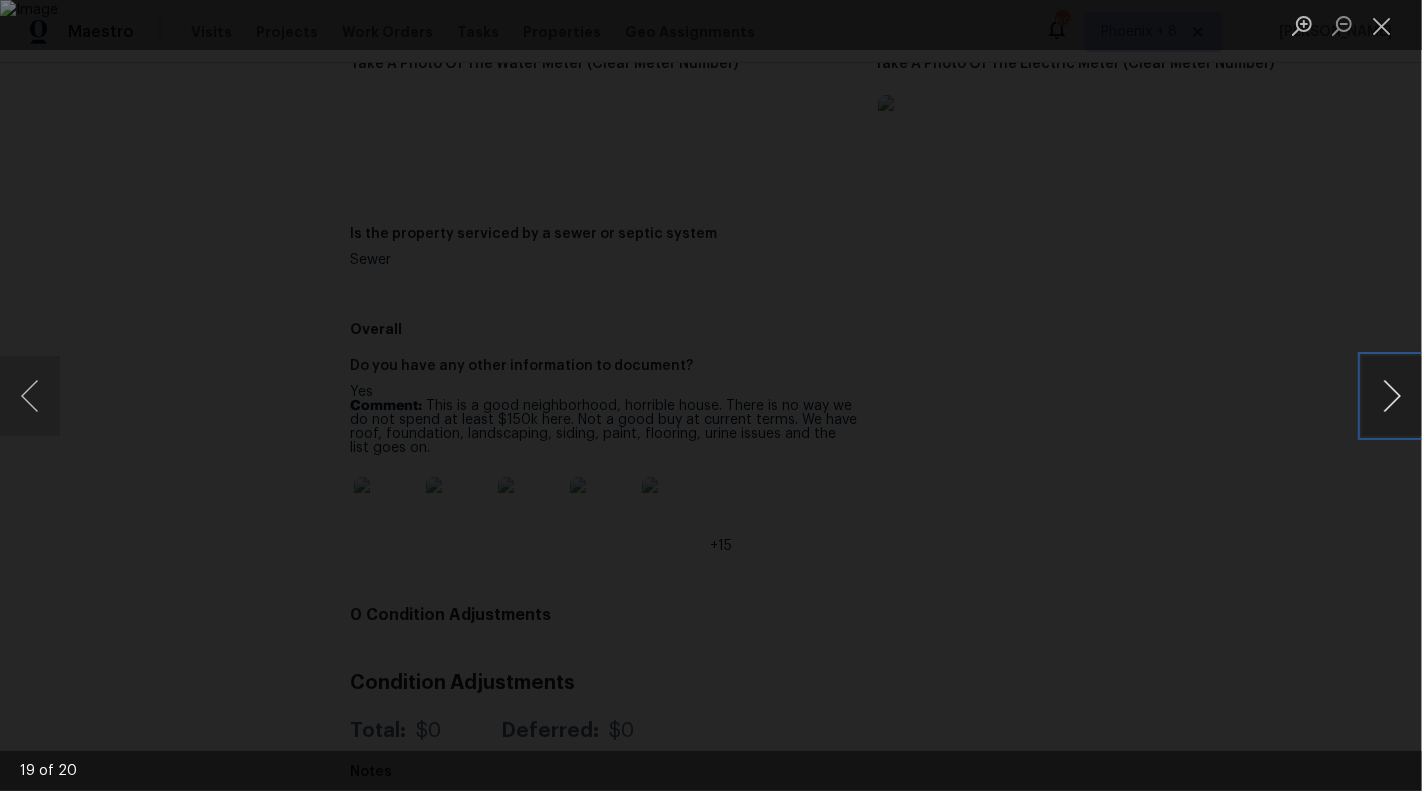 click at bounding box center (1392, 396) 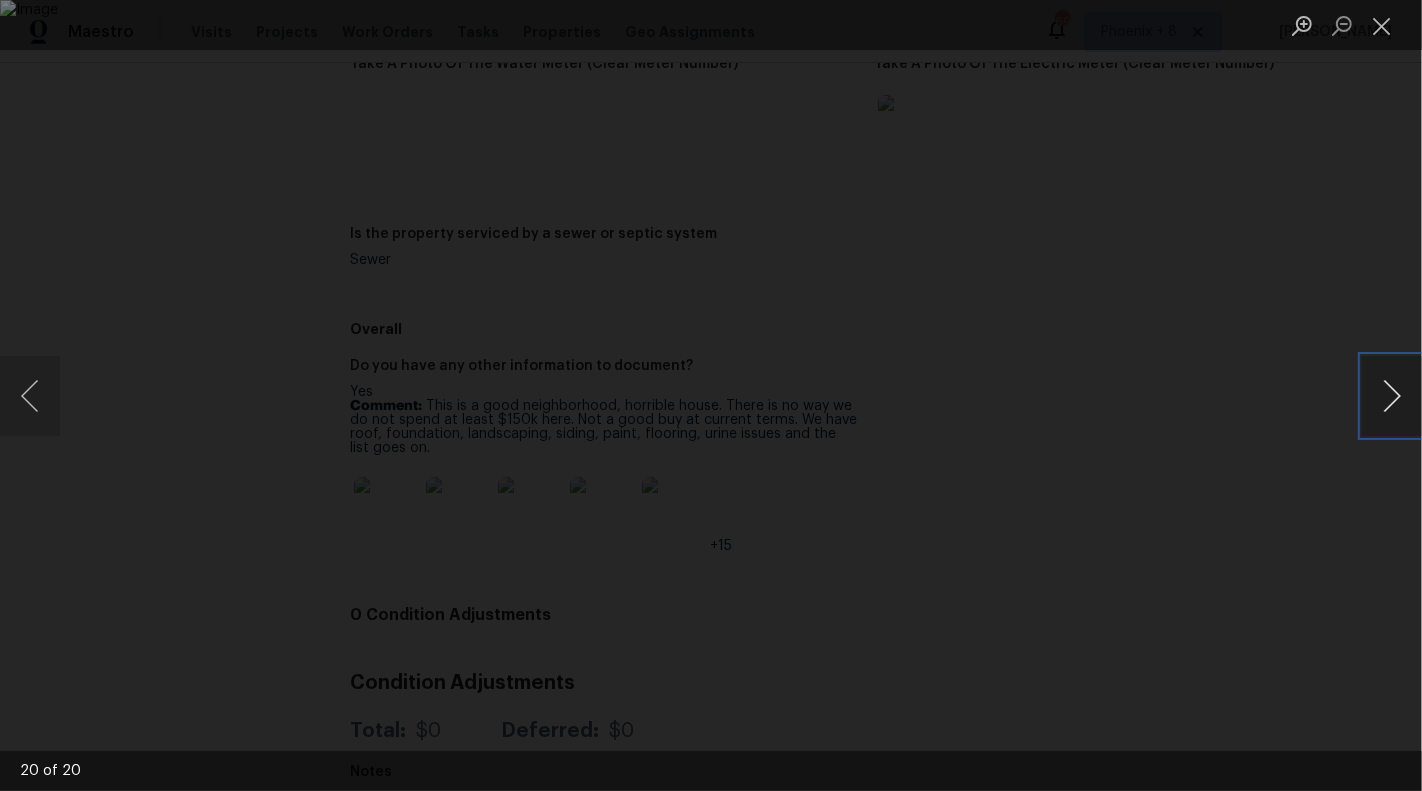 click at bounding box center (1392, 396) 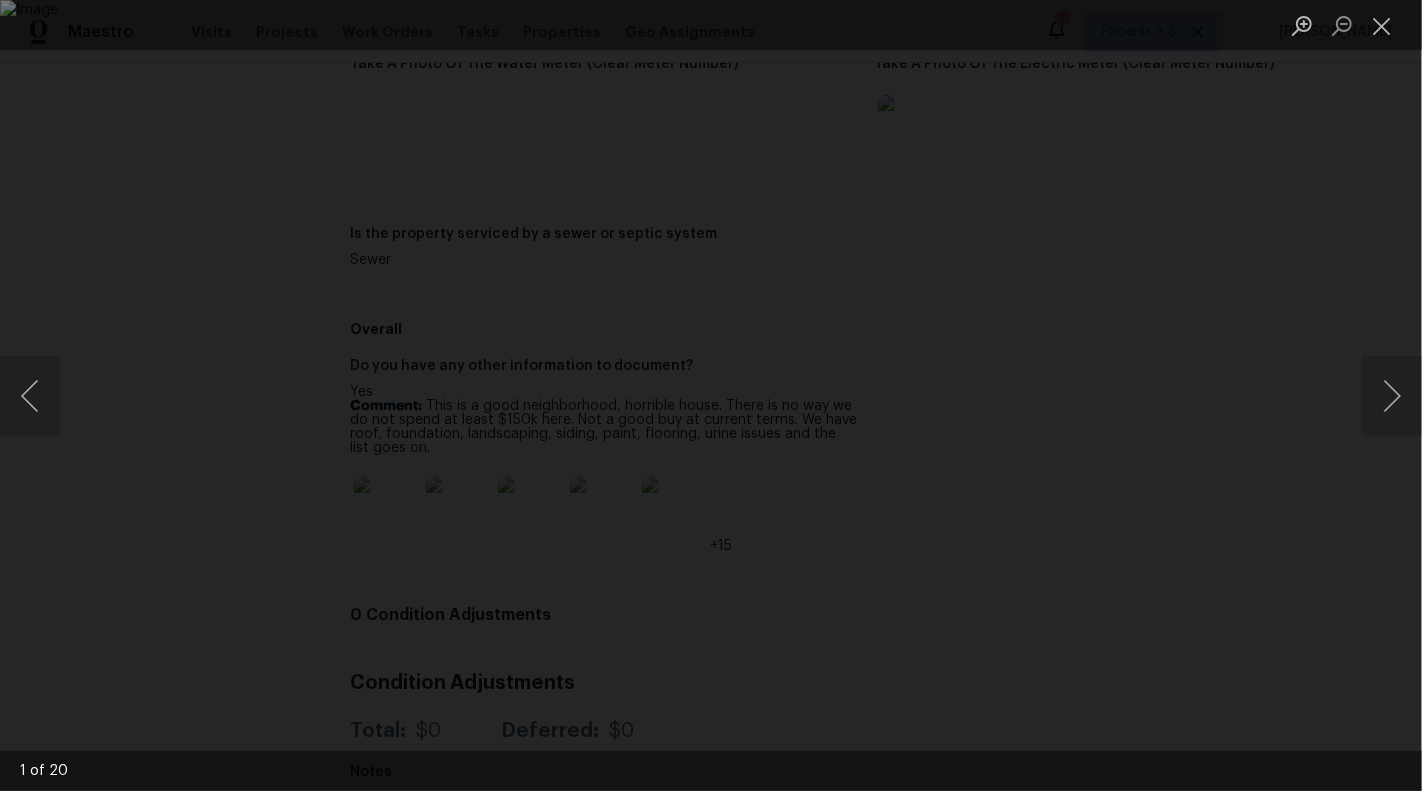 click at bounding box center (711, 395) 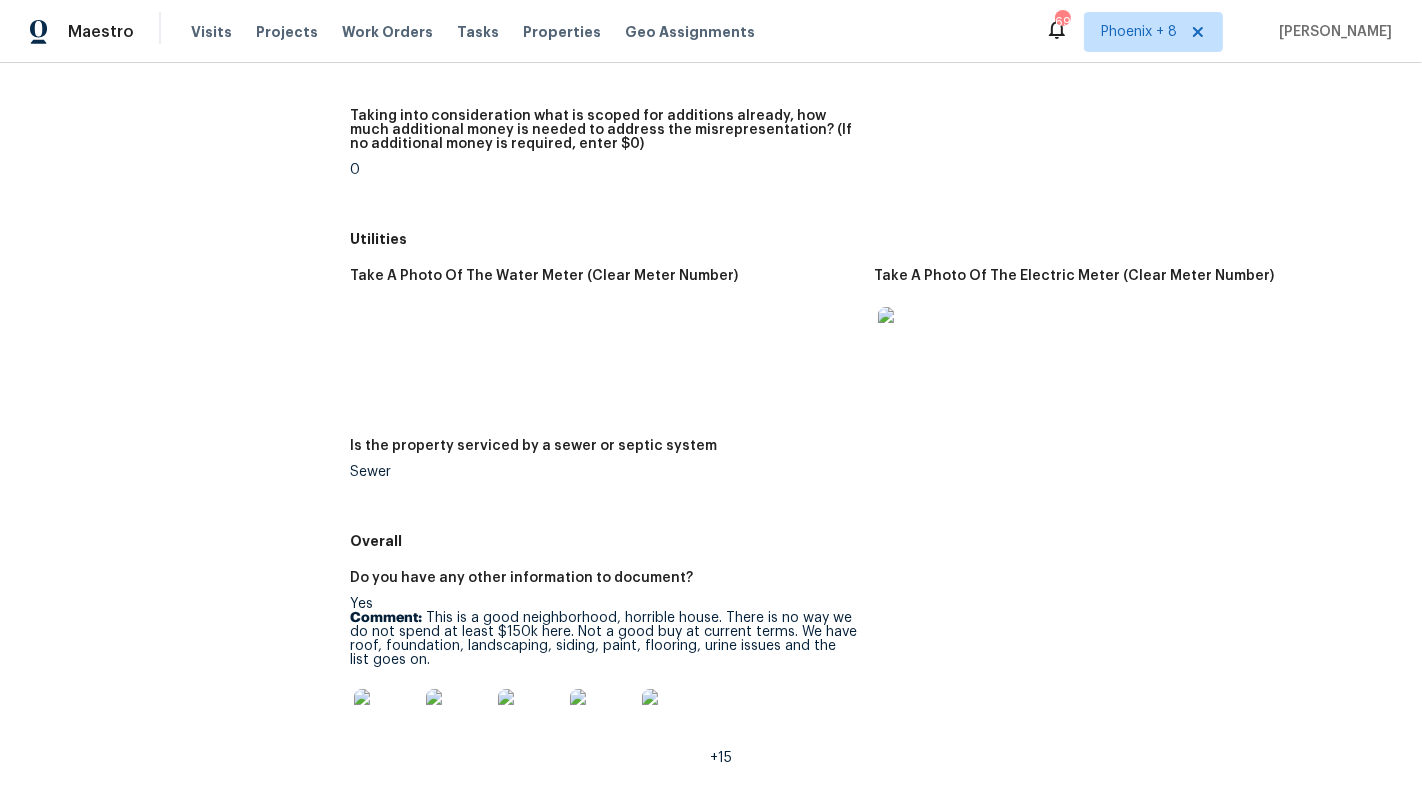 scroll, scrollTop: 3338, scrollLeft: 0, axis: vertical 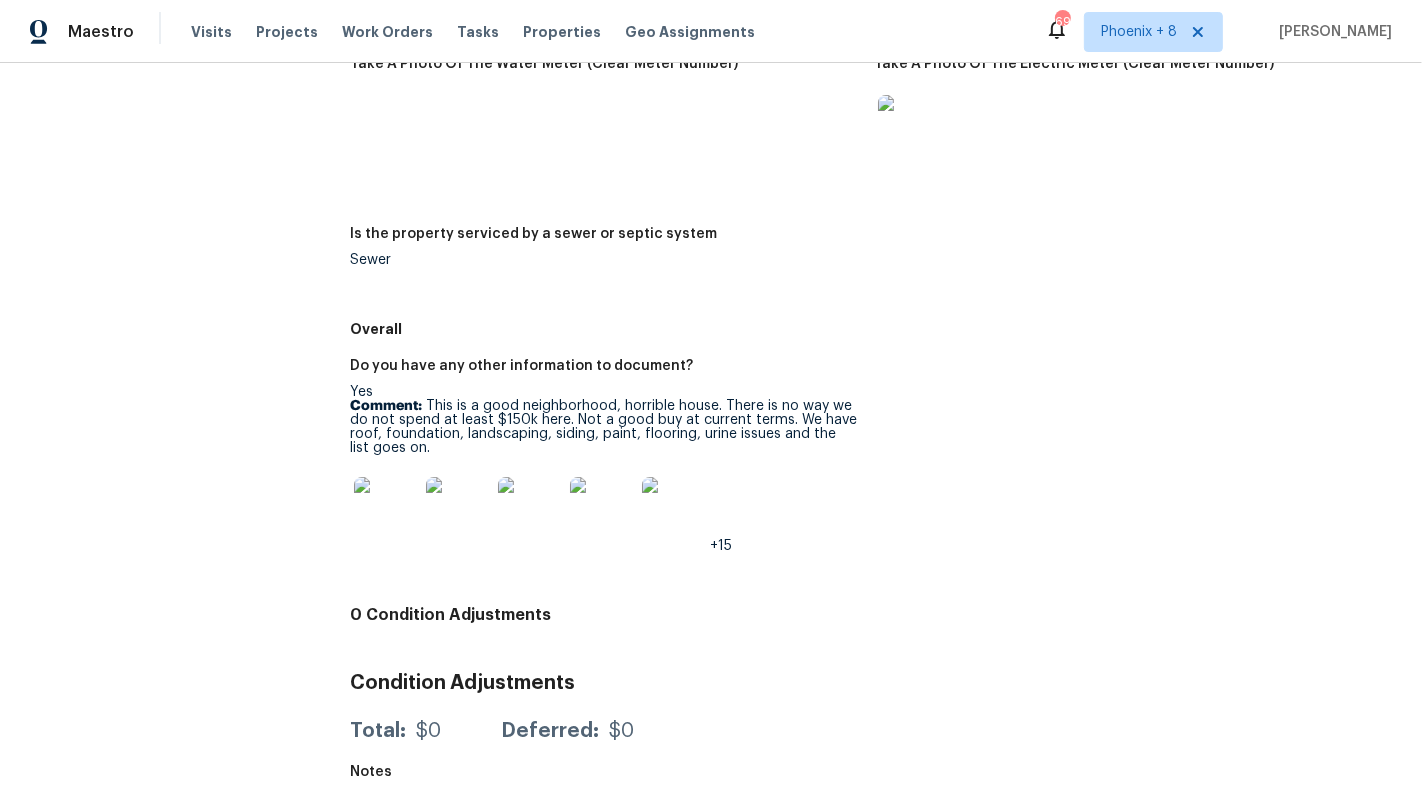 click at bounding box center [386, 509] 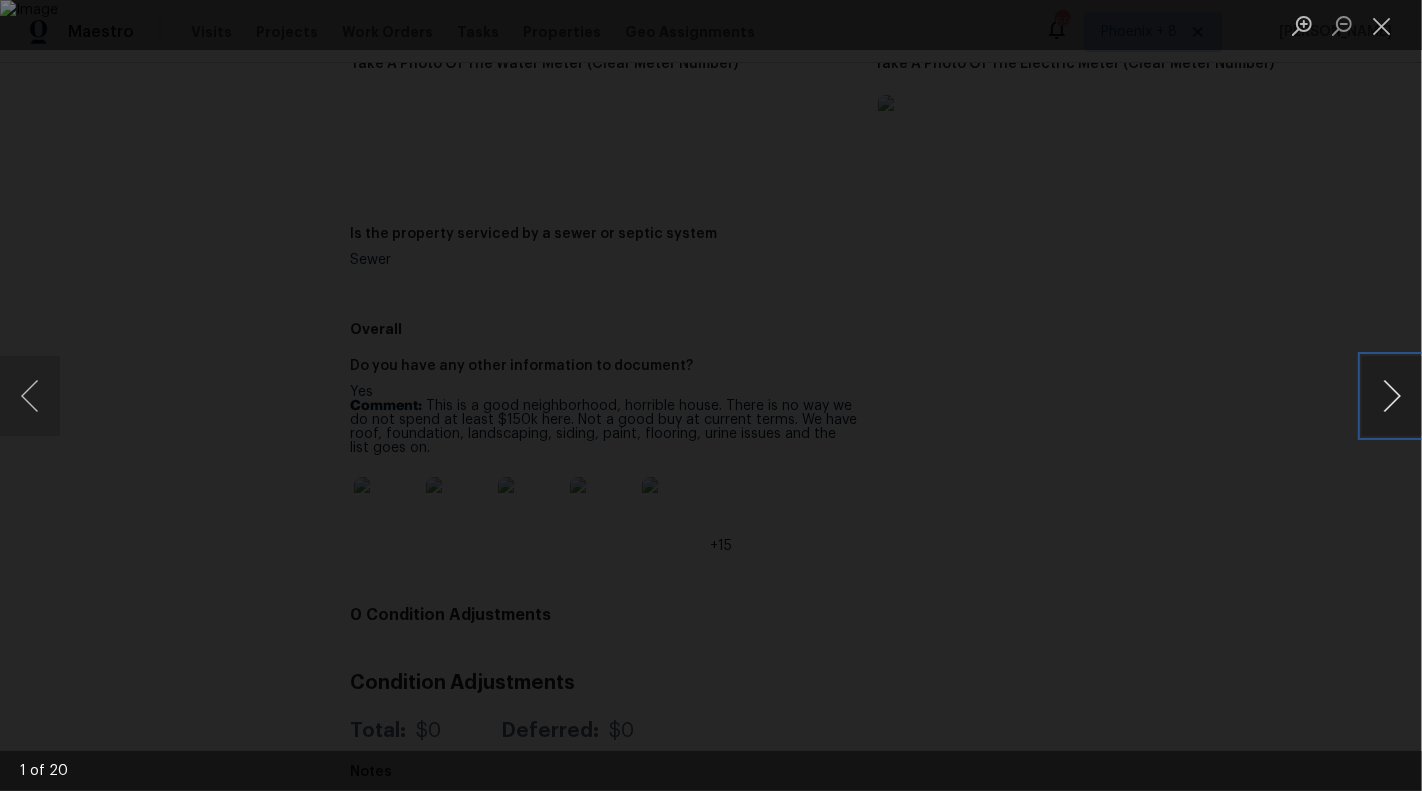 click at bounding box center (1392, 396) 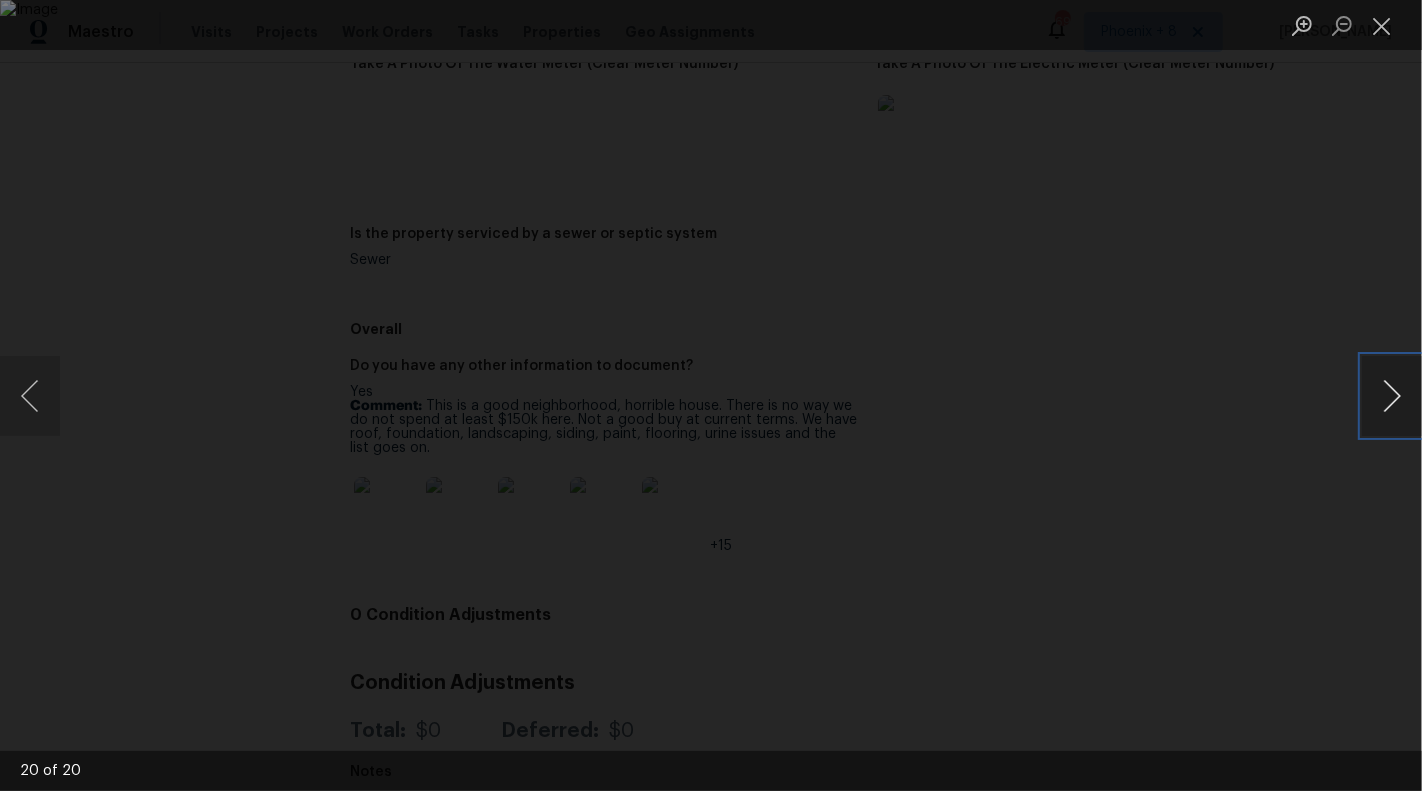 click at bounding box center [1392, 396] 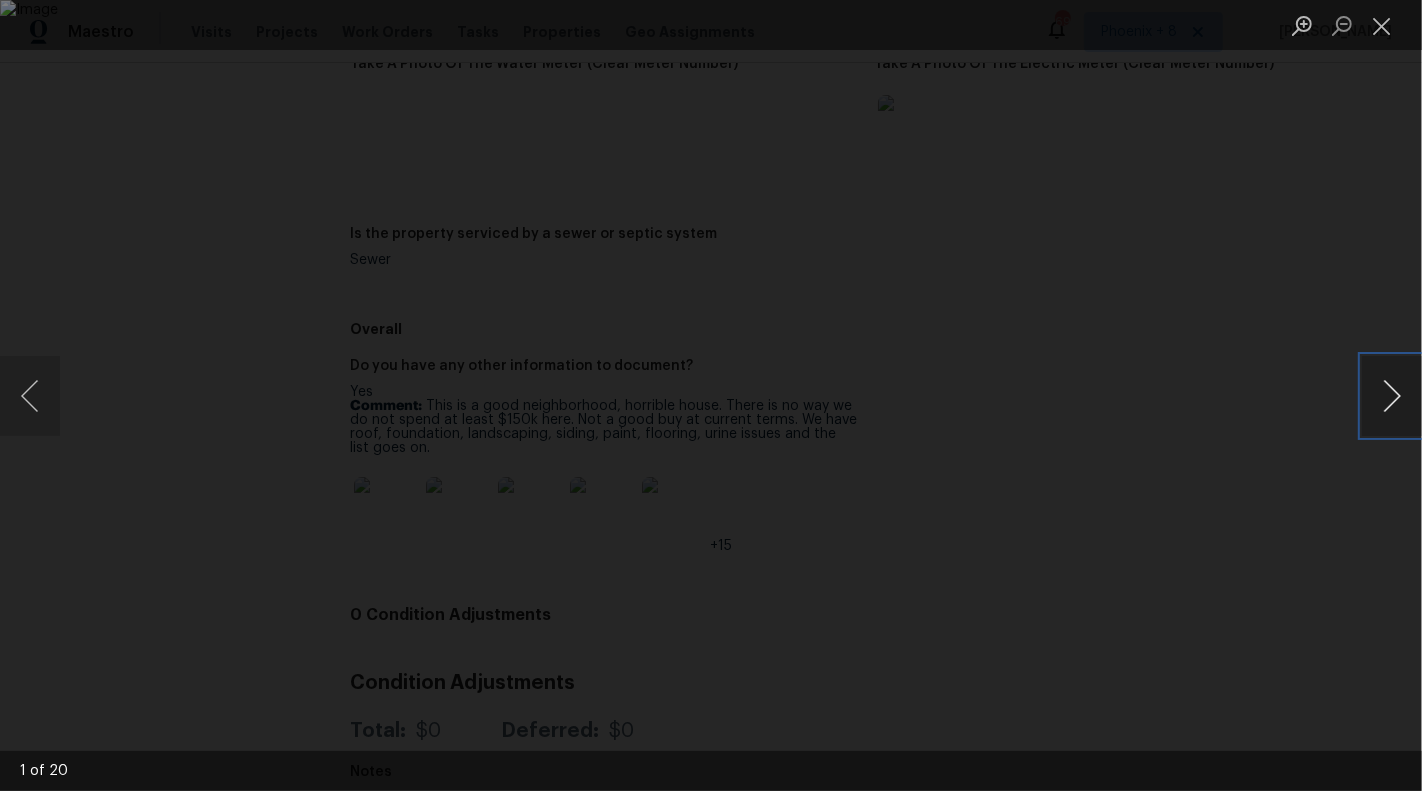 click at bounding box center (1392, 396) 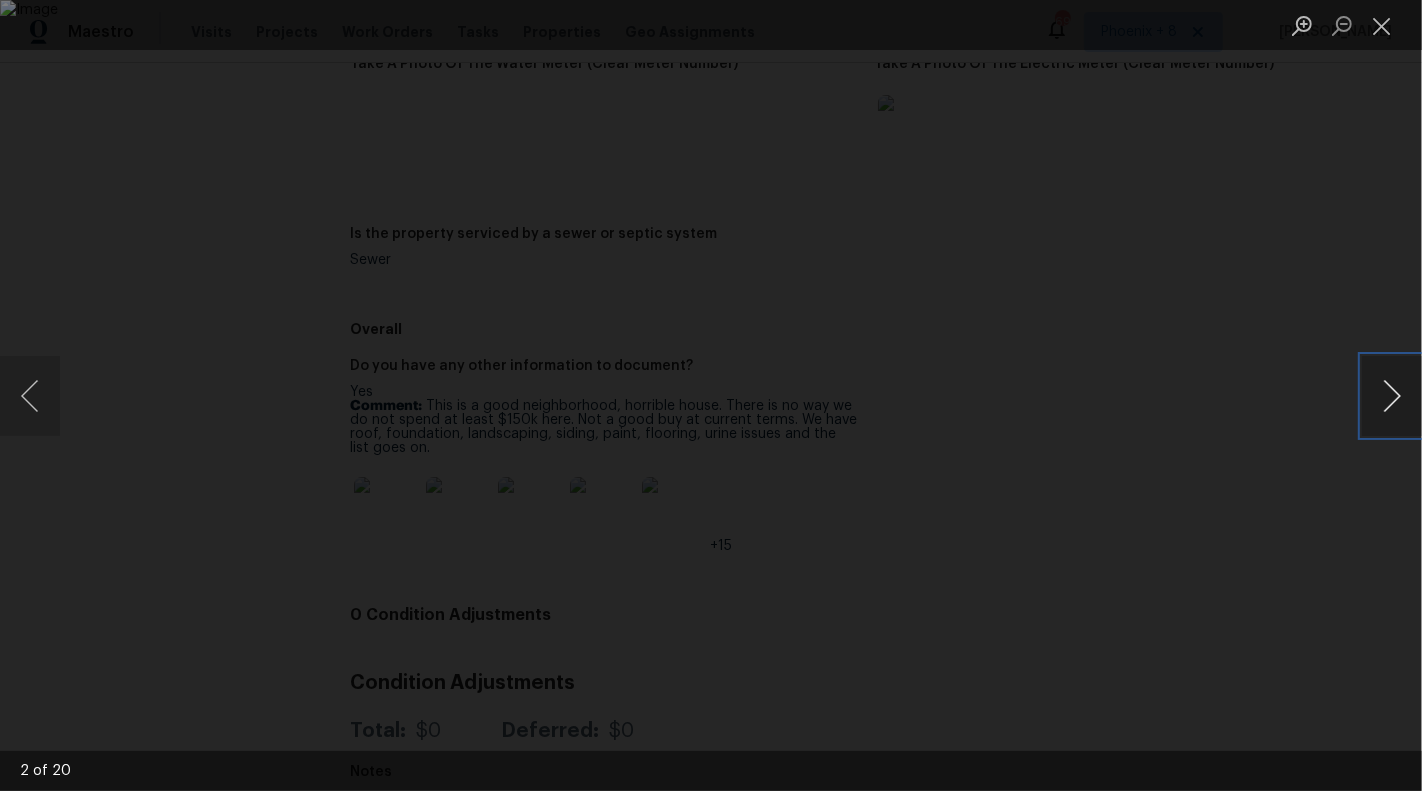 click at bounding box center (1392, 396) 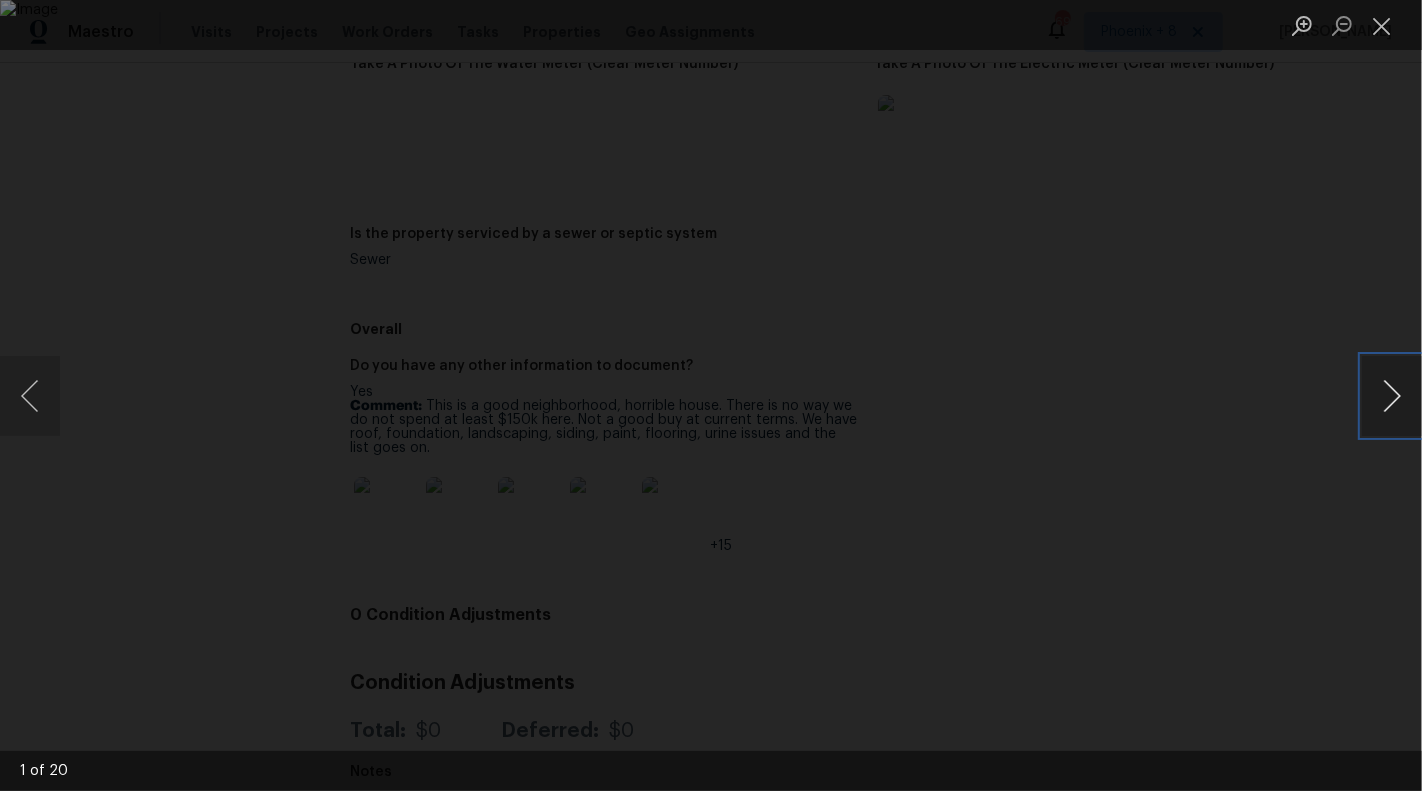 click at bounding box center (1392, 396) 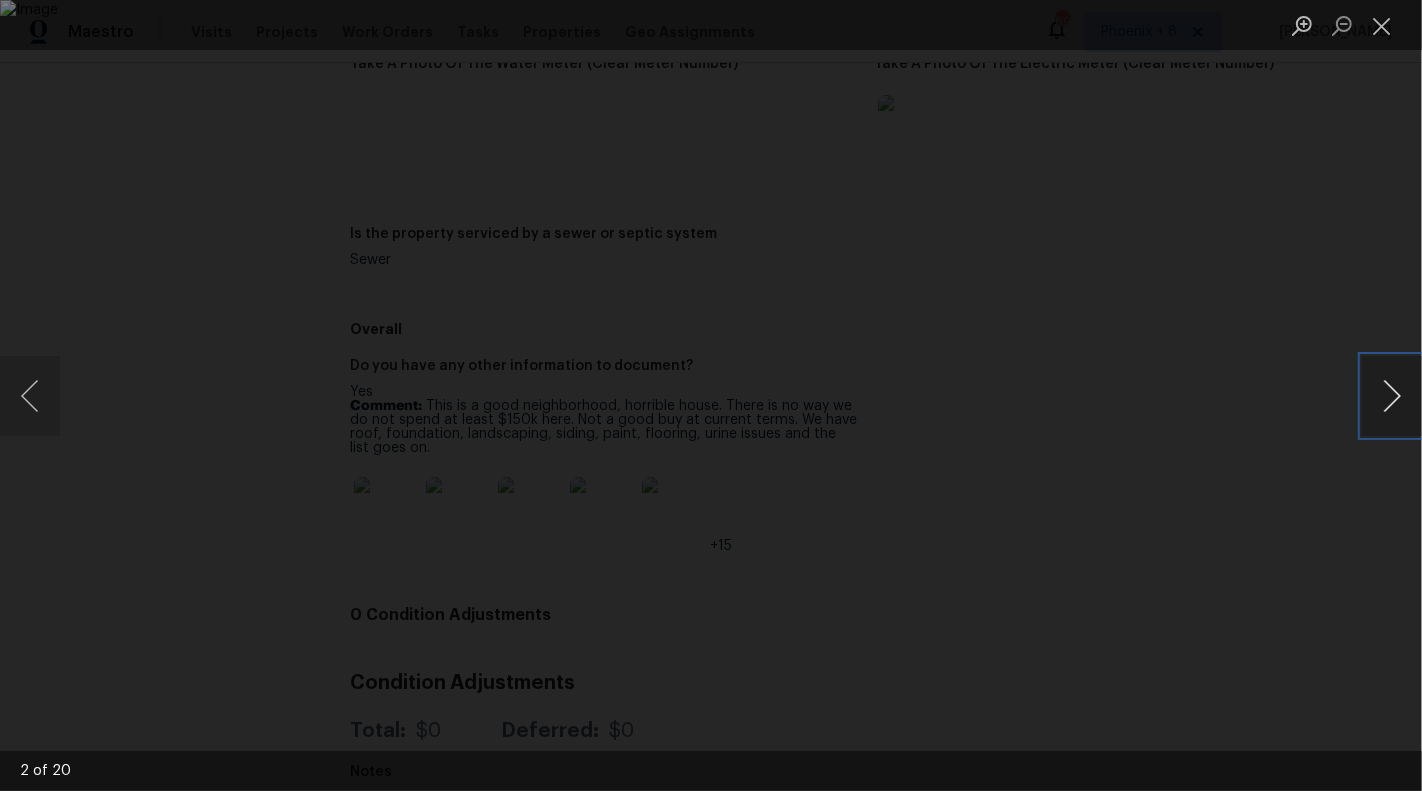 click at bounding box center [1392, 396] 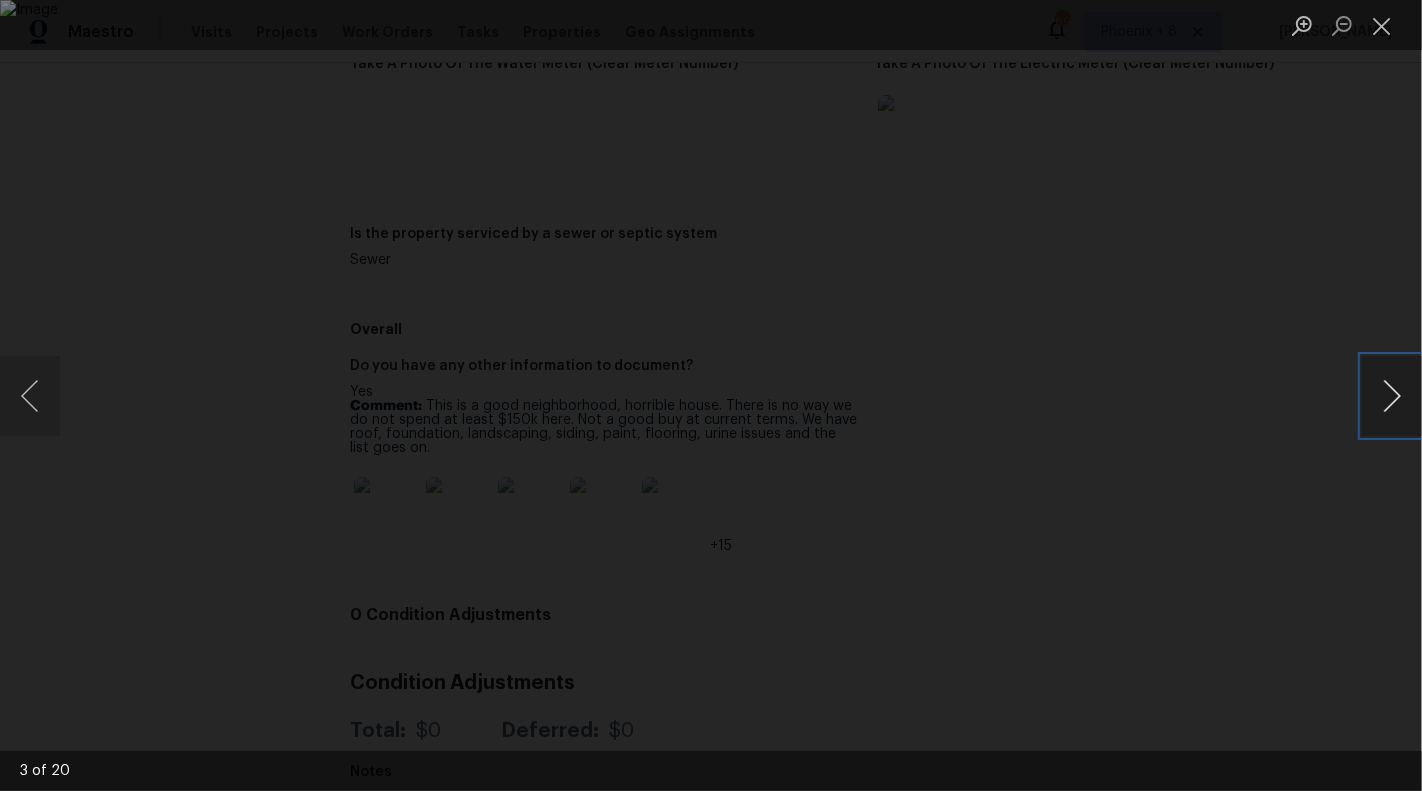 click at bounding box center [1392, 396] 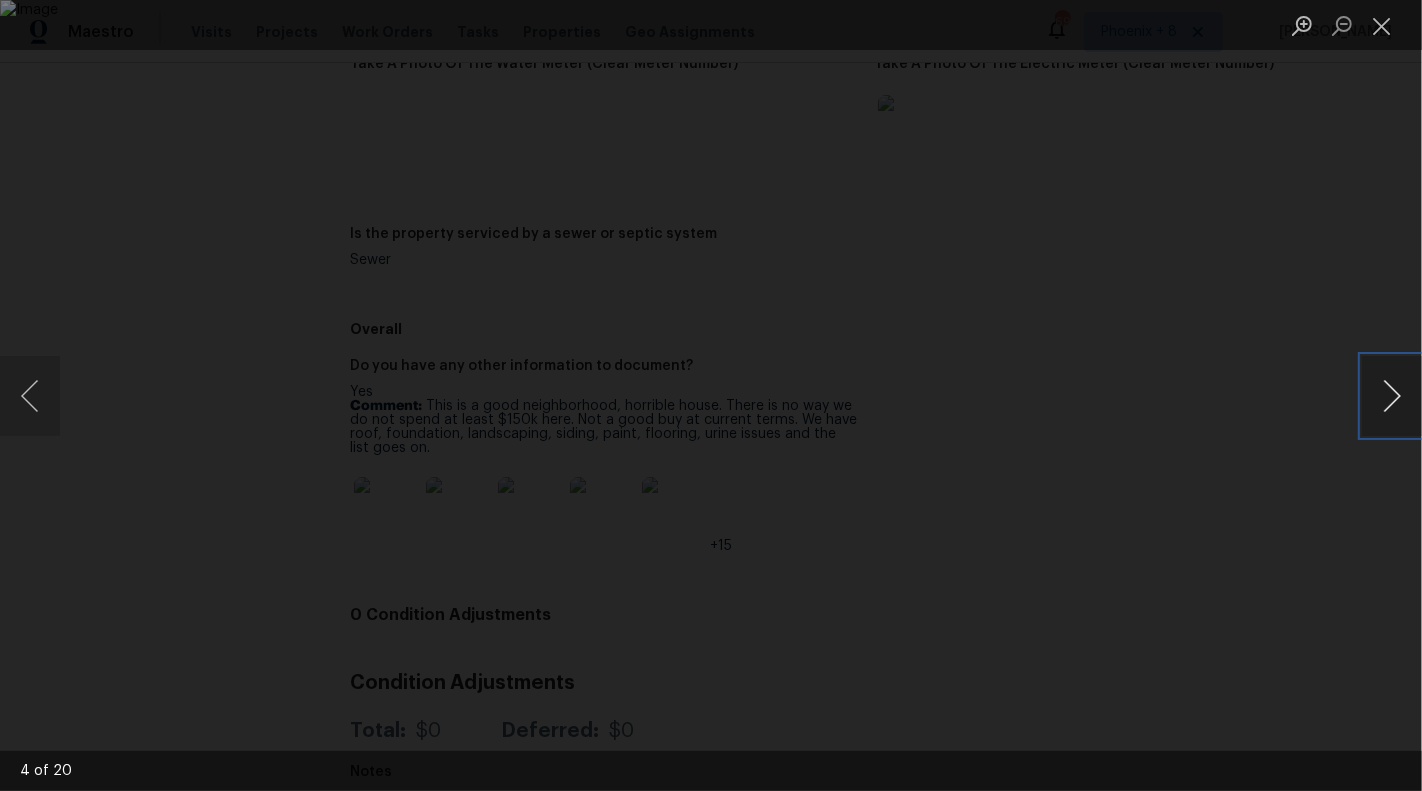 click at bounding box center [1392, 396] 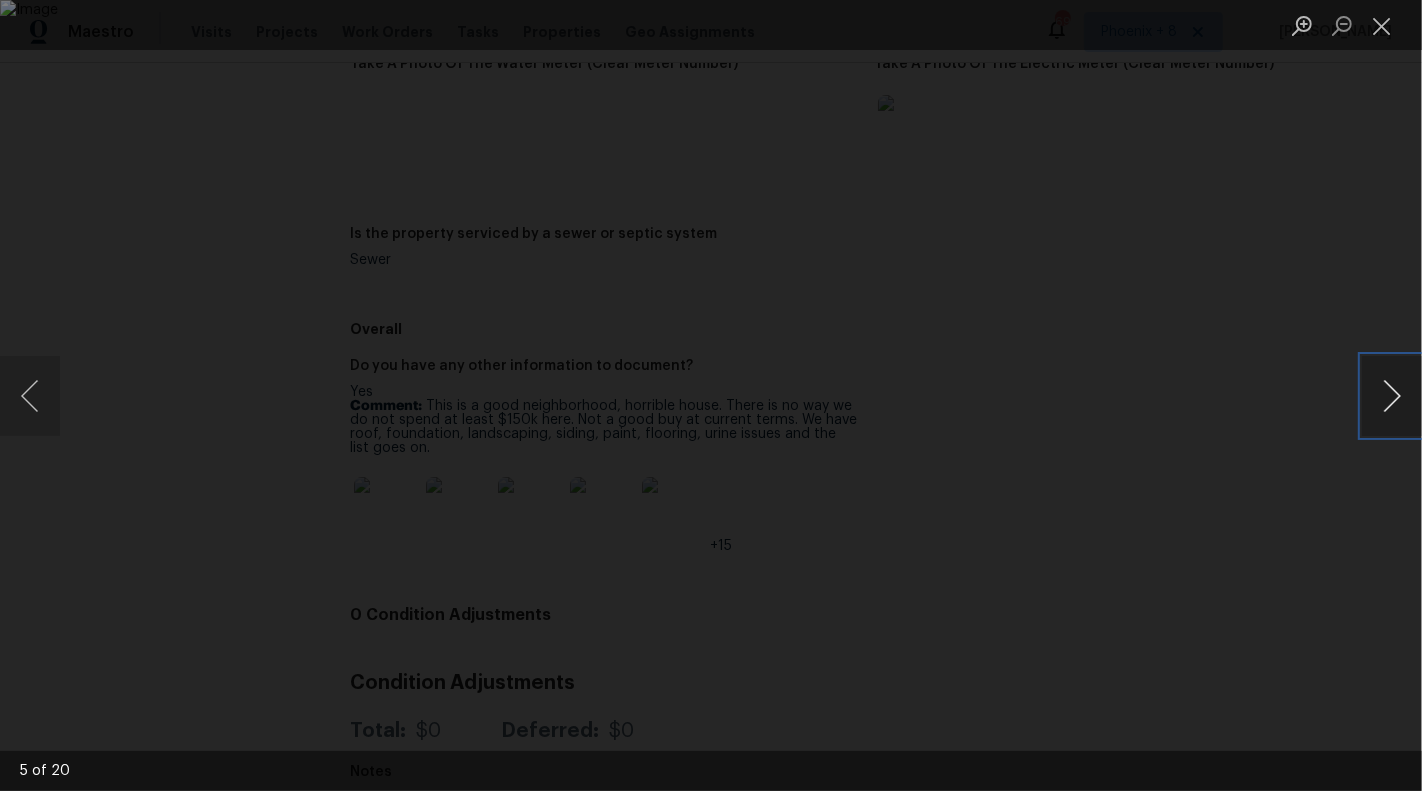 click at bounding box center [1392, 396] 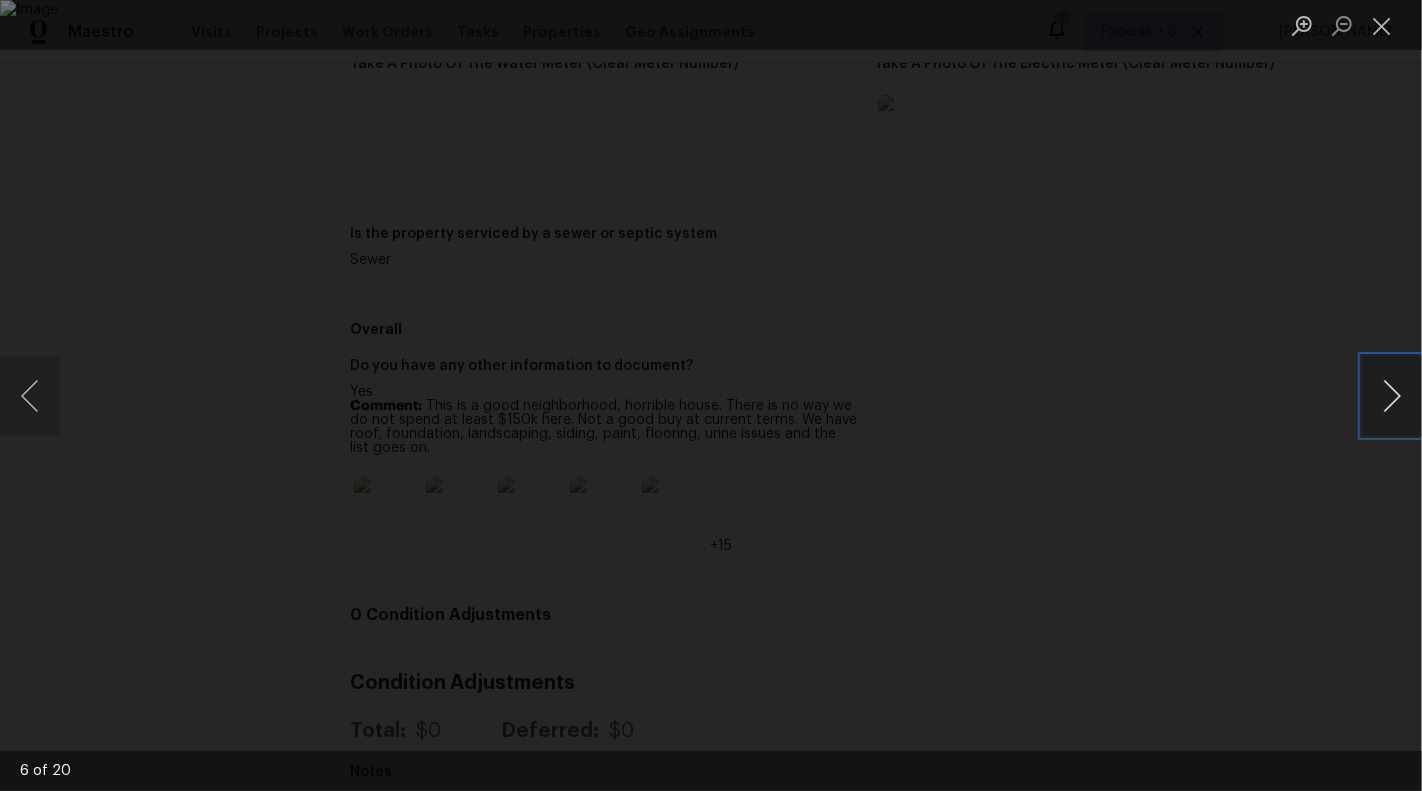 click at bounding box center (1392, 396) 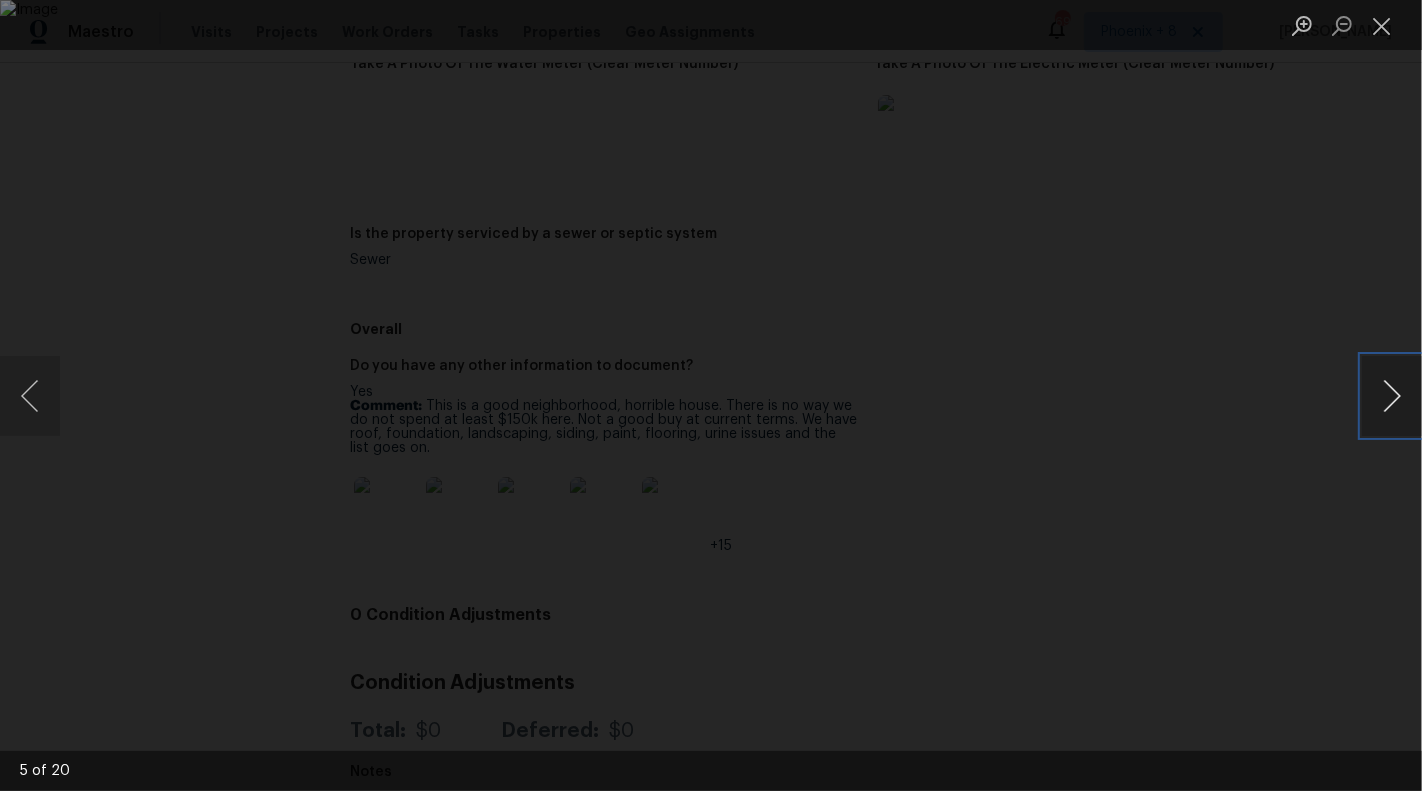 click at bounding box center (1392, 396) 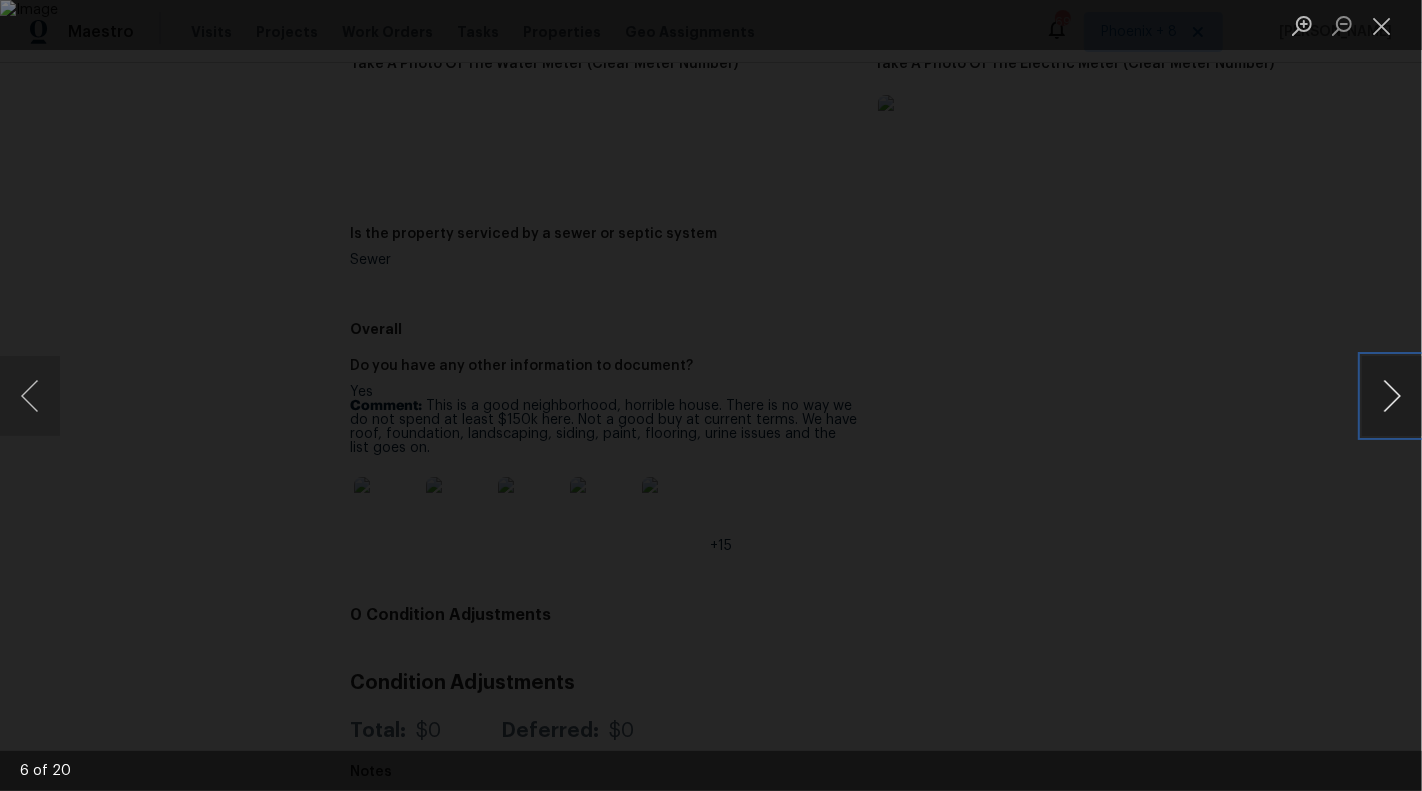 click at bounding box center [1392, 396] 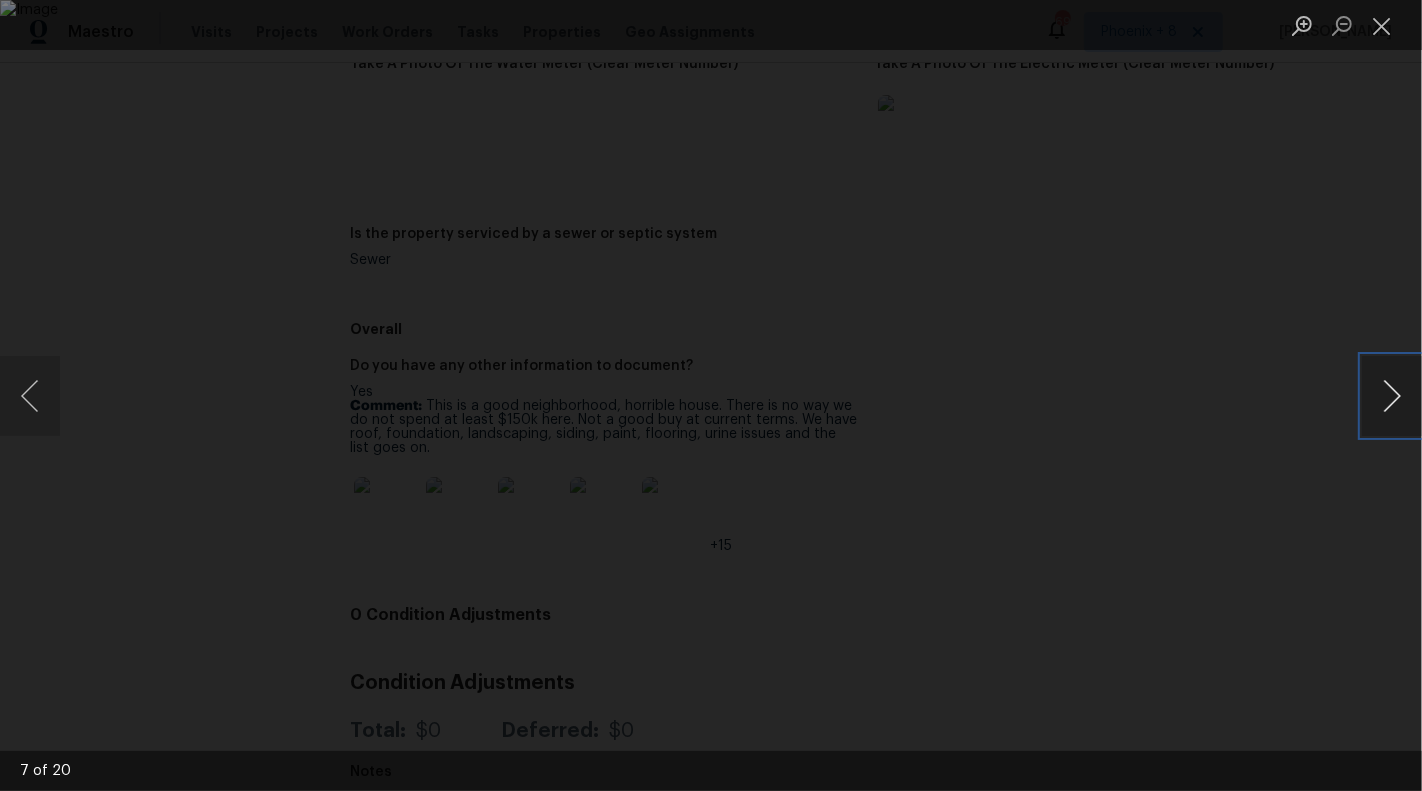 click at bounding box center [1392, 396] 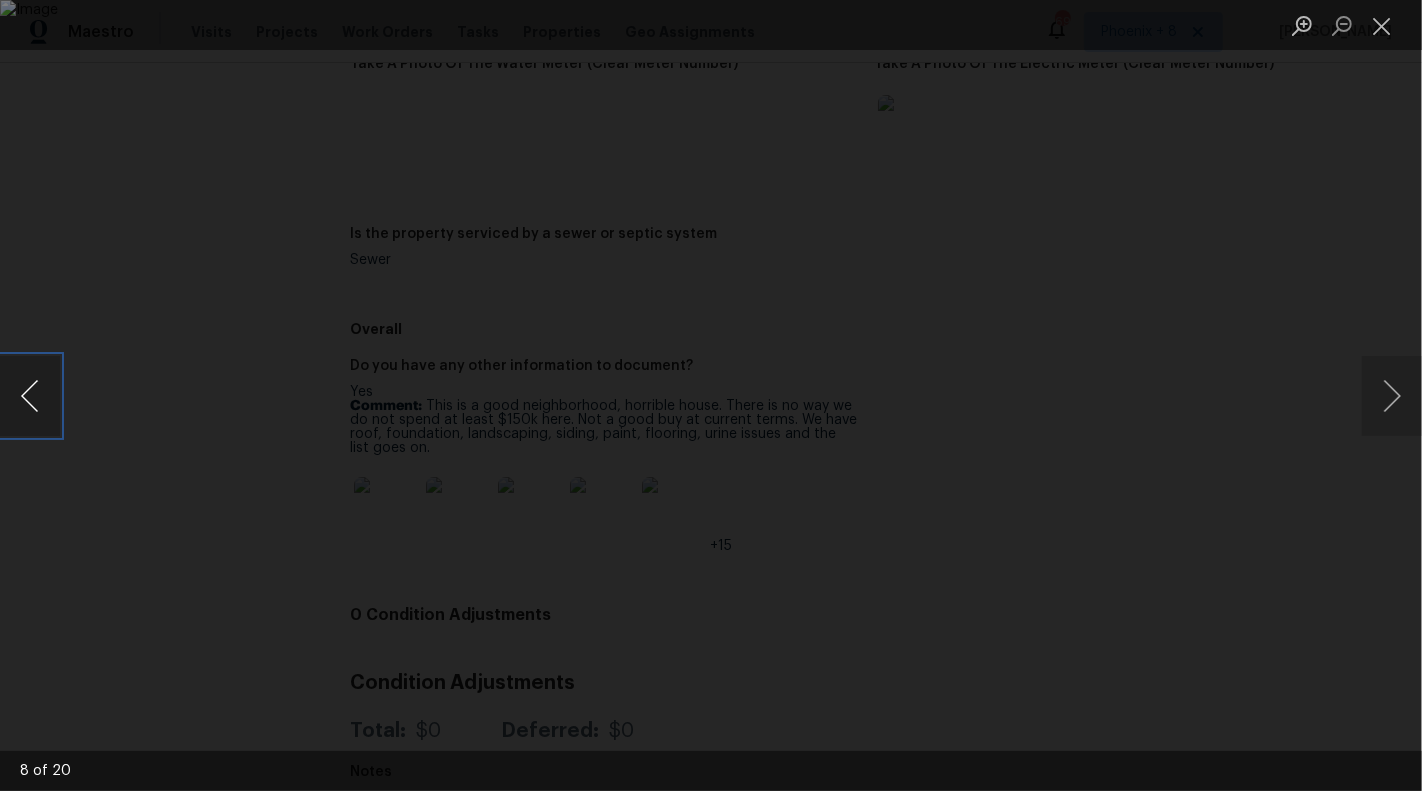 click at bounding box center (30, 396) 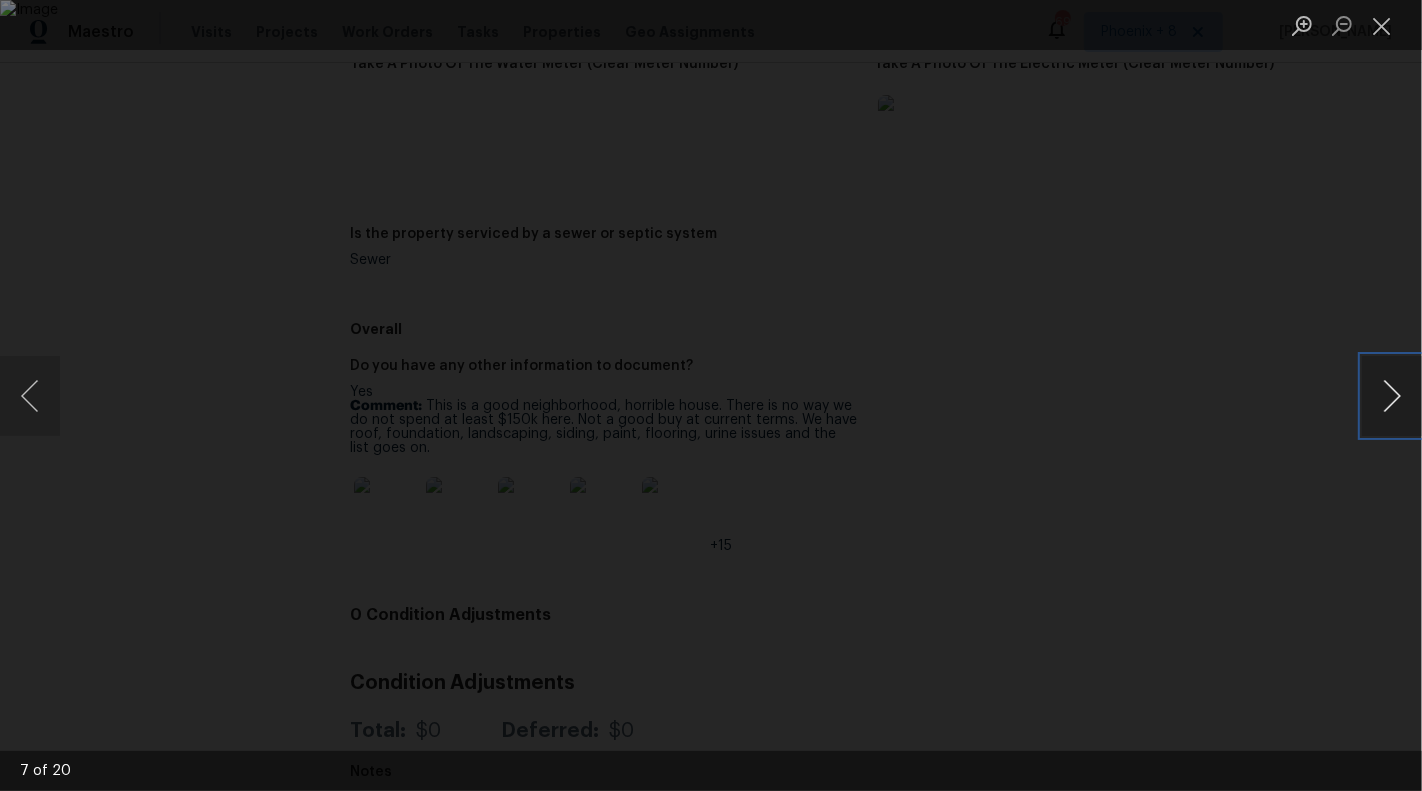 click at bounding box center (1392, 396) 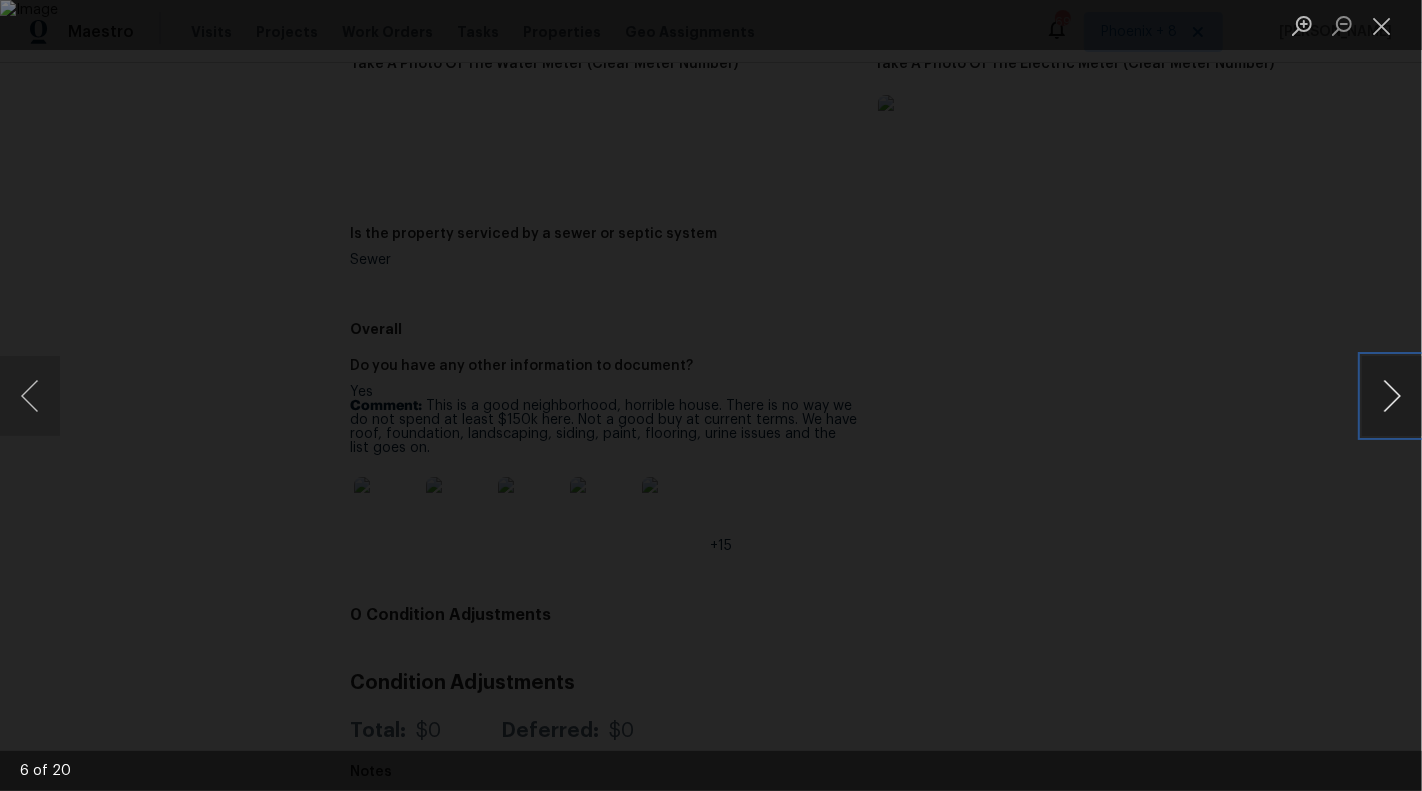 click at bounding box center (1392, 396) 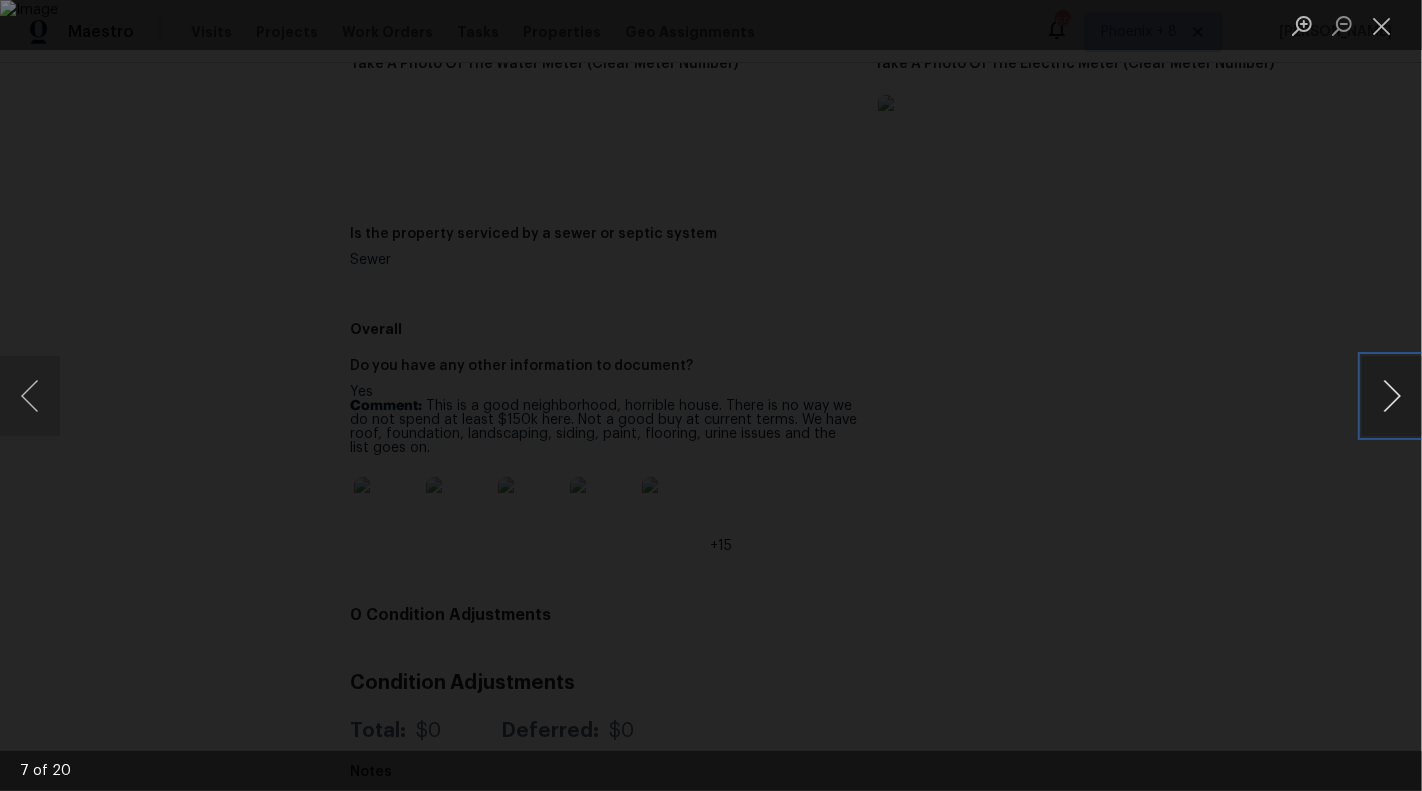 click at bounding box center [1392, 396] 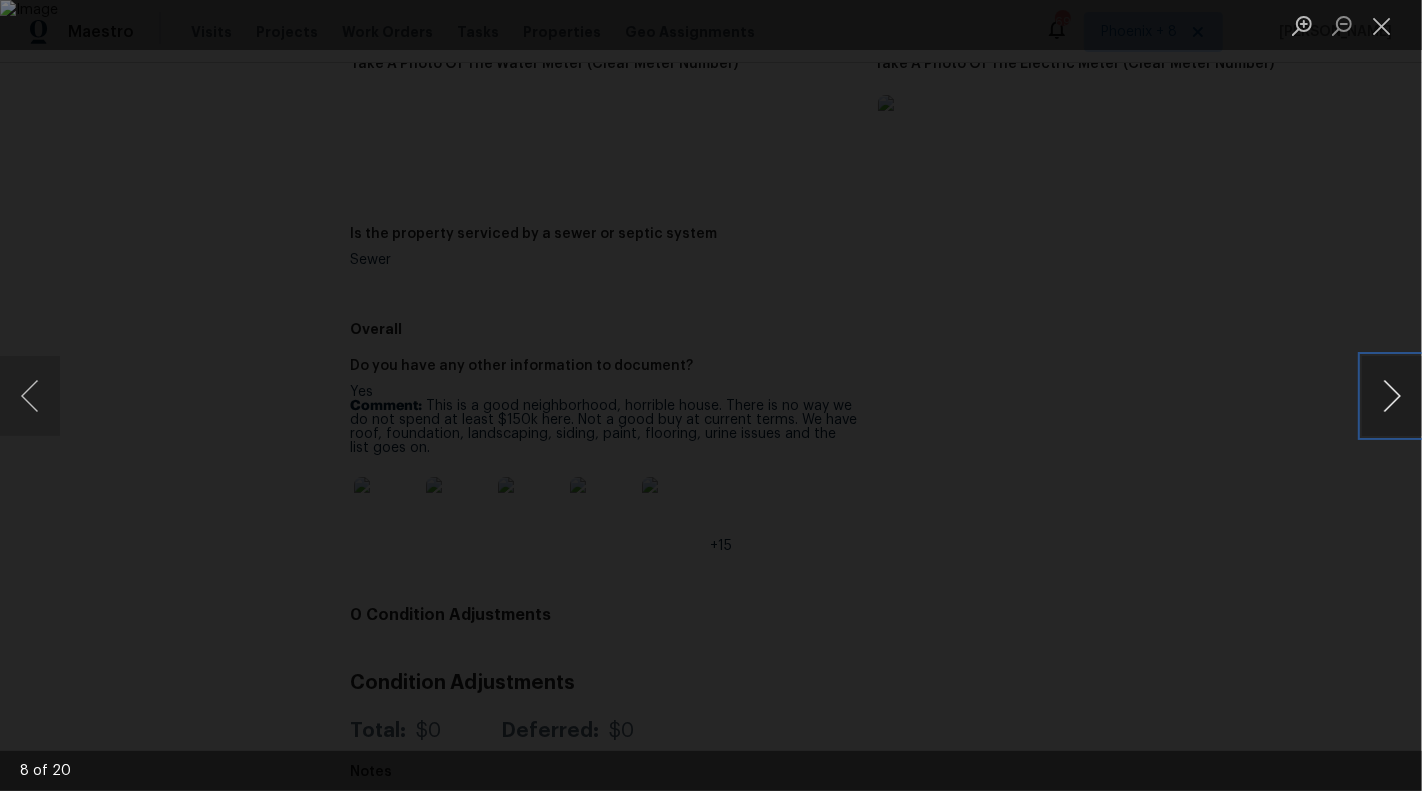 click at bounding box center [1392, 396] 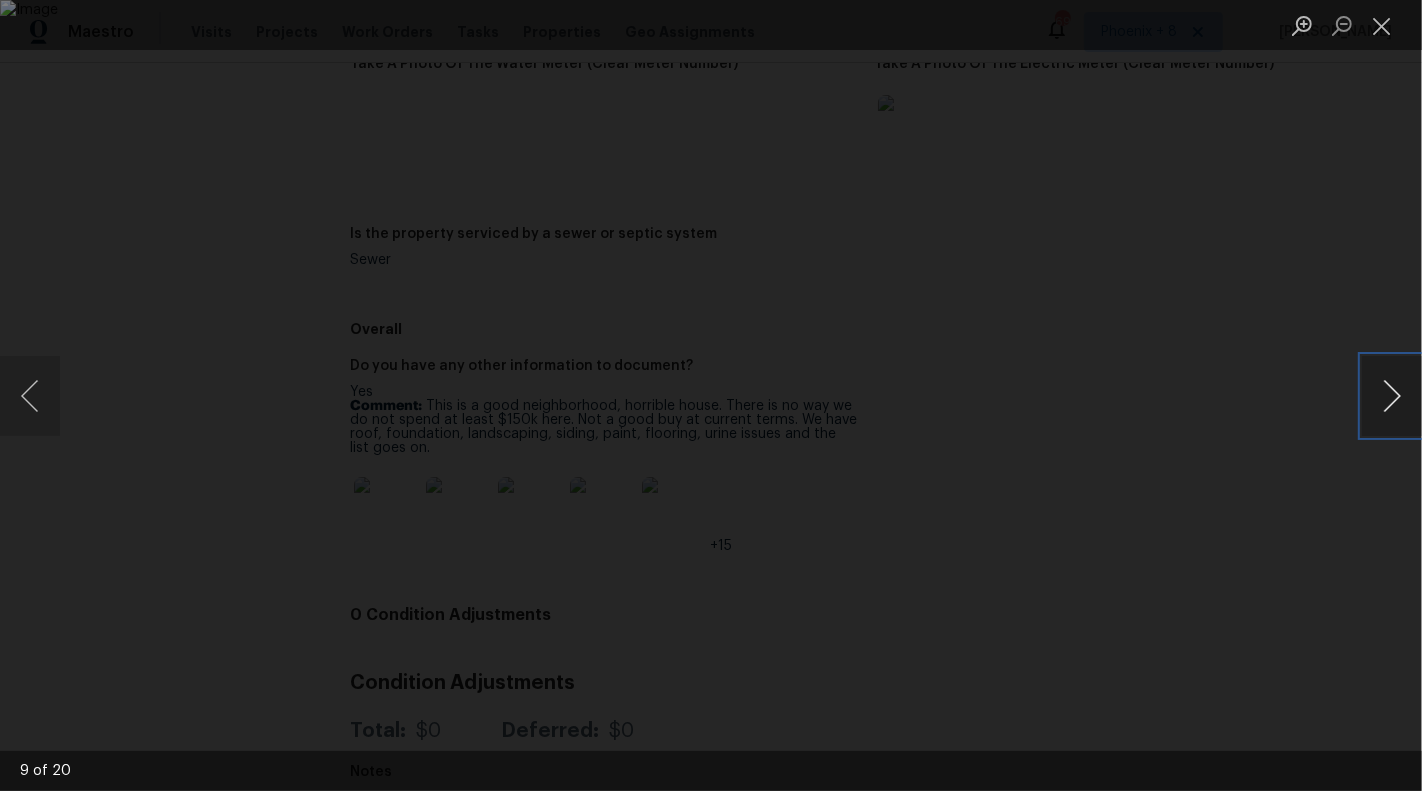 click at bounding box center [1392, 396] 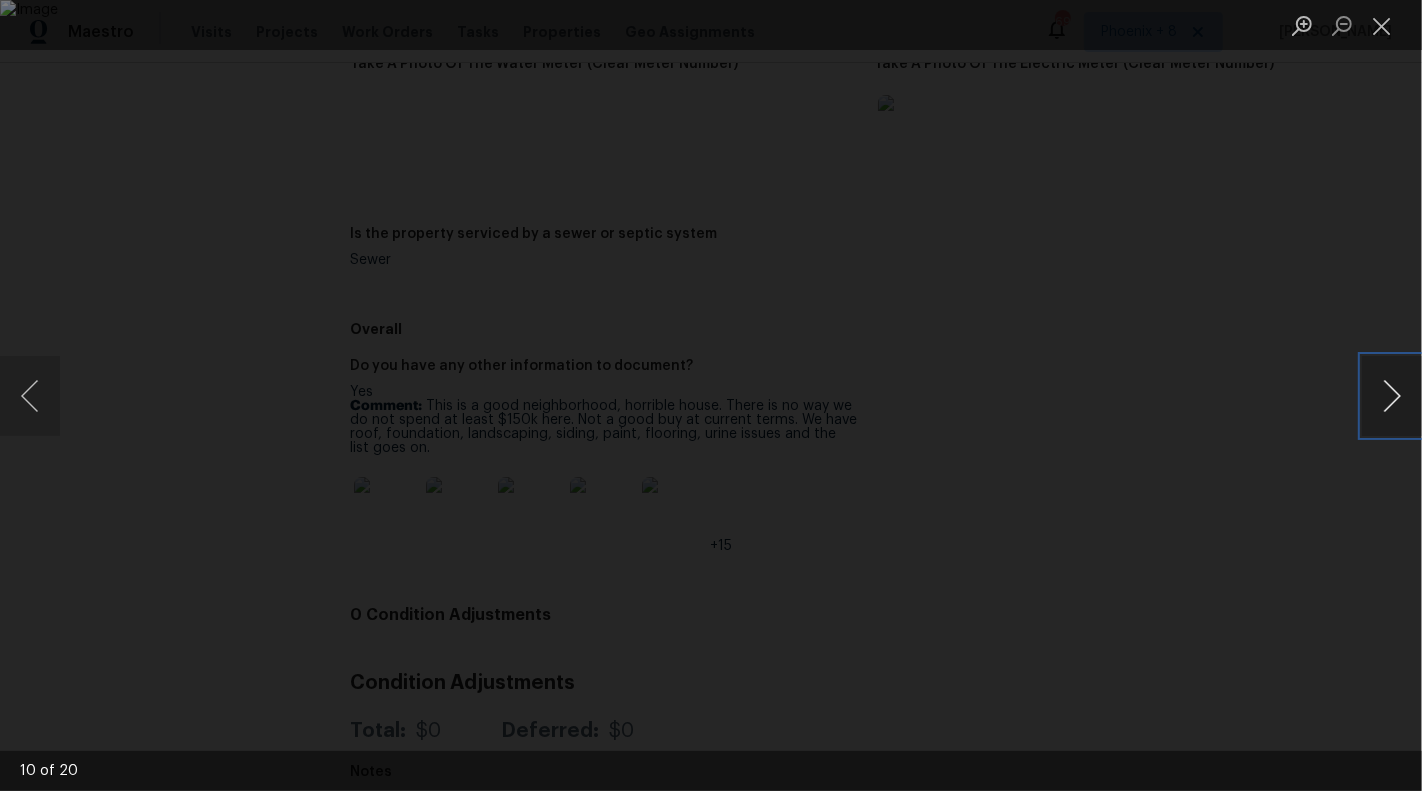 click at bounding box center (1392, 396) 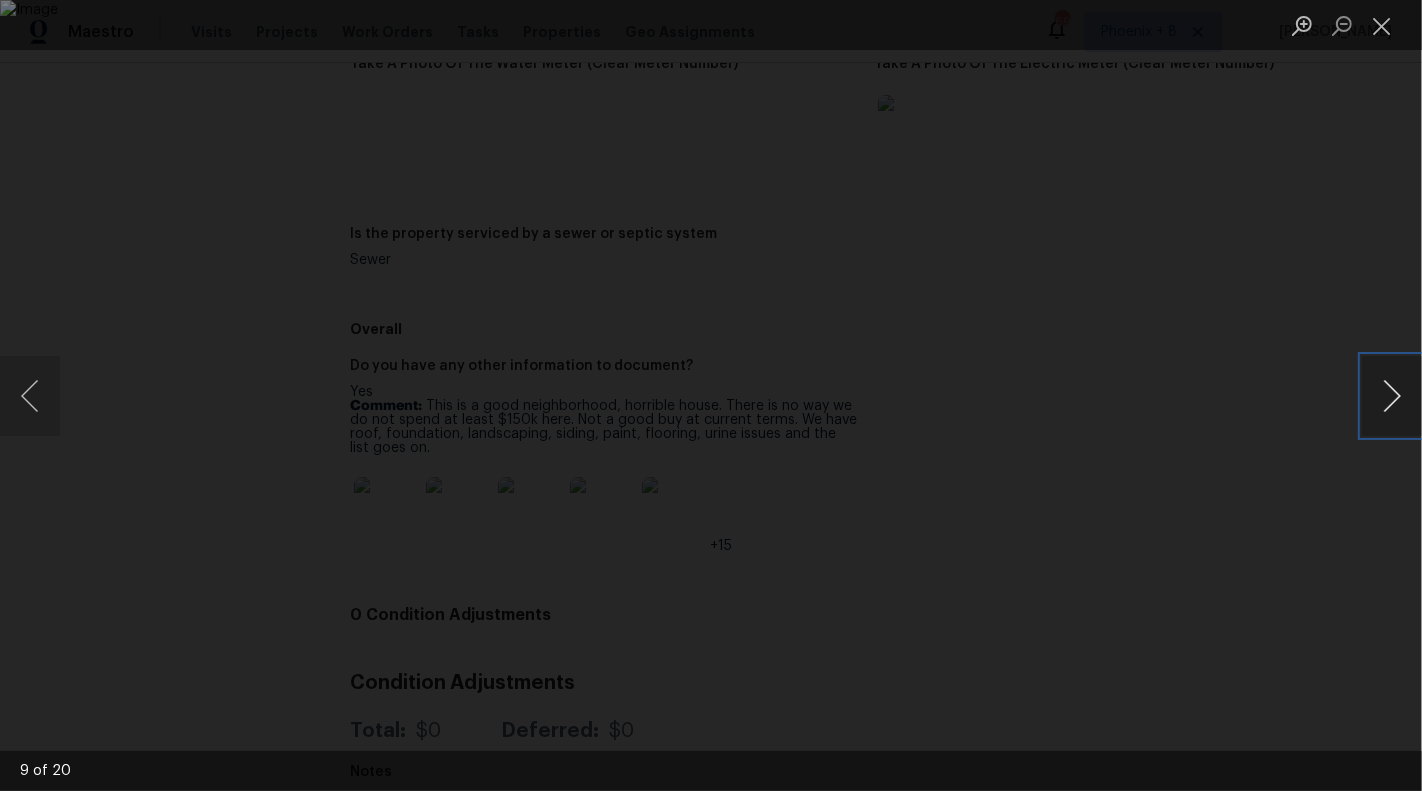 click at bounding box center [1392, 396] 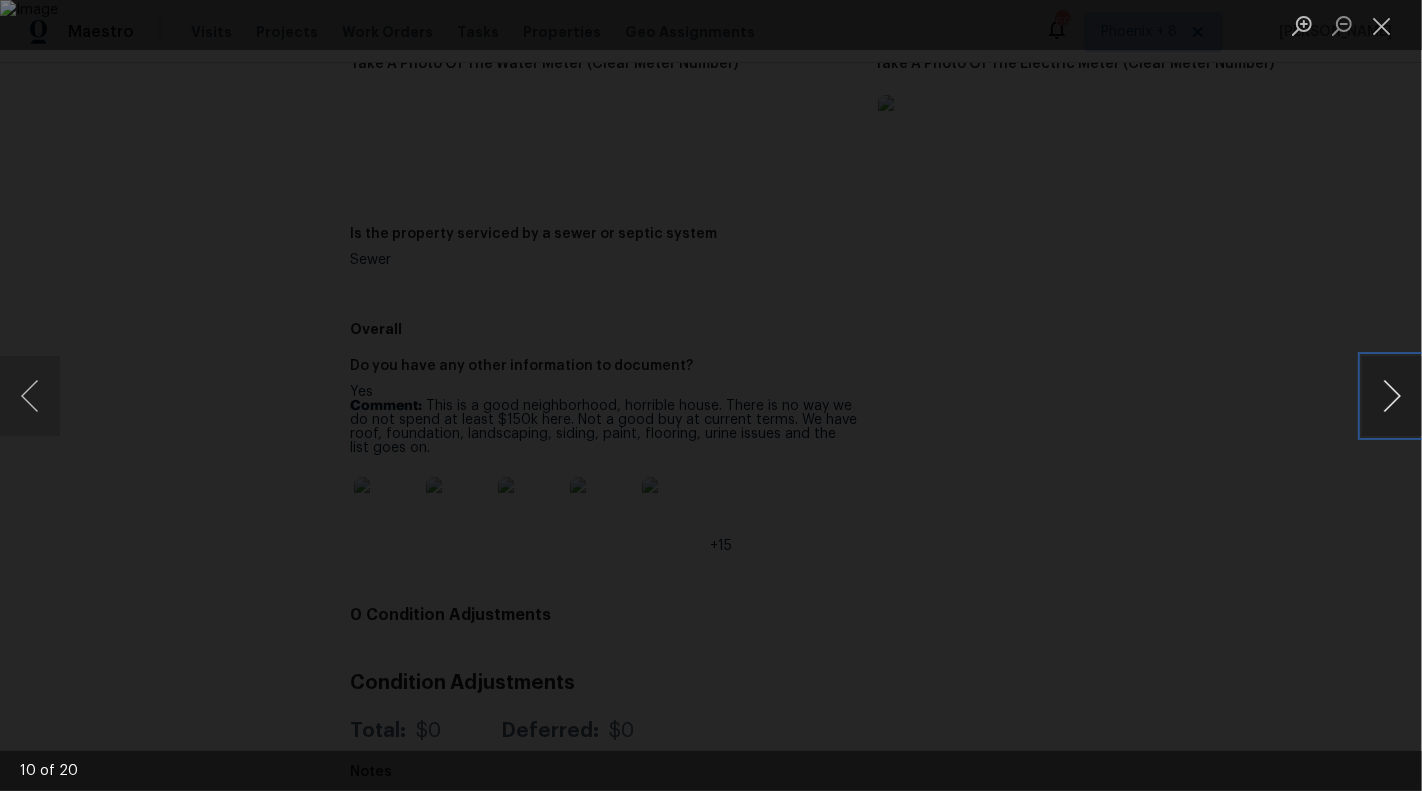 click at bounding box center (1392, 396) 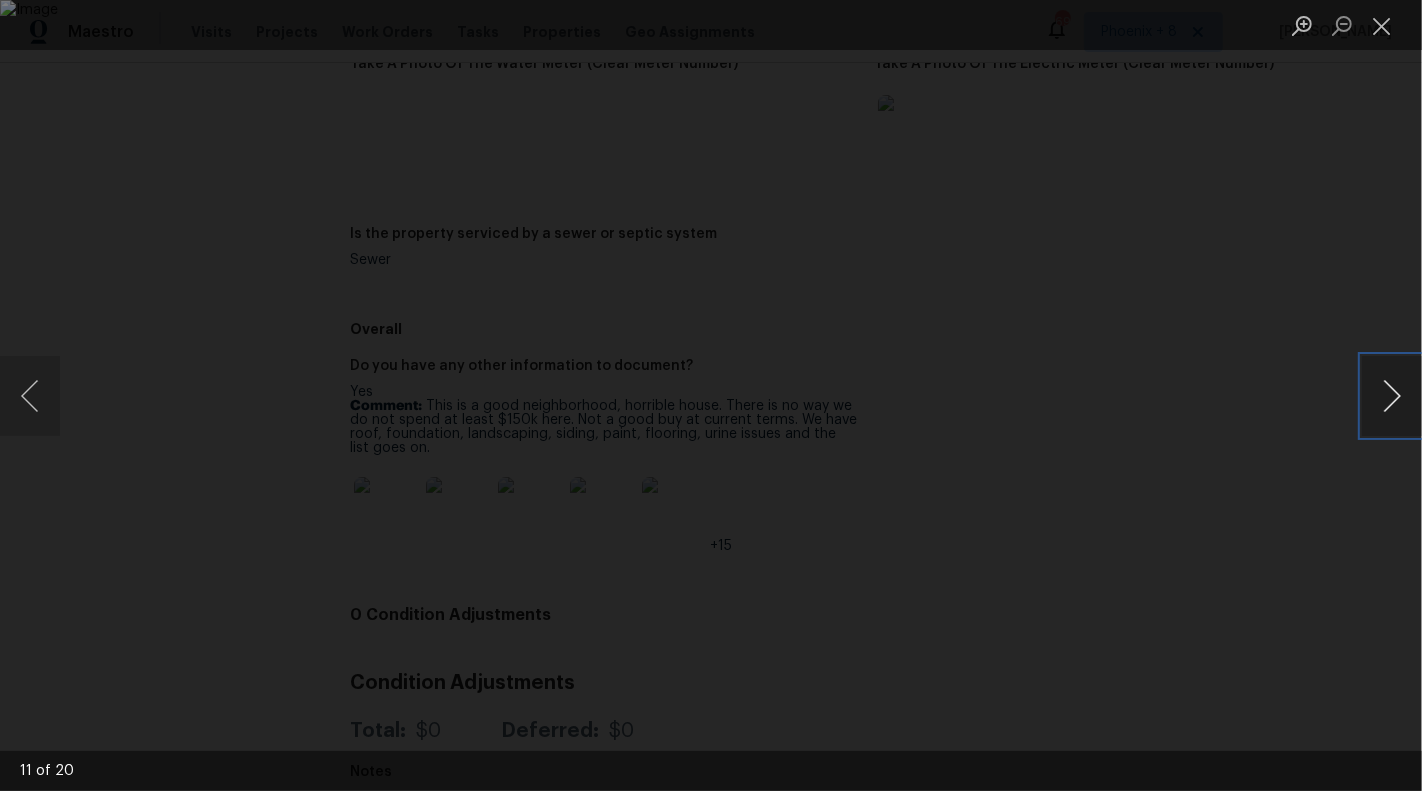 click at bounding box center [1392, 396] 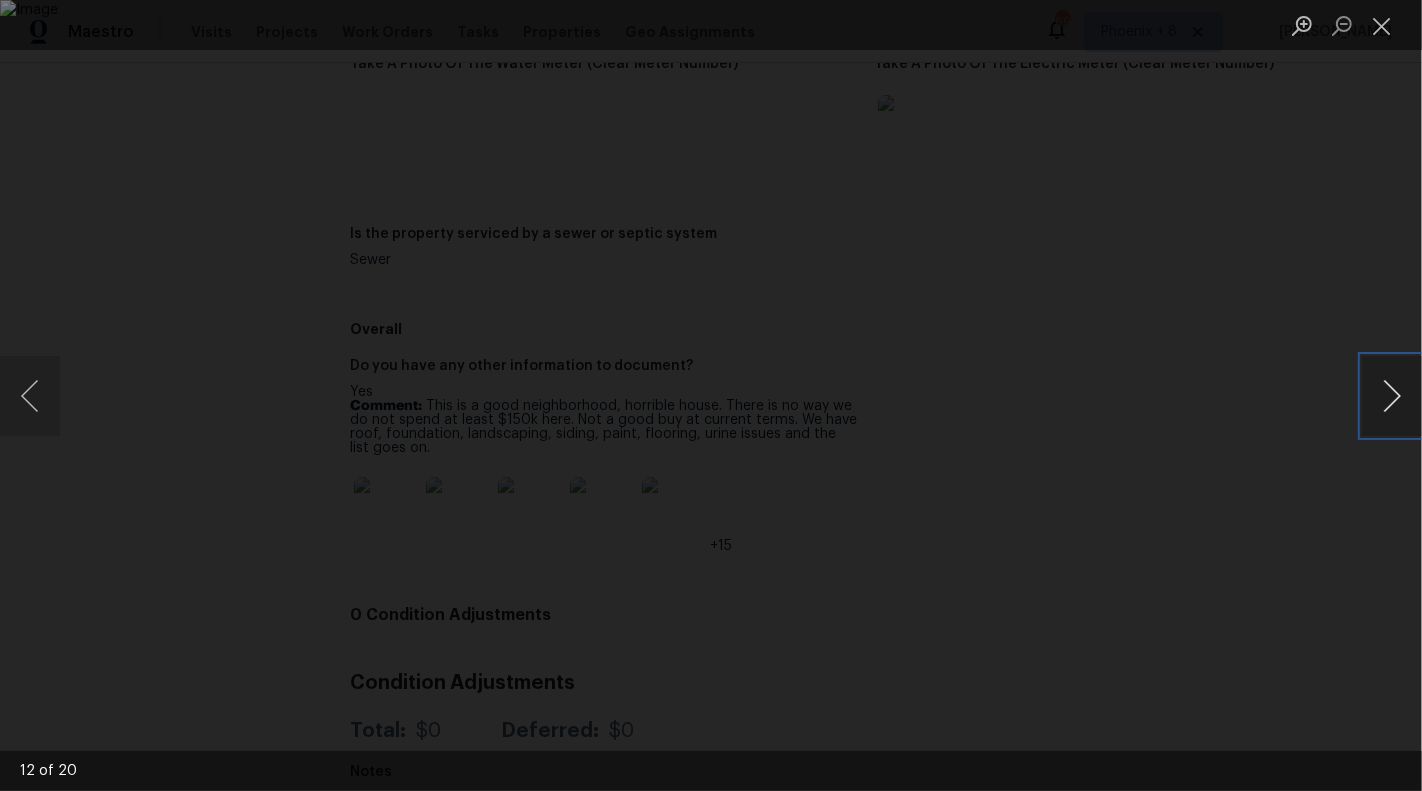 click at bounding box center (1392, 396) 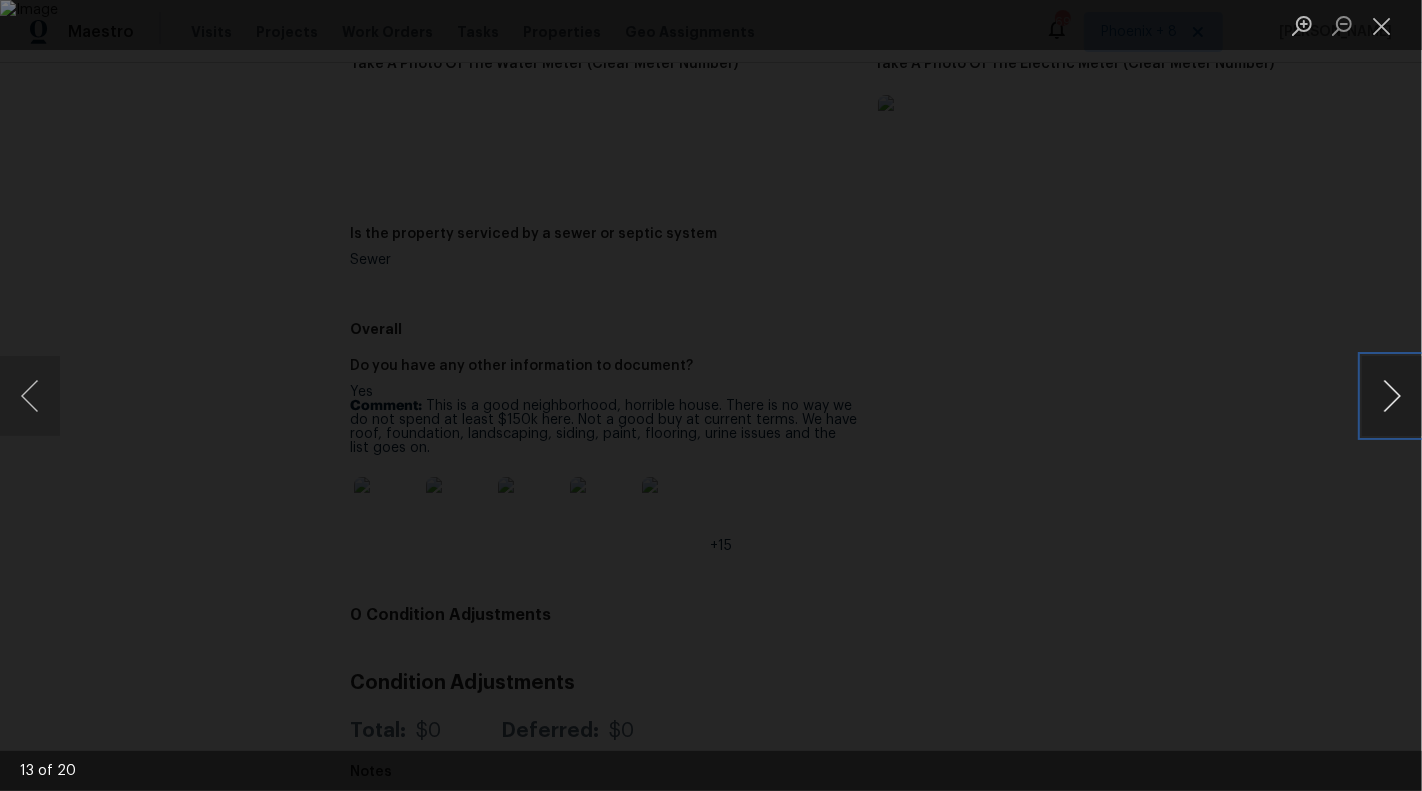click at bounding box center (1392, 396) 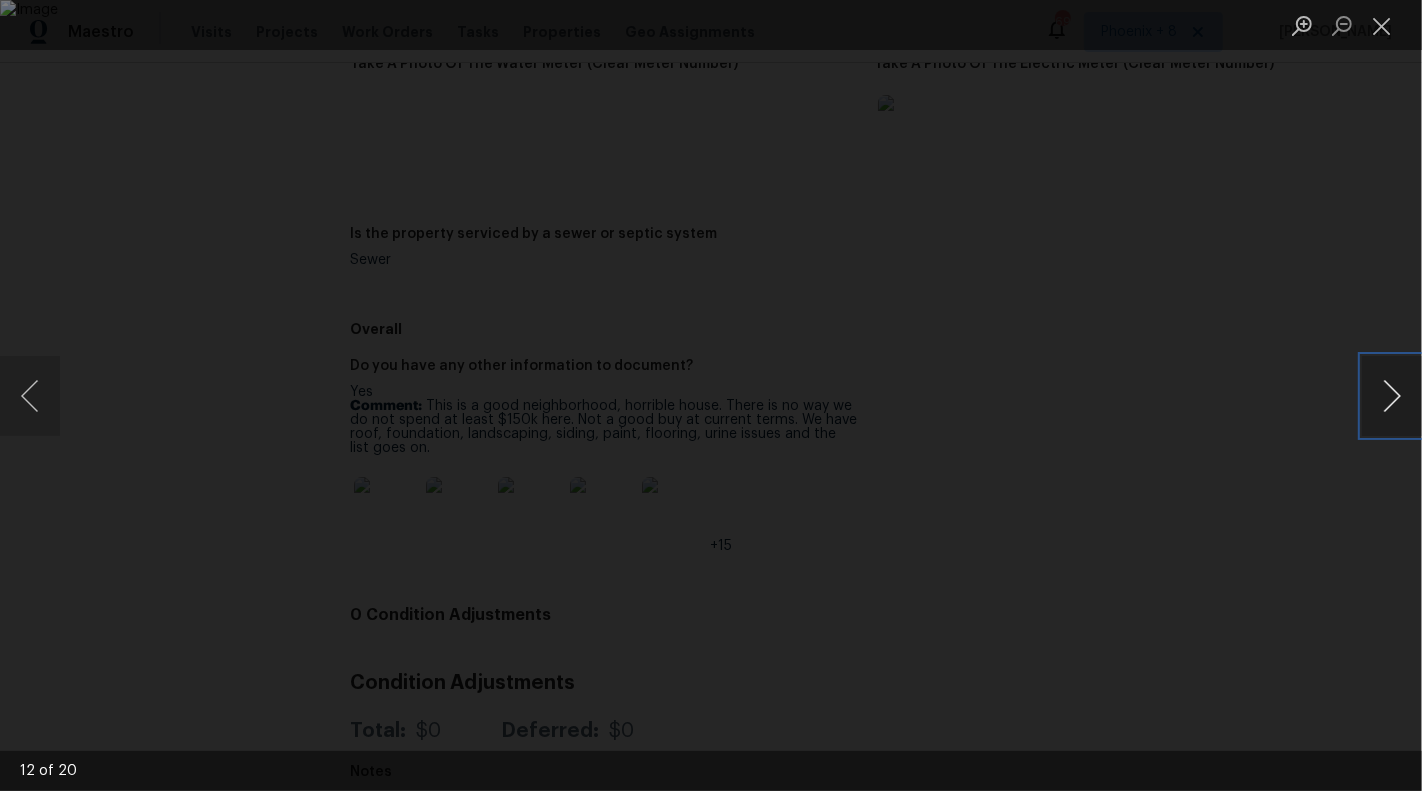 click at bounding box center (1392, 396) 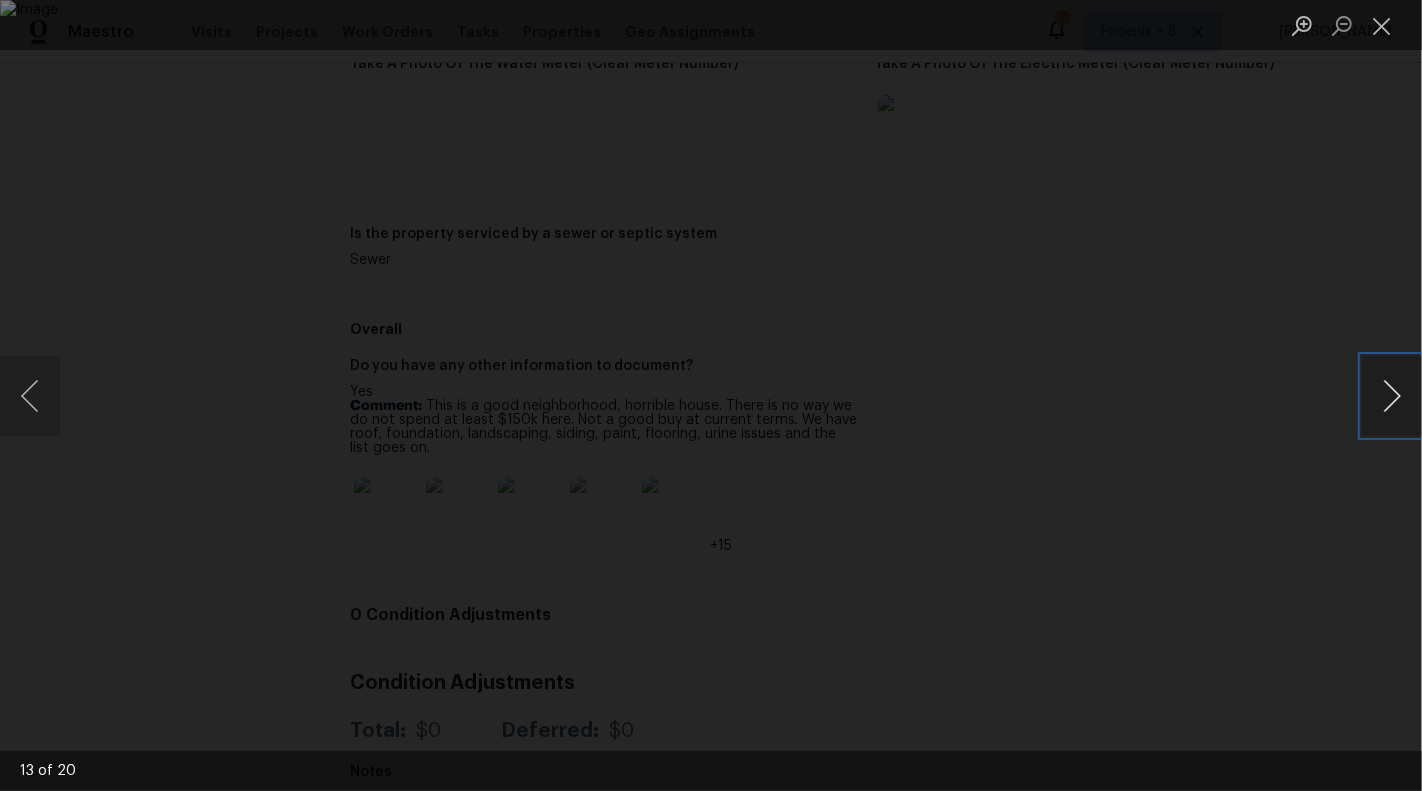 click at bounding box center [1392, 396] 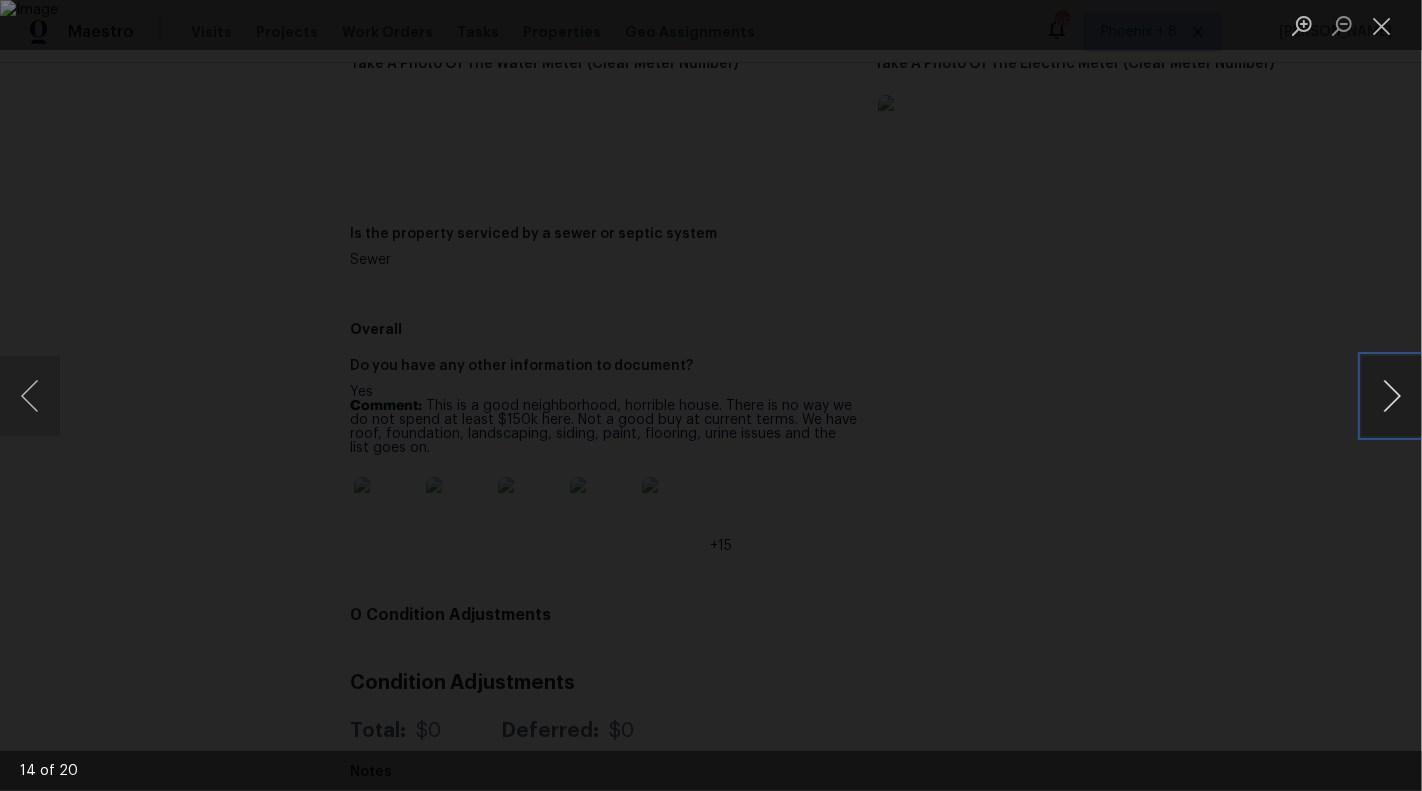 click at bounding box center [1392, 396] 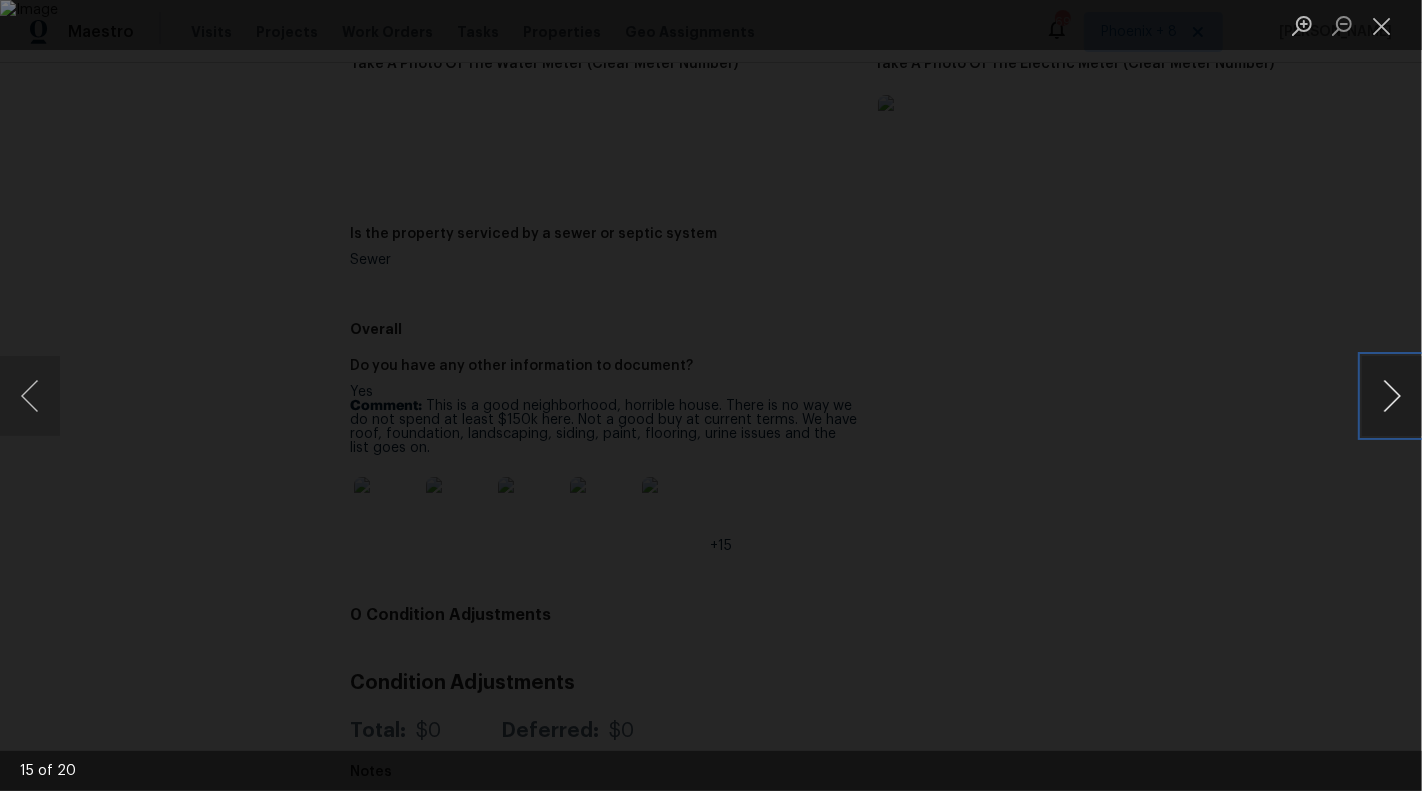 click at bounding box center (1392, 396) 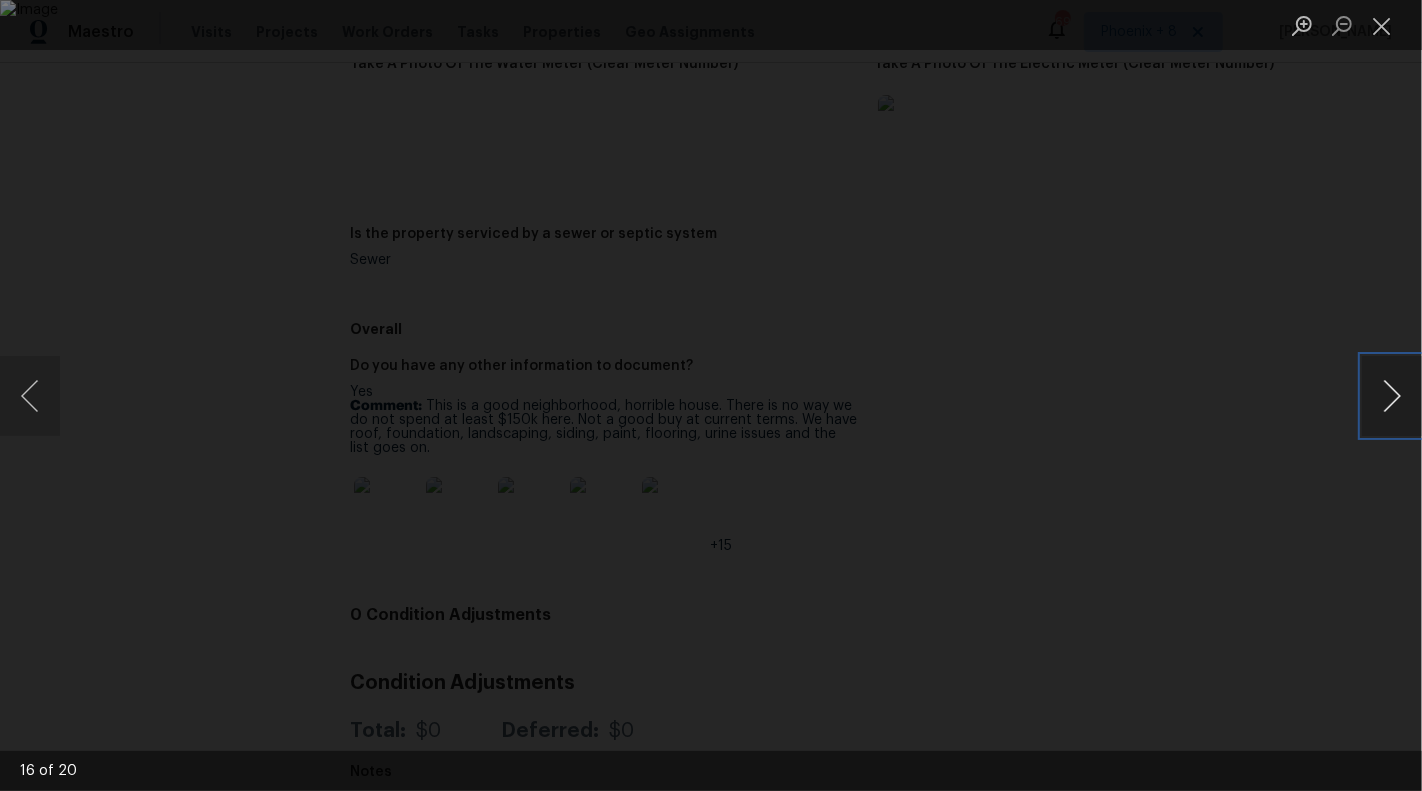 click at bounding box center [1392, 396] 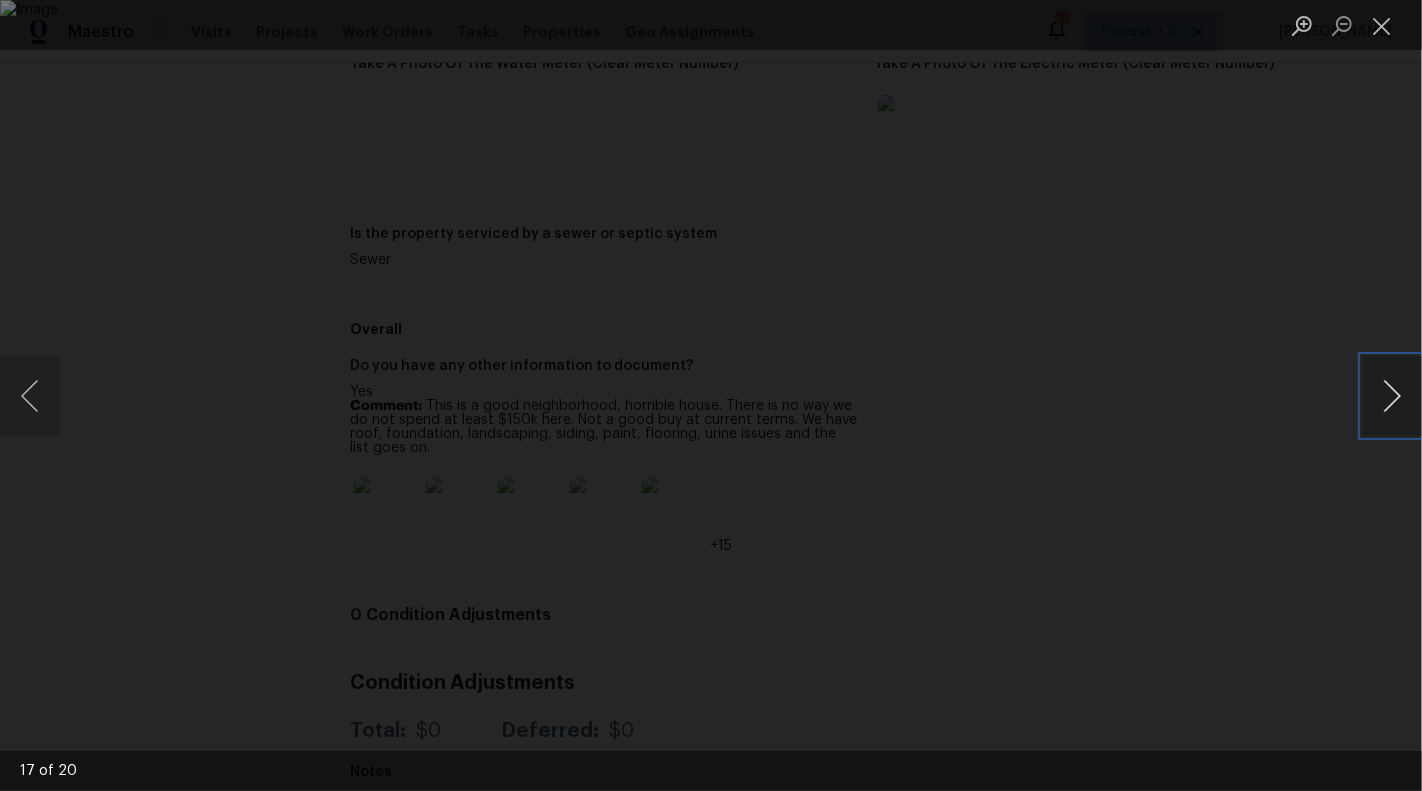 click at bounding box center [1392, 396] 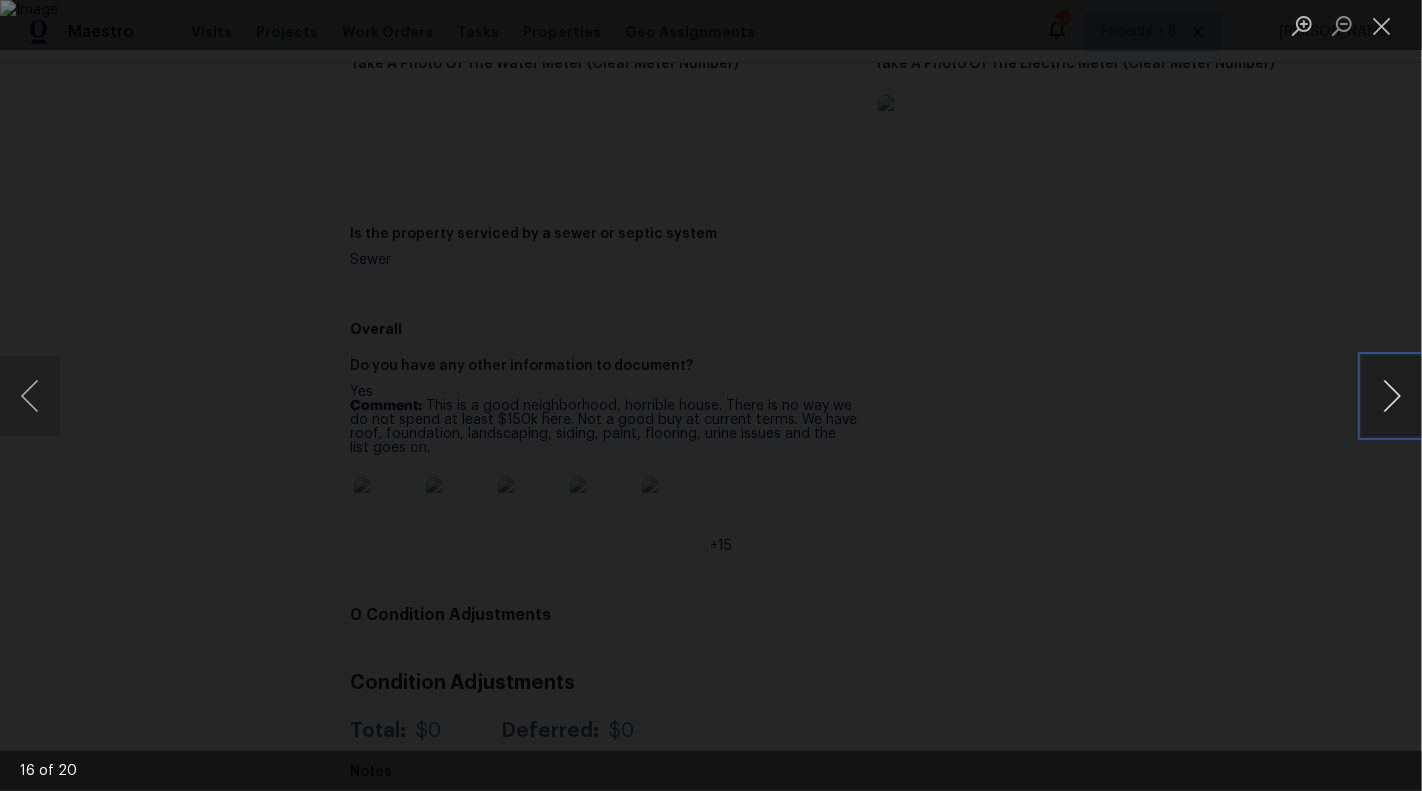 click at bounding box center [1392, 396] 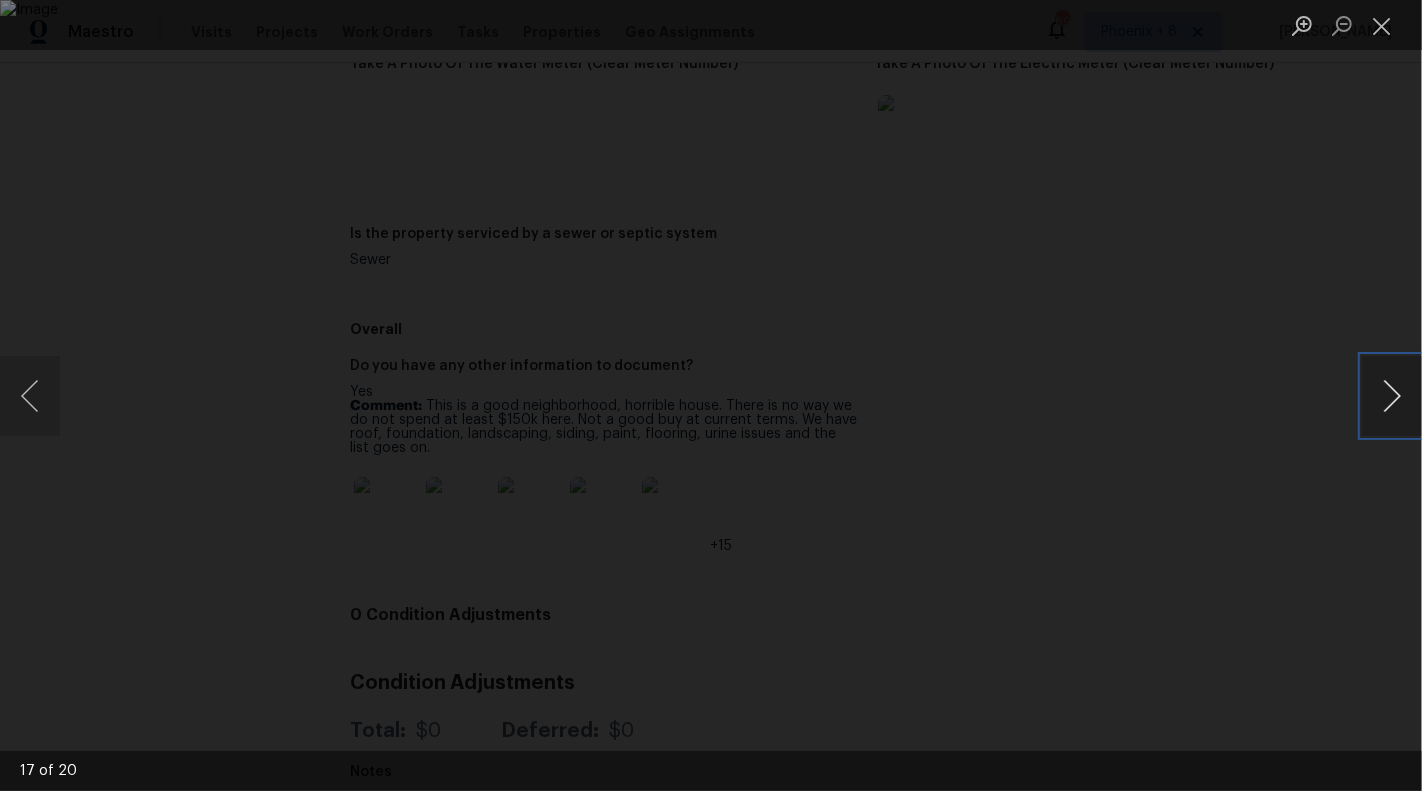 click at bounding box center (1392, 396) 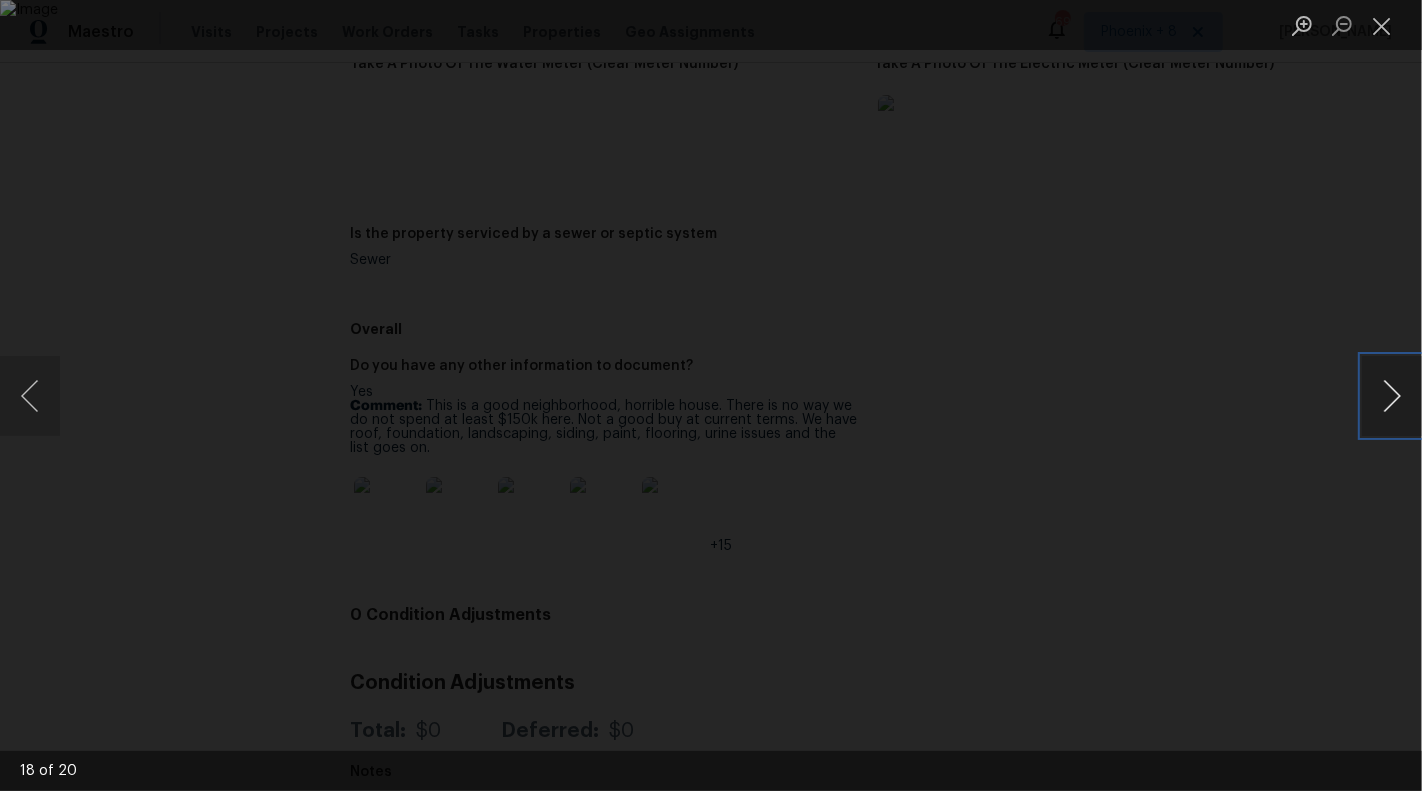 click at bounding box center [1392, 396] 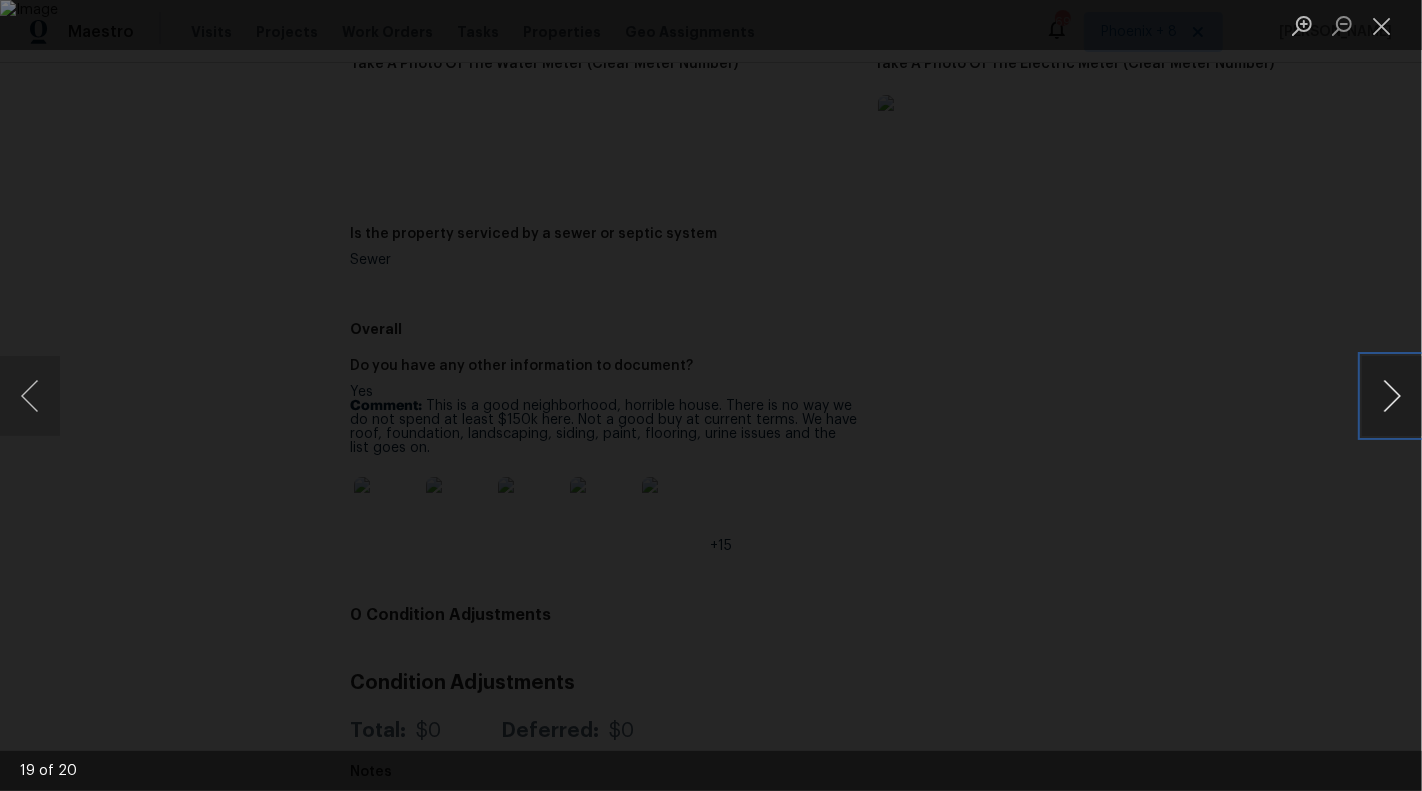 click at bounding box center (1392, 396) 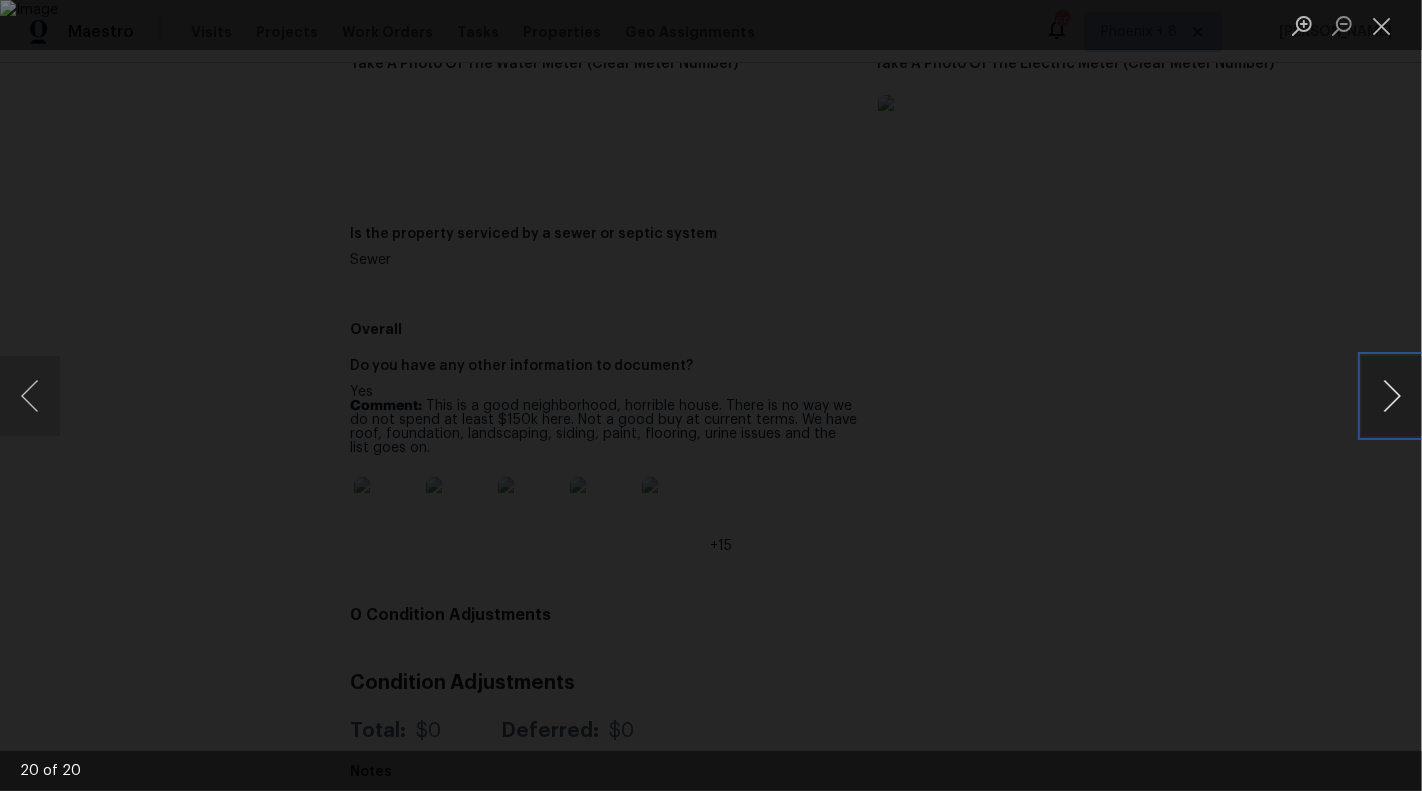 click at bounding box center (1392, 396) 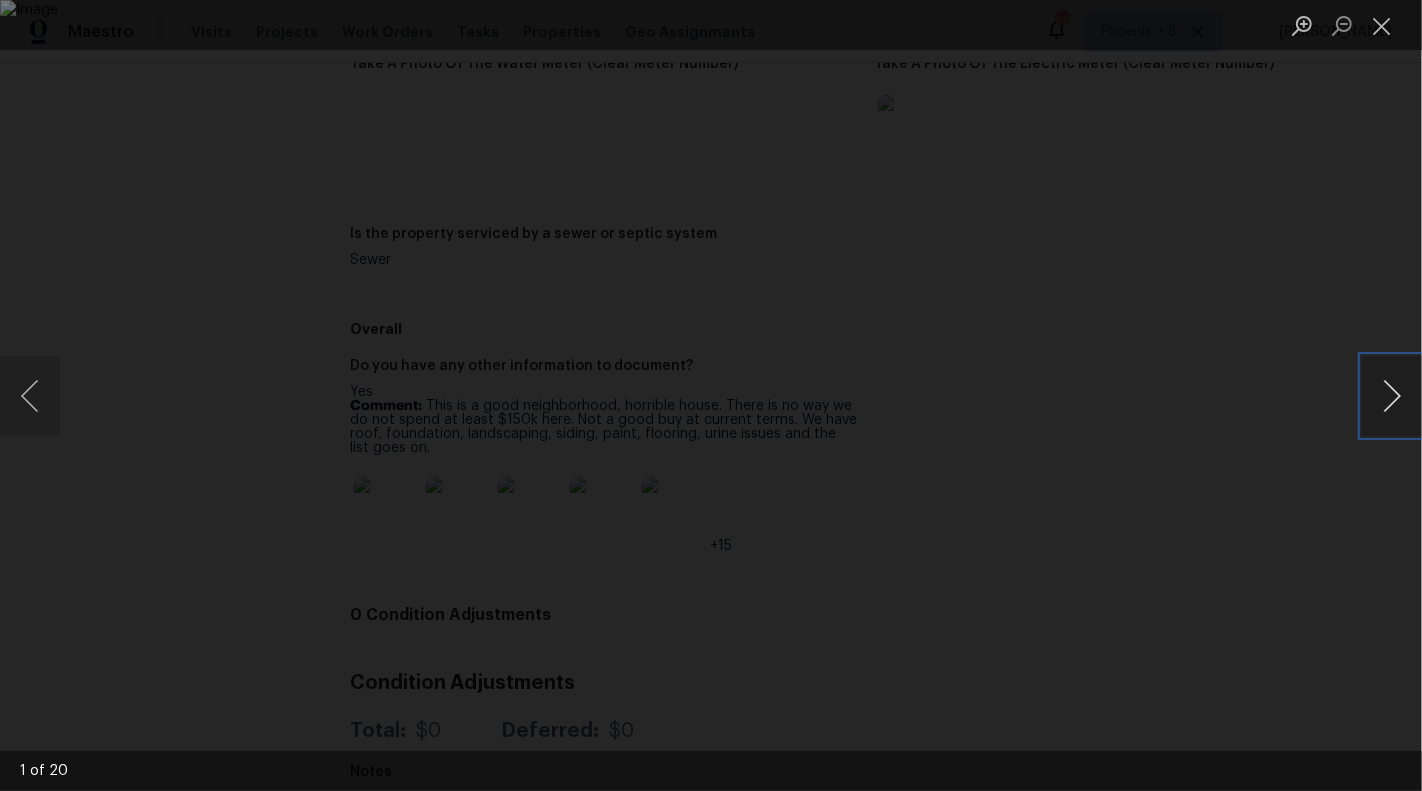 click at bounding box center (1392, 396) 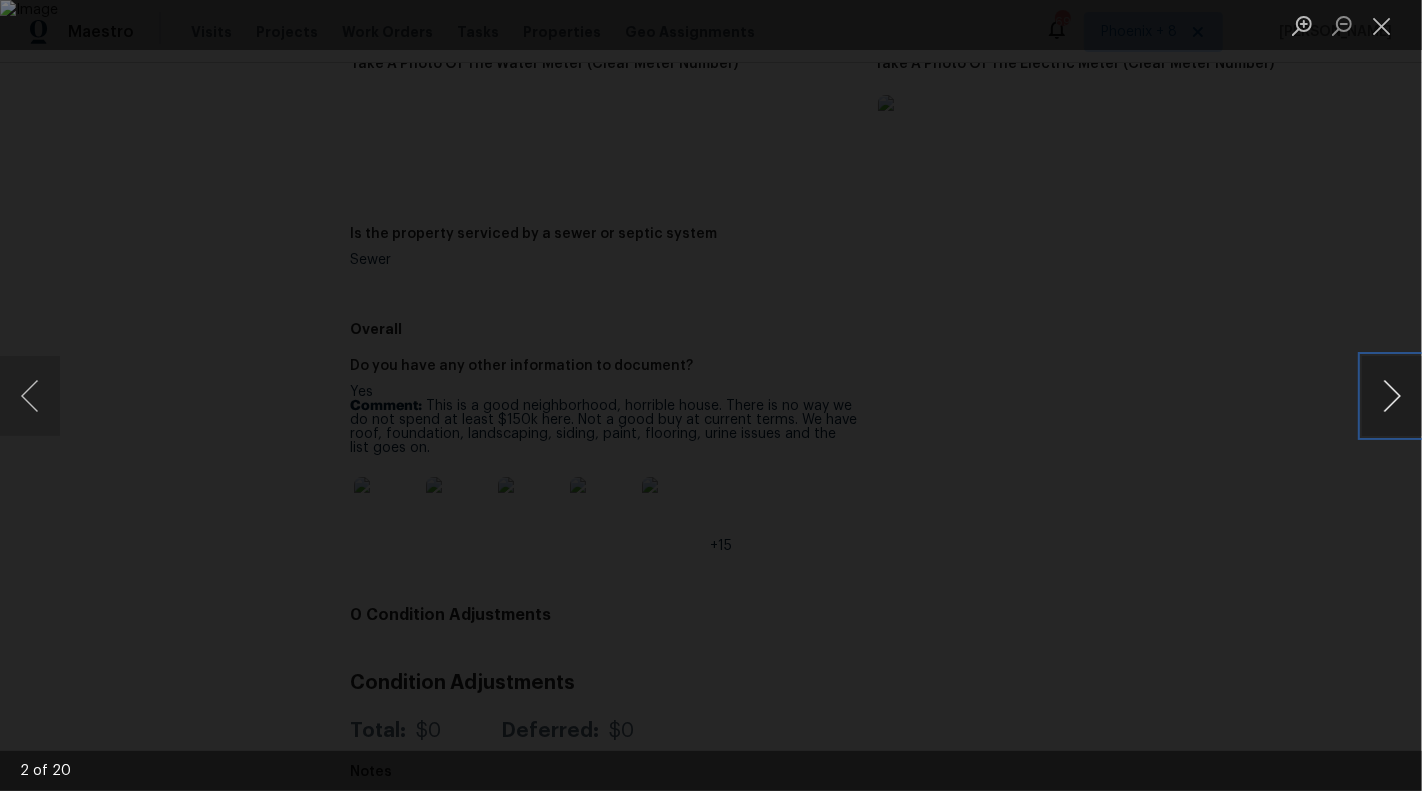 click at bounding box center [1392, 396] 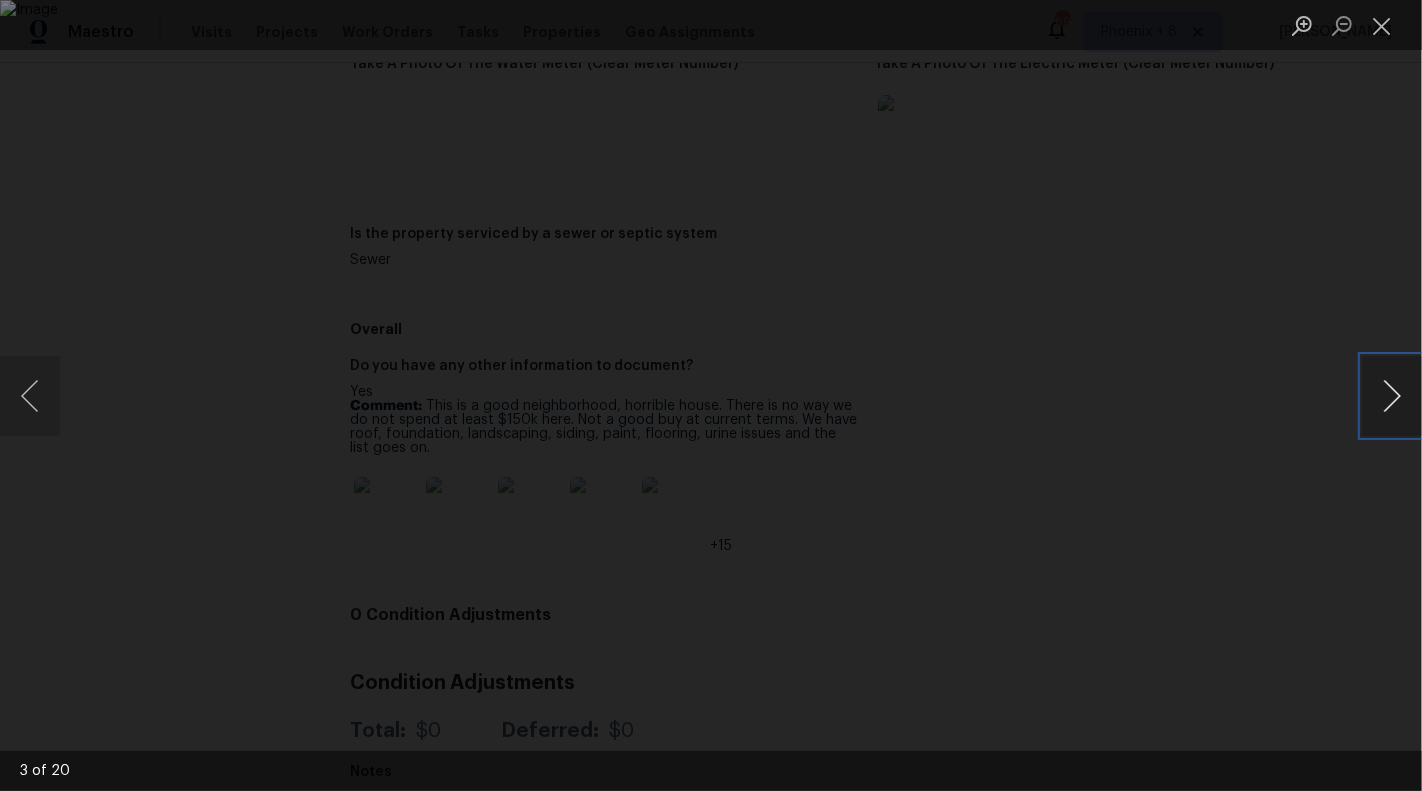 click at bounding box center (1392, 396) 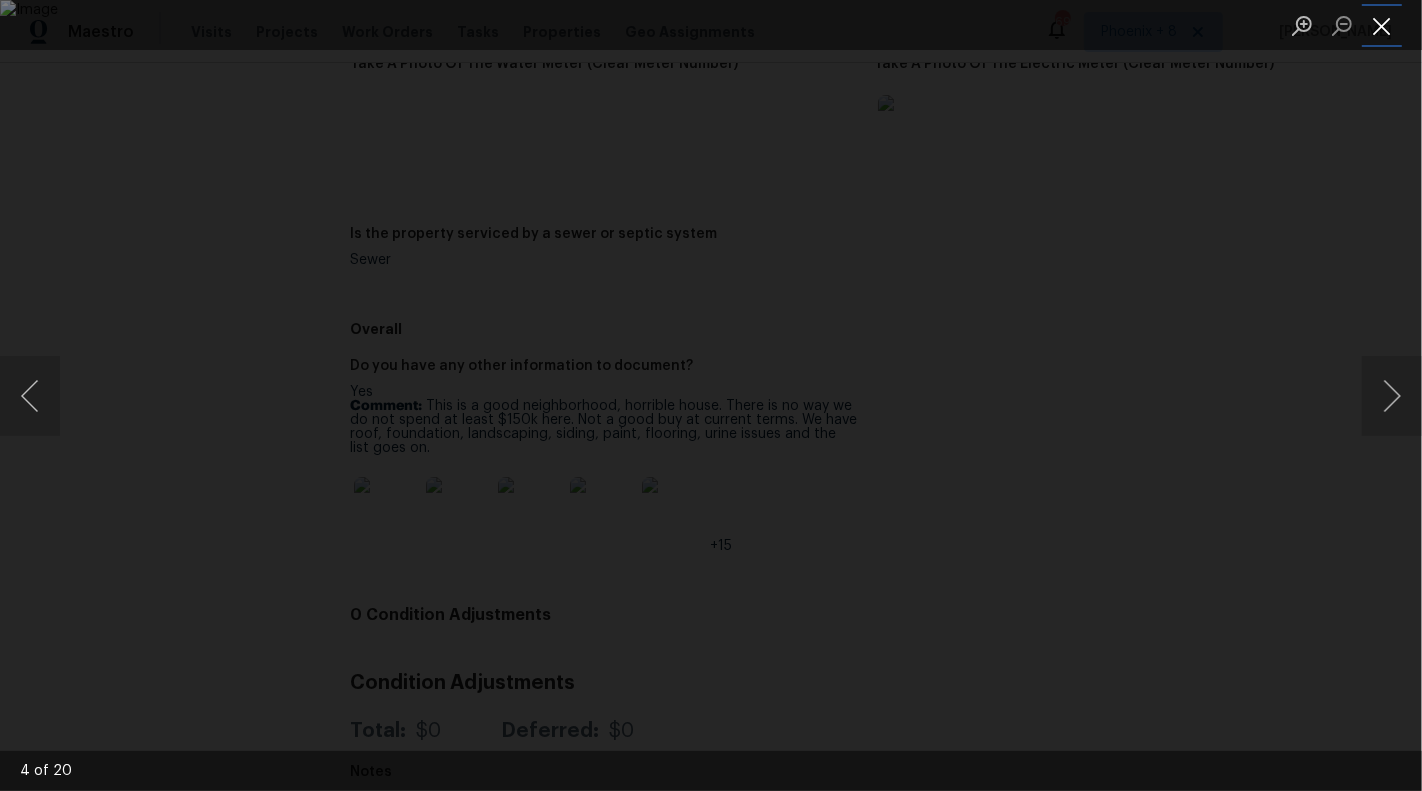 click at bounding box center (1382, 25) 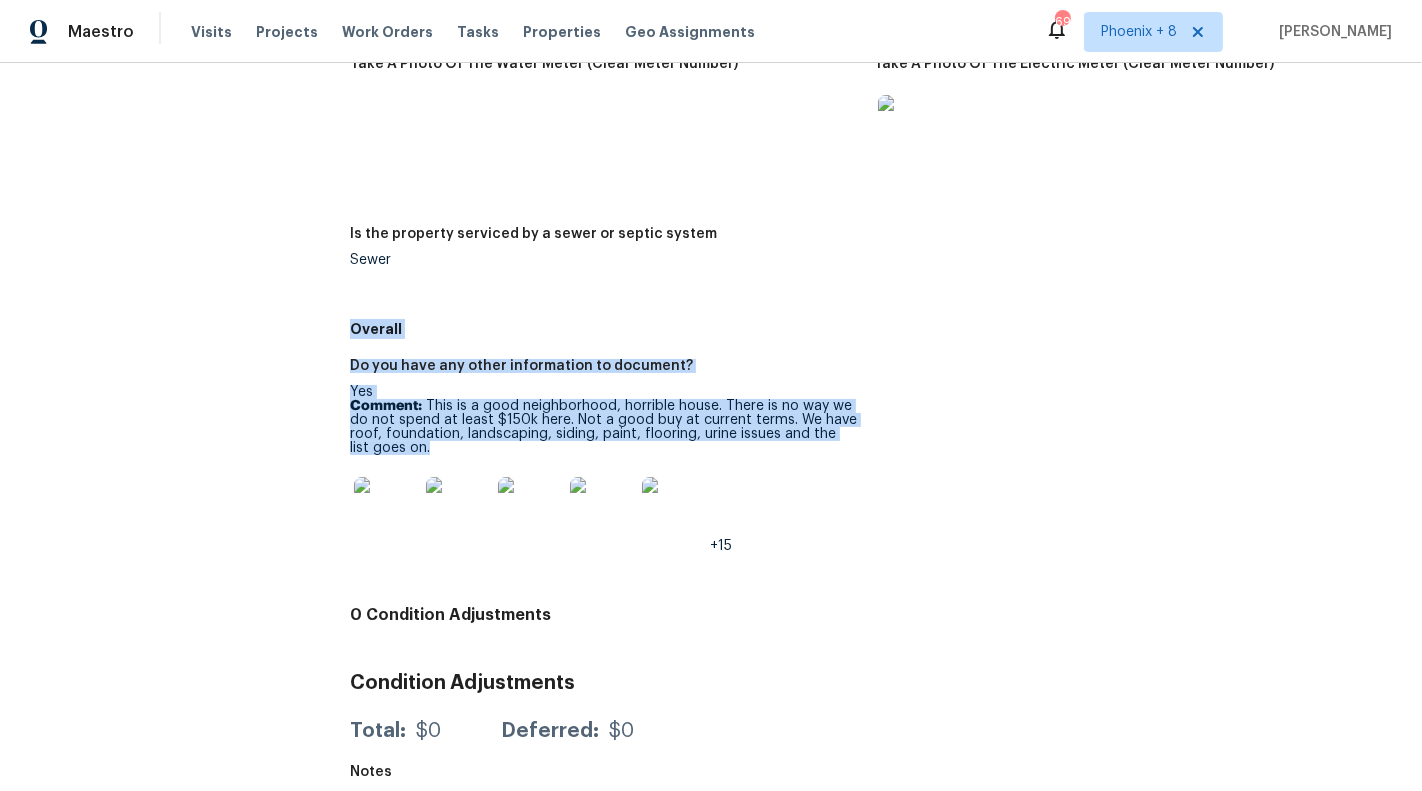 drag, startPoint x: 350, startPoint y: 313, endPoint x: 810, endPoint y: 437, distance: 476.41998 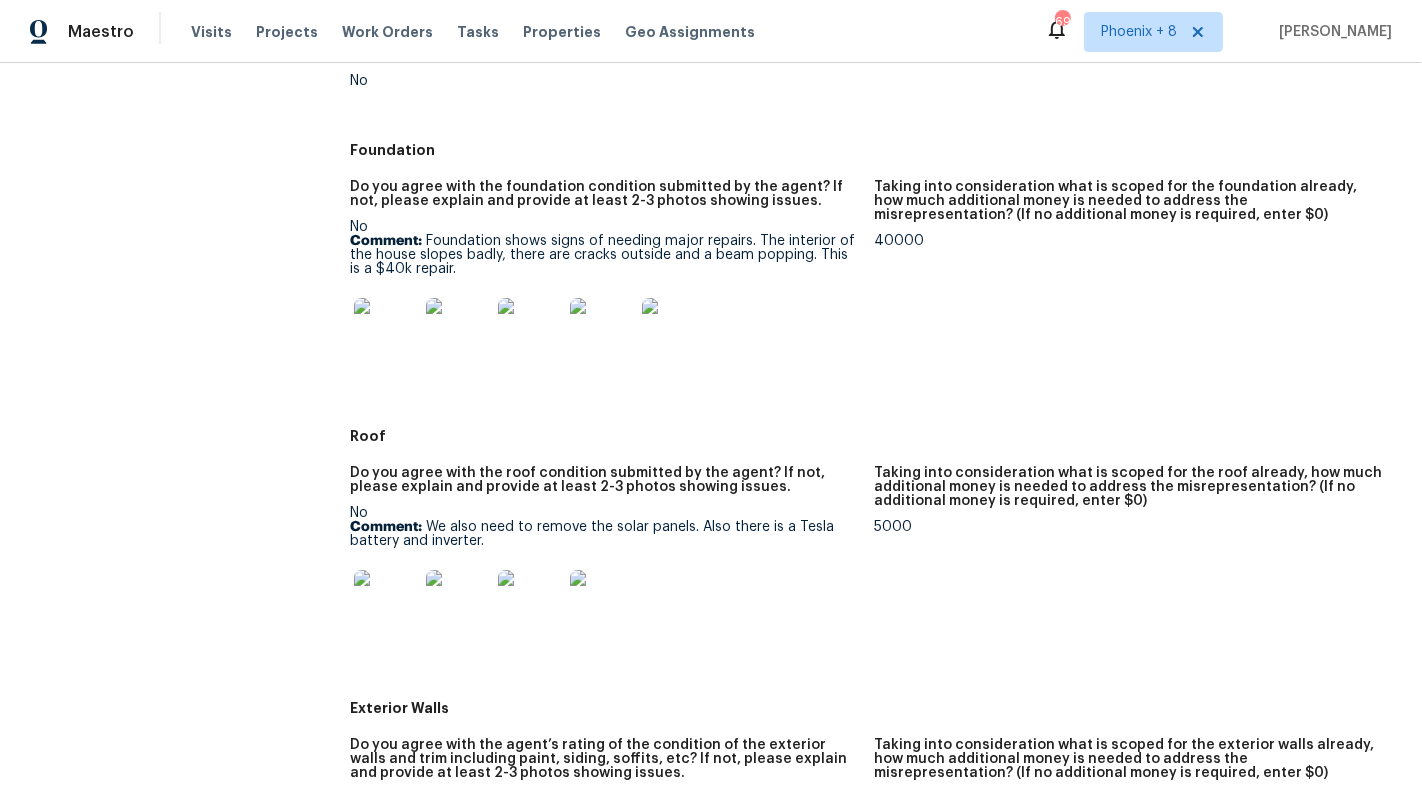 scroll, scrollTop: 622, scrollLeft: 0, axis: vertical 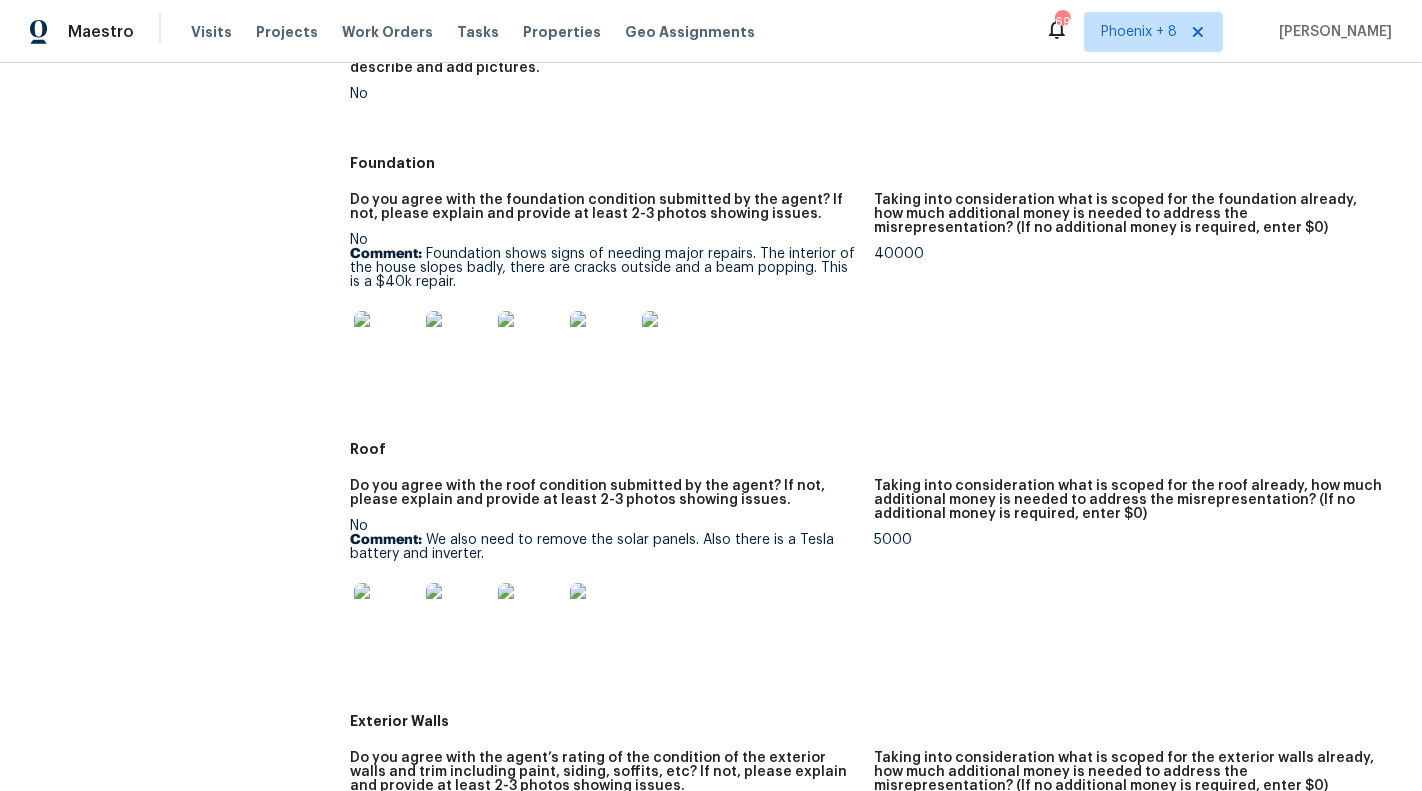 click at bounding box center (386, 343) 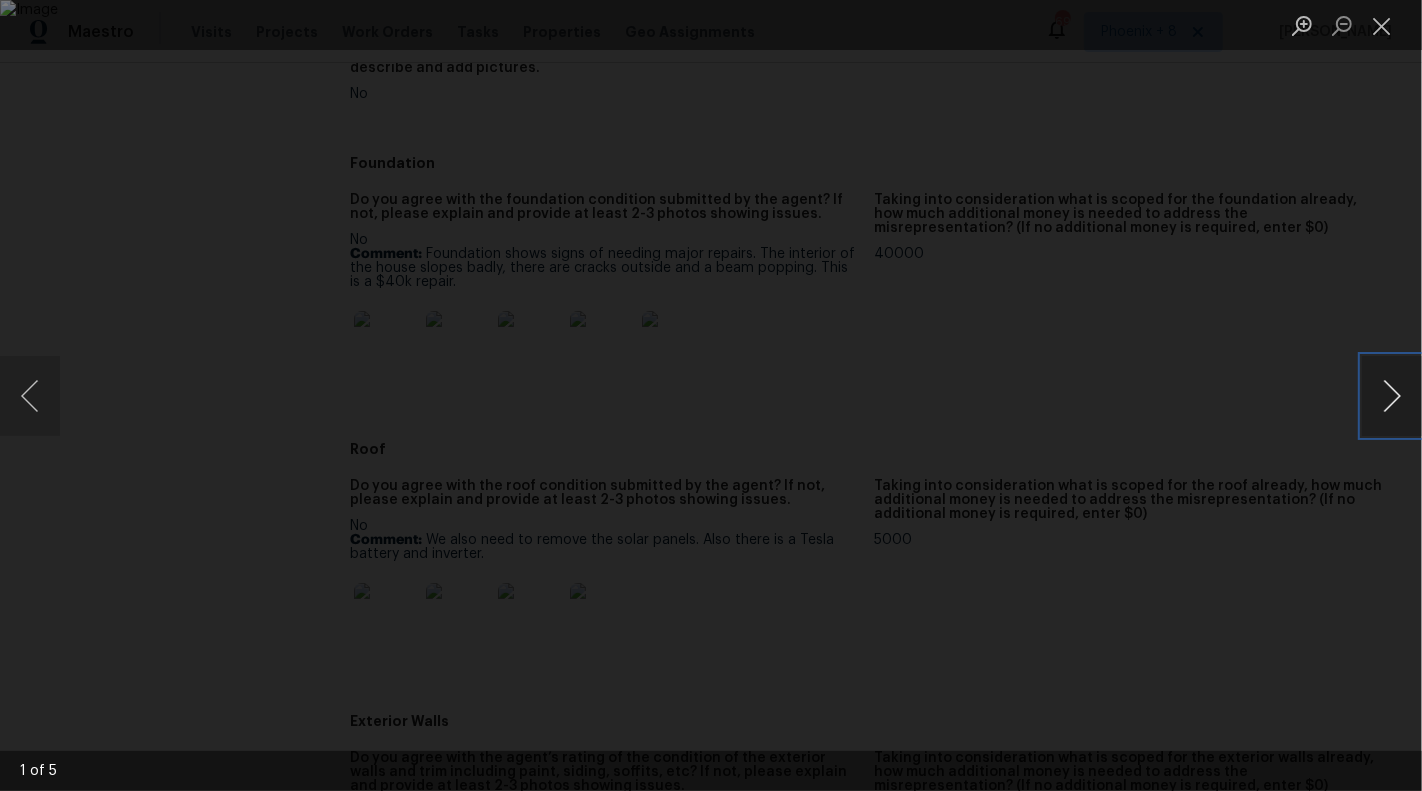 click at bounding box center (1392, 396) 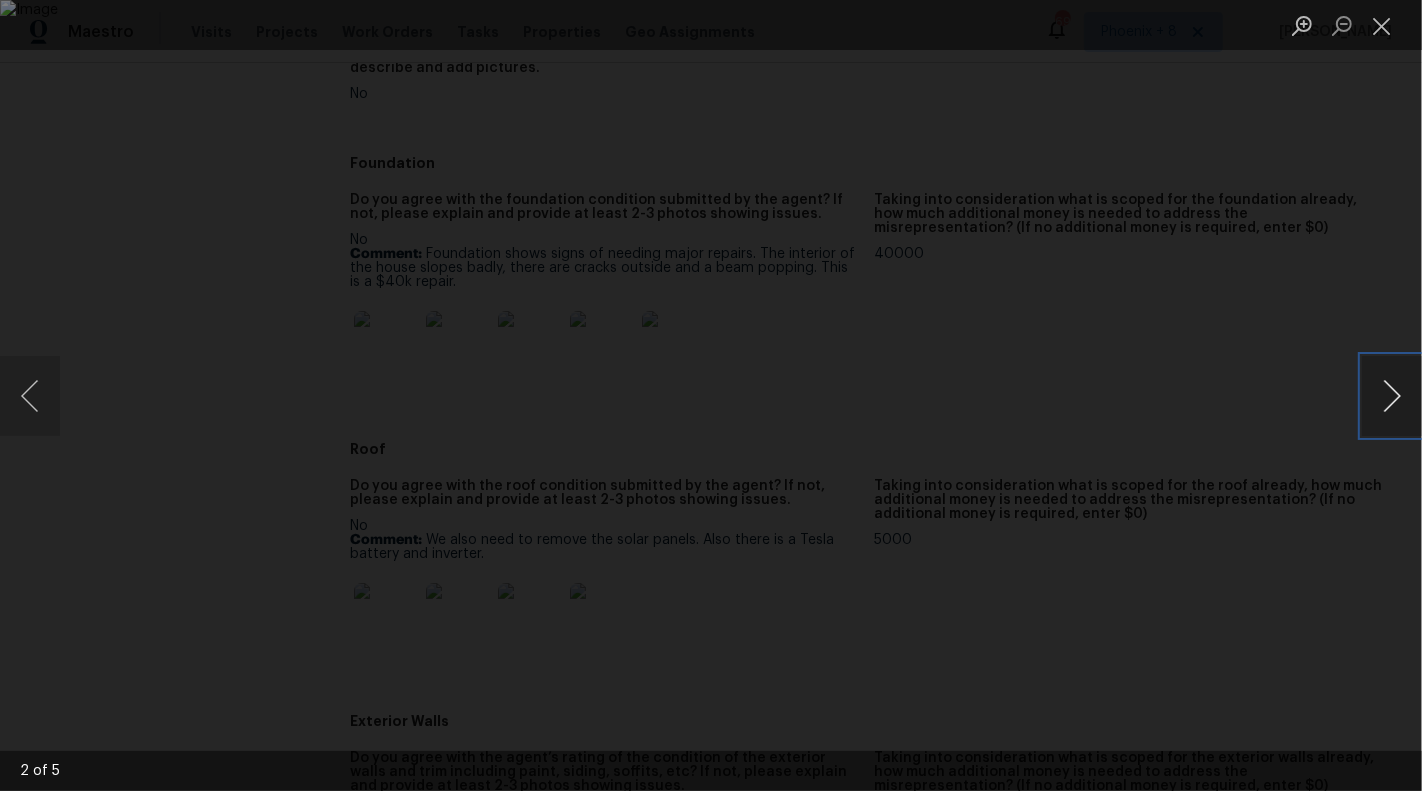 click at bounding box center [1392, 396] 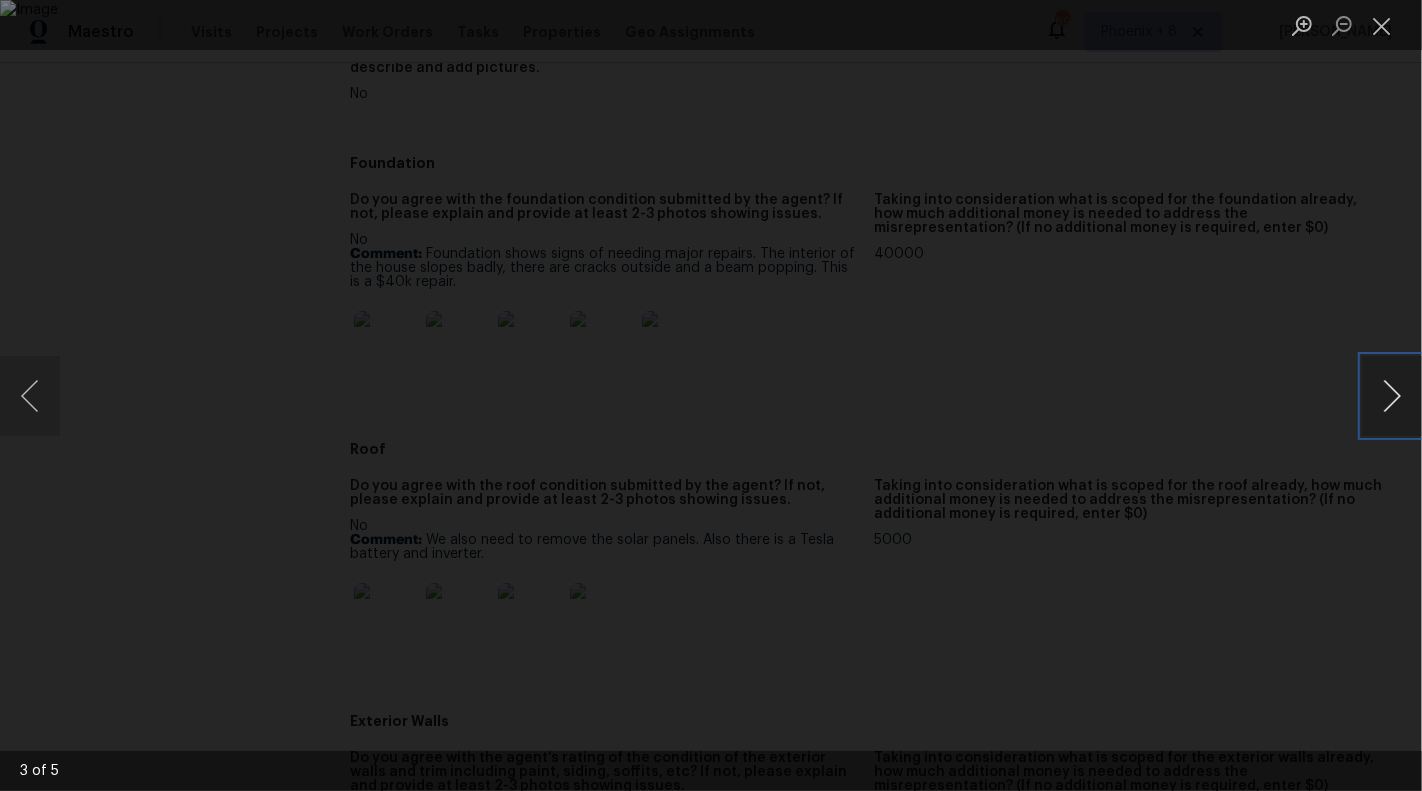 click at bounding box center [1392, 396] 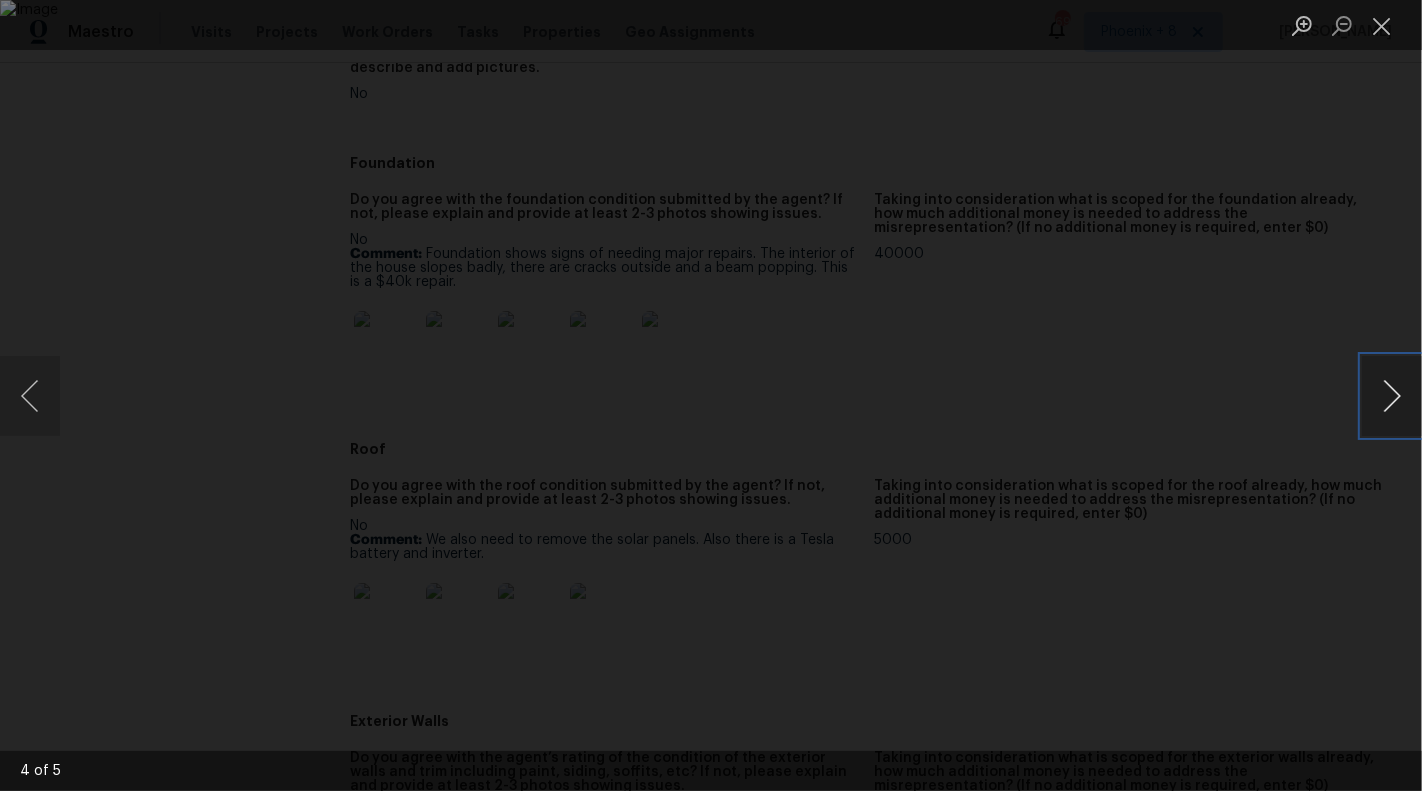 click at bounding box center [1392, 396] 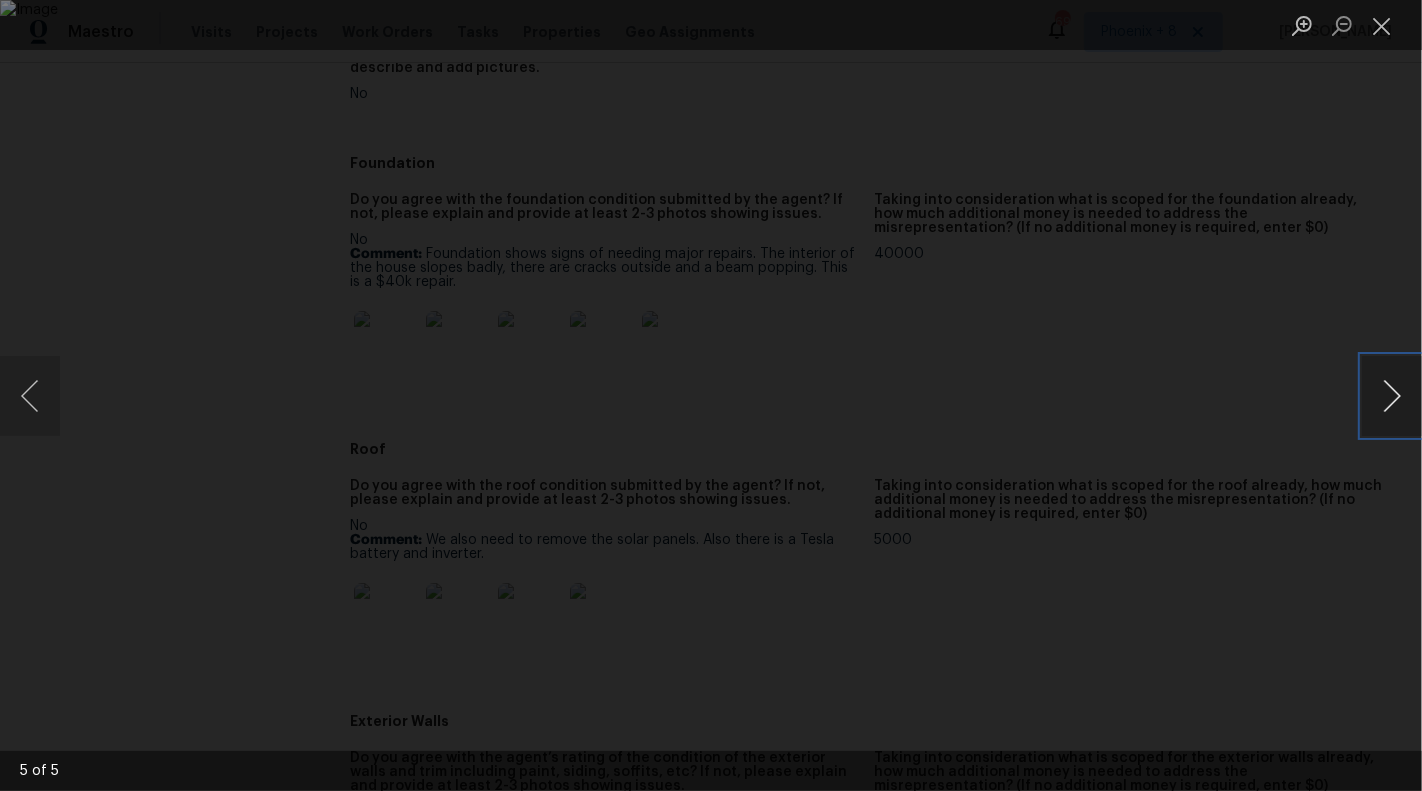 click at bounding box center [1392, 396] 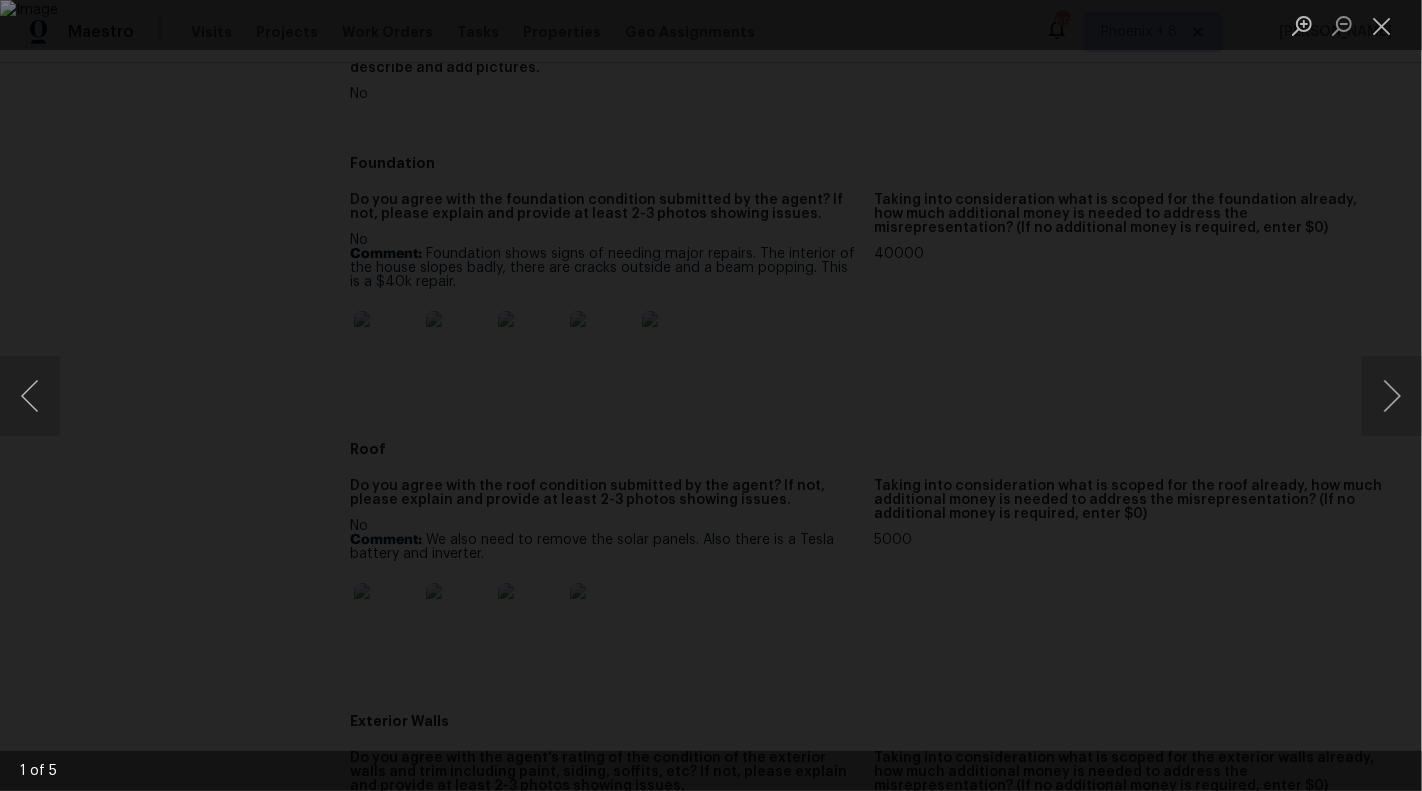 click at bounding box center [711, 395] 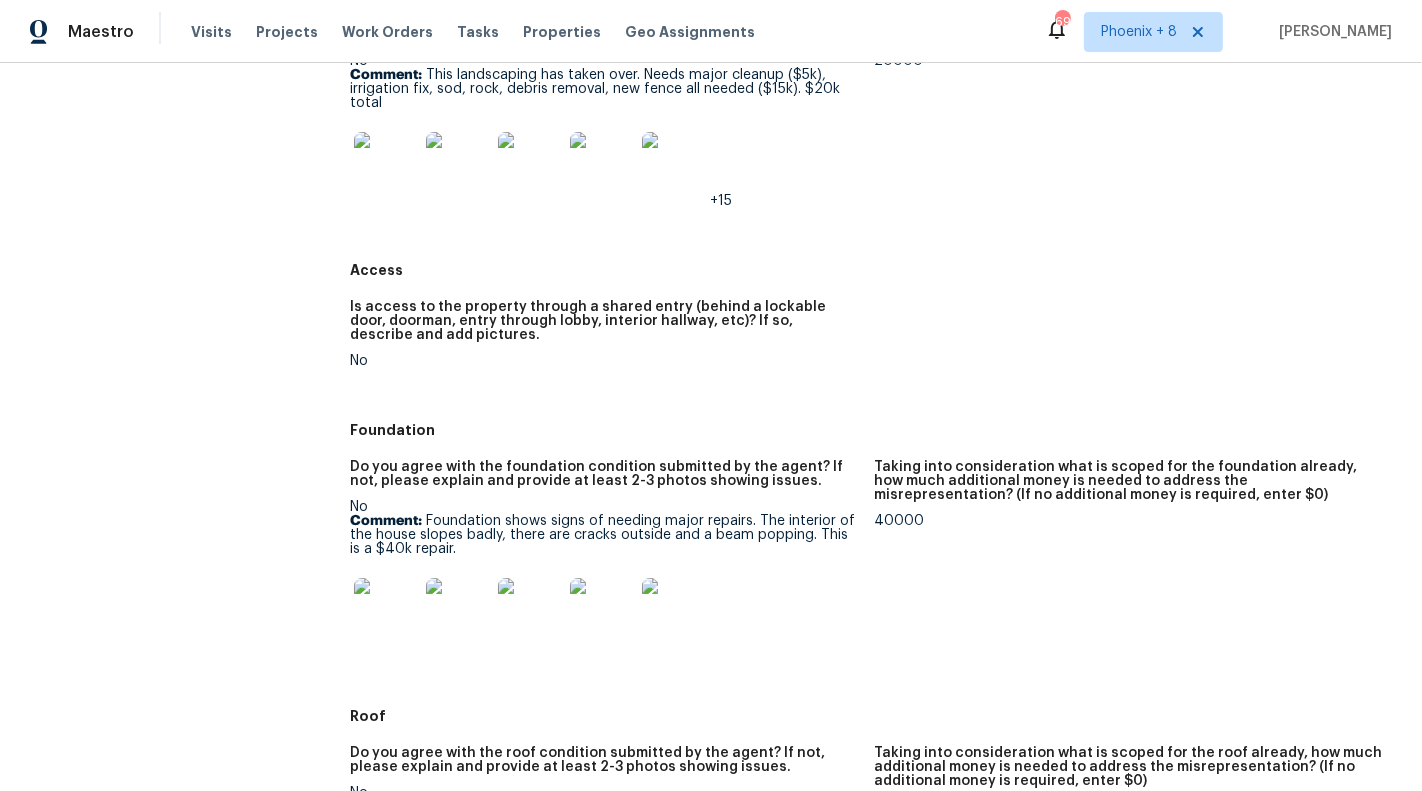 scroll, scrollTop: 185, scrollLeft: 0, axis: vertical 